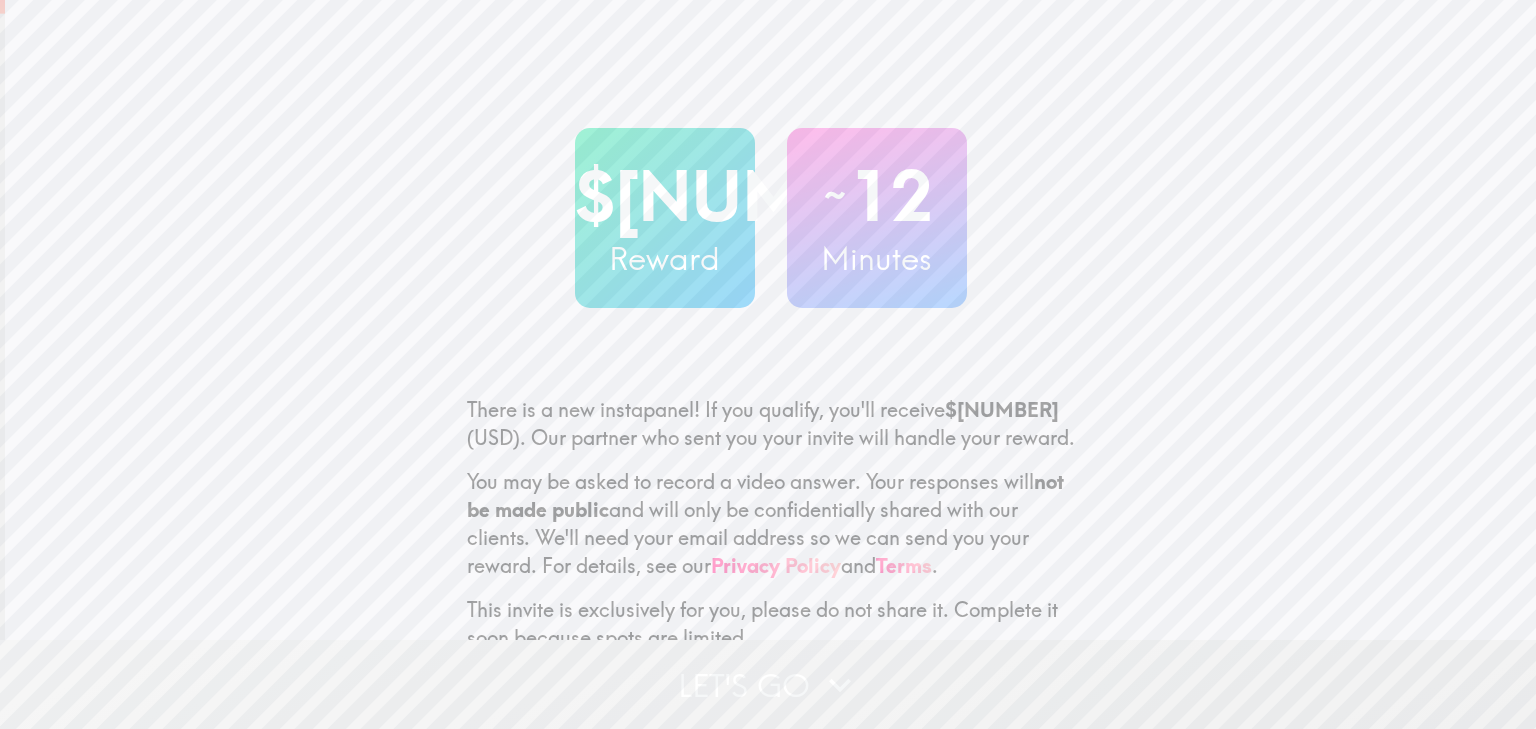 scroll, scrollTop: 0, scrollLeft: 0, axis: both 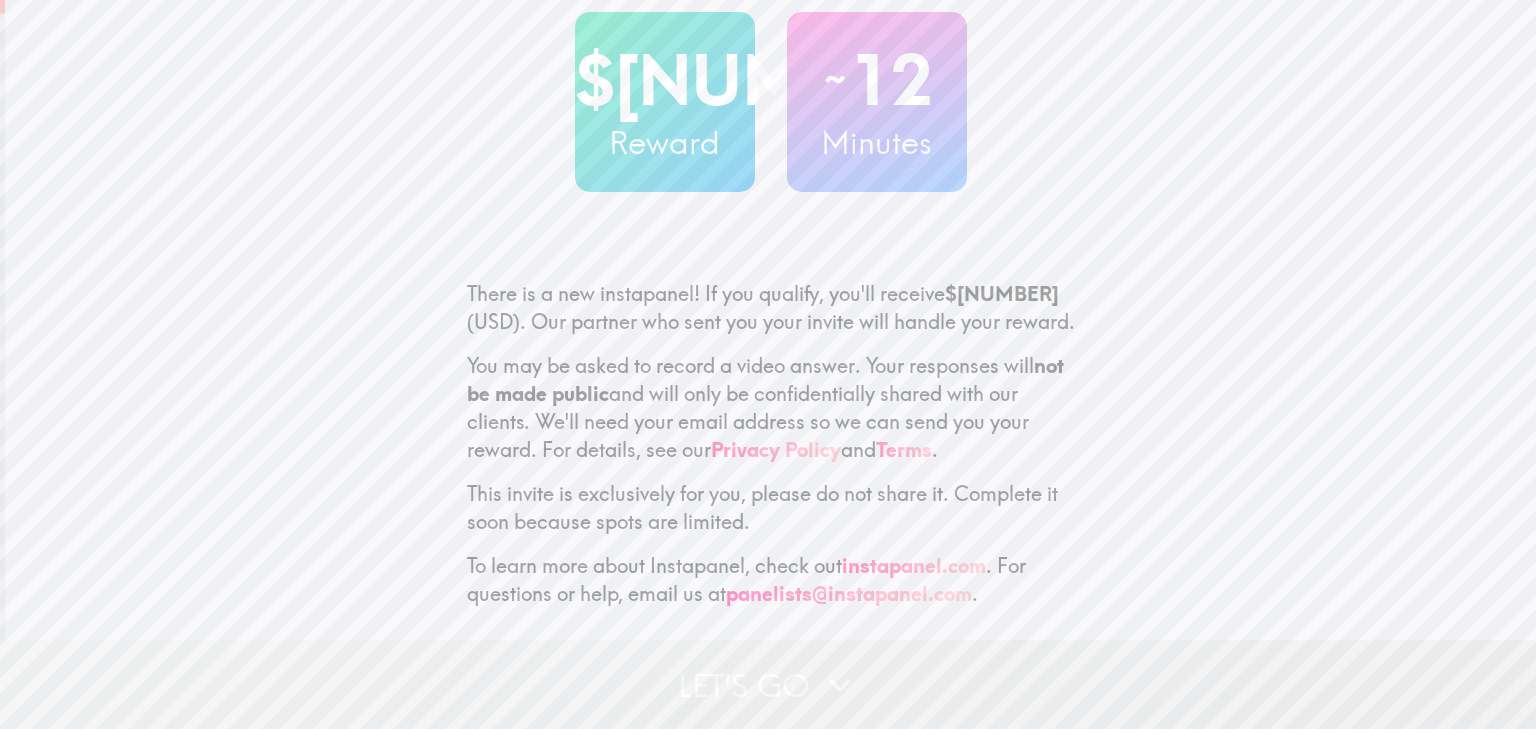 click on "Let's go" at bounding box center [768, 684] 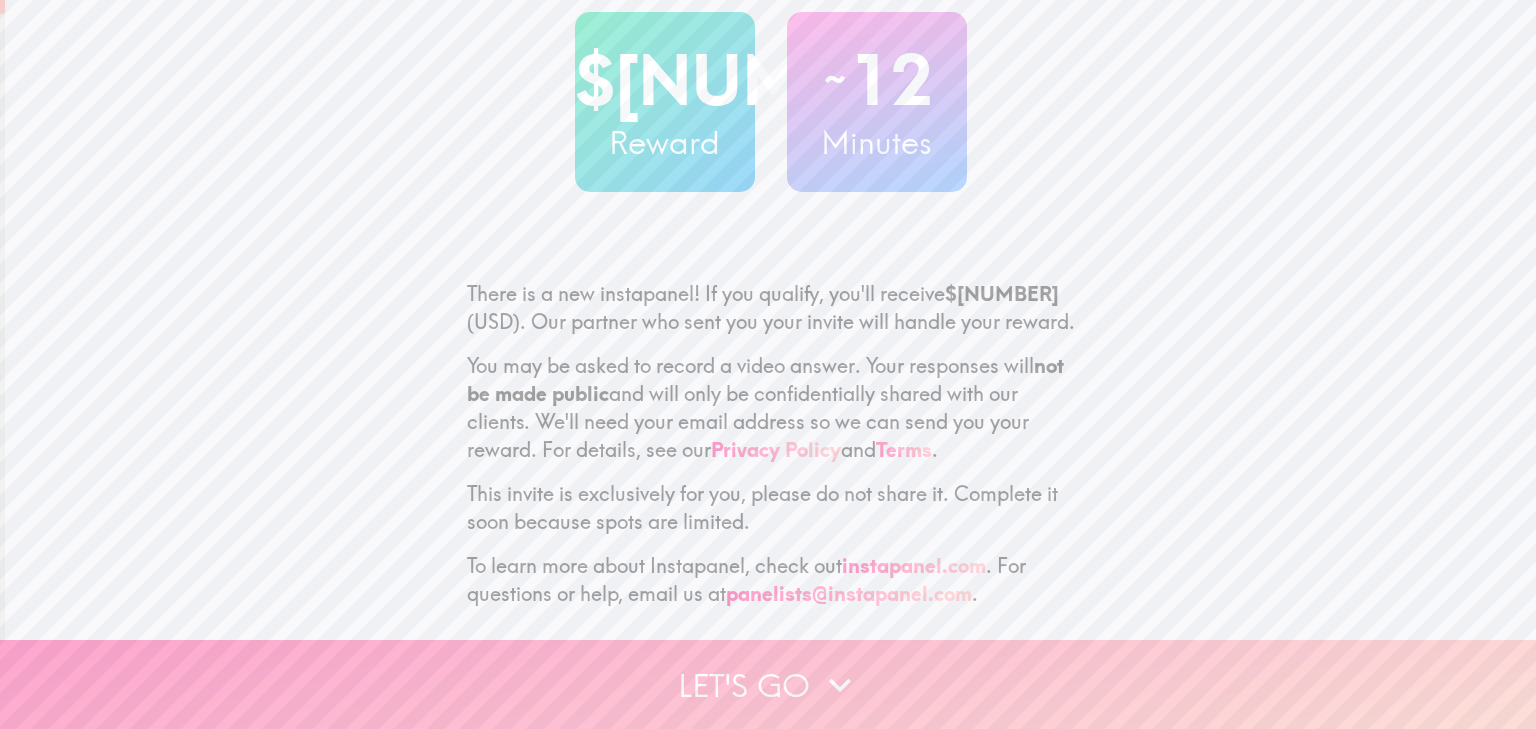 click on "Let's go" at bounding box center (768, 684) 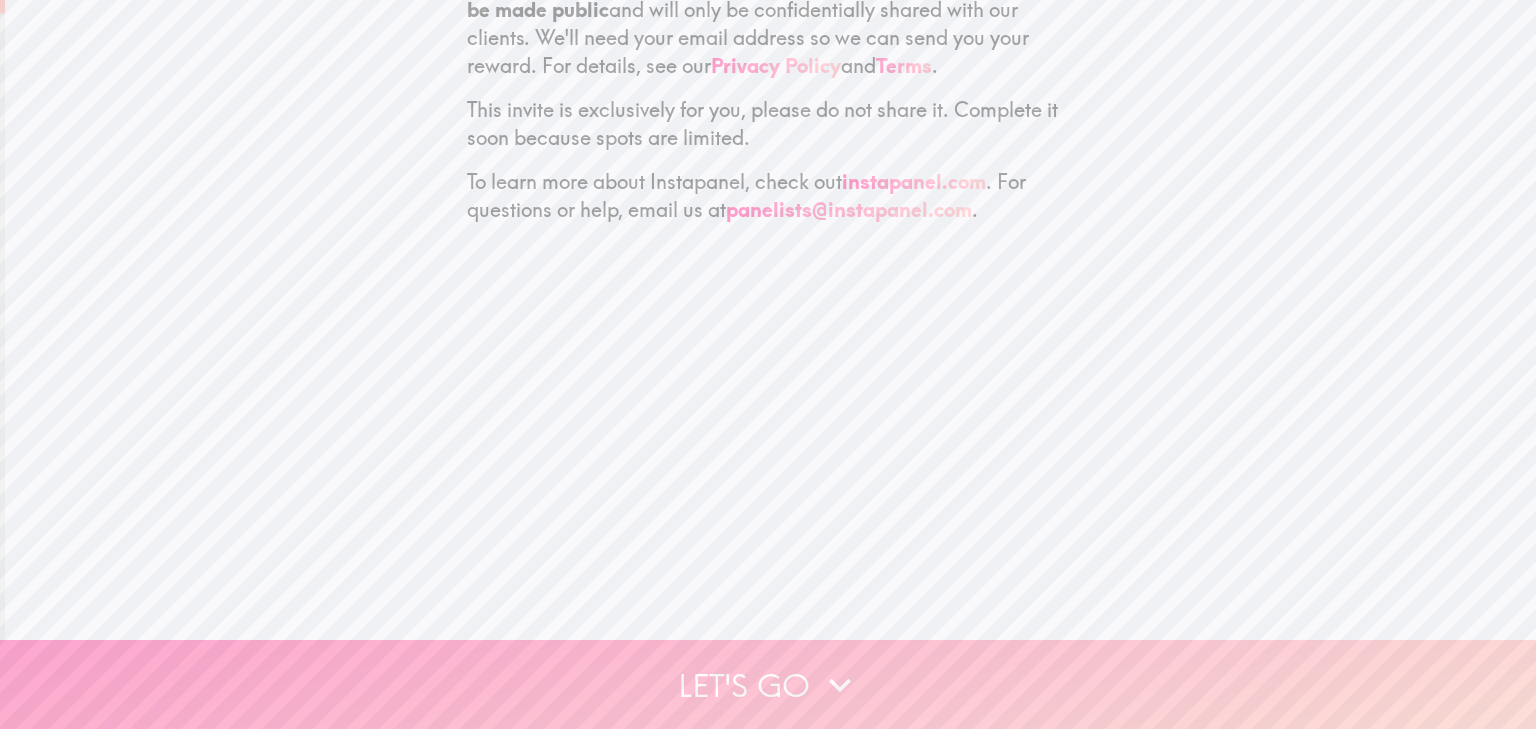 scroll, scrollTop: 0, scrollLeft: 0, axis: both 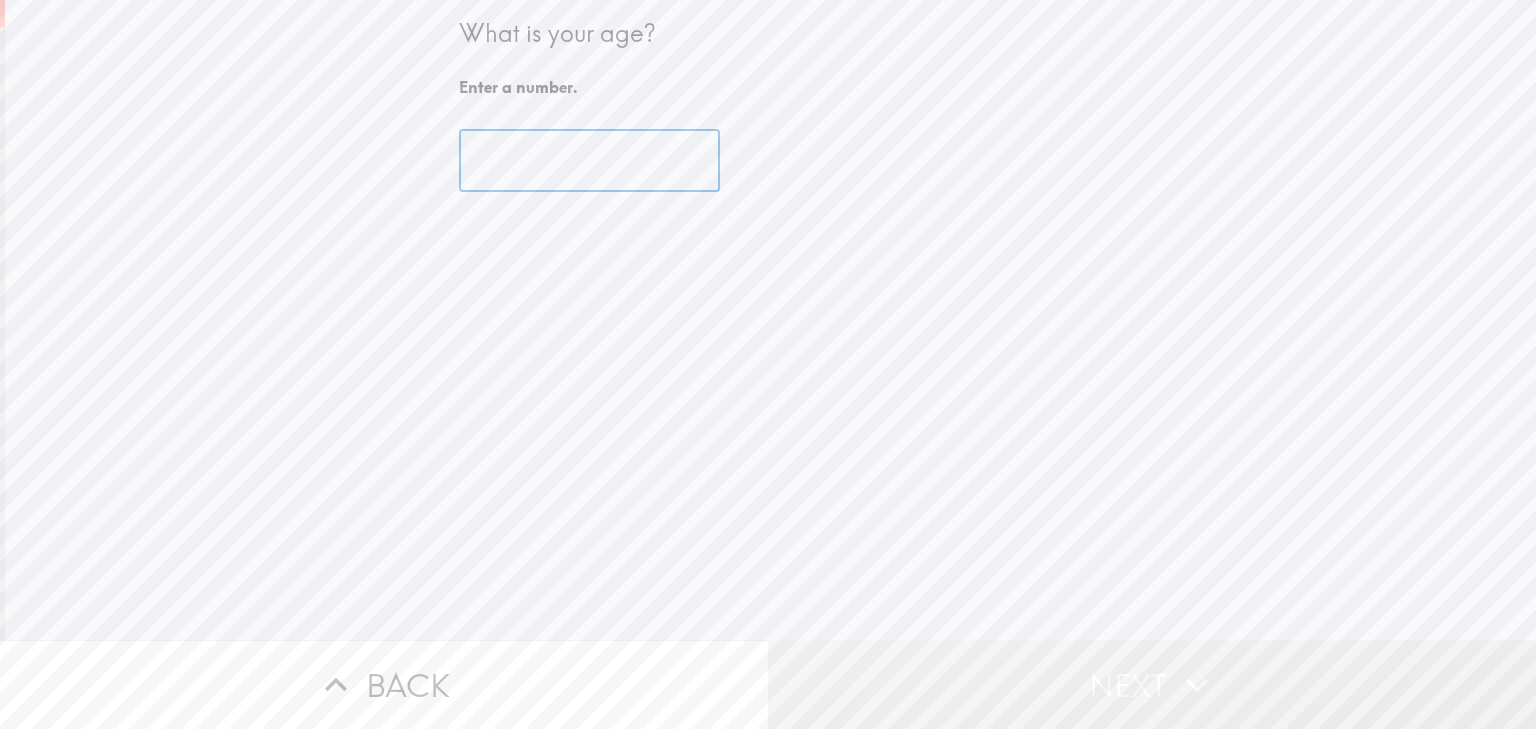 click at bounding box center (589, 161) 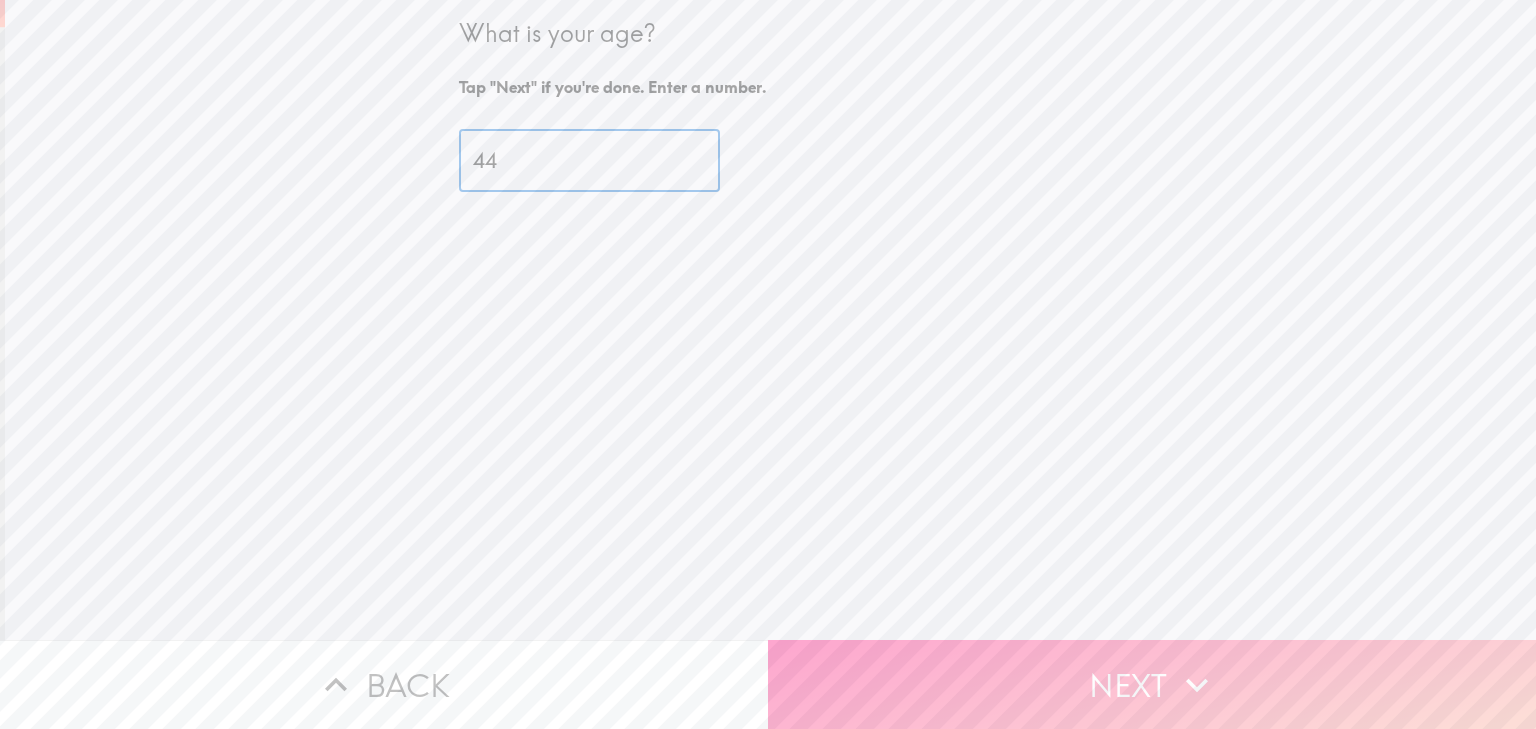 type on "44" 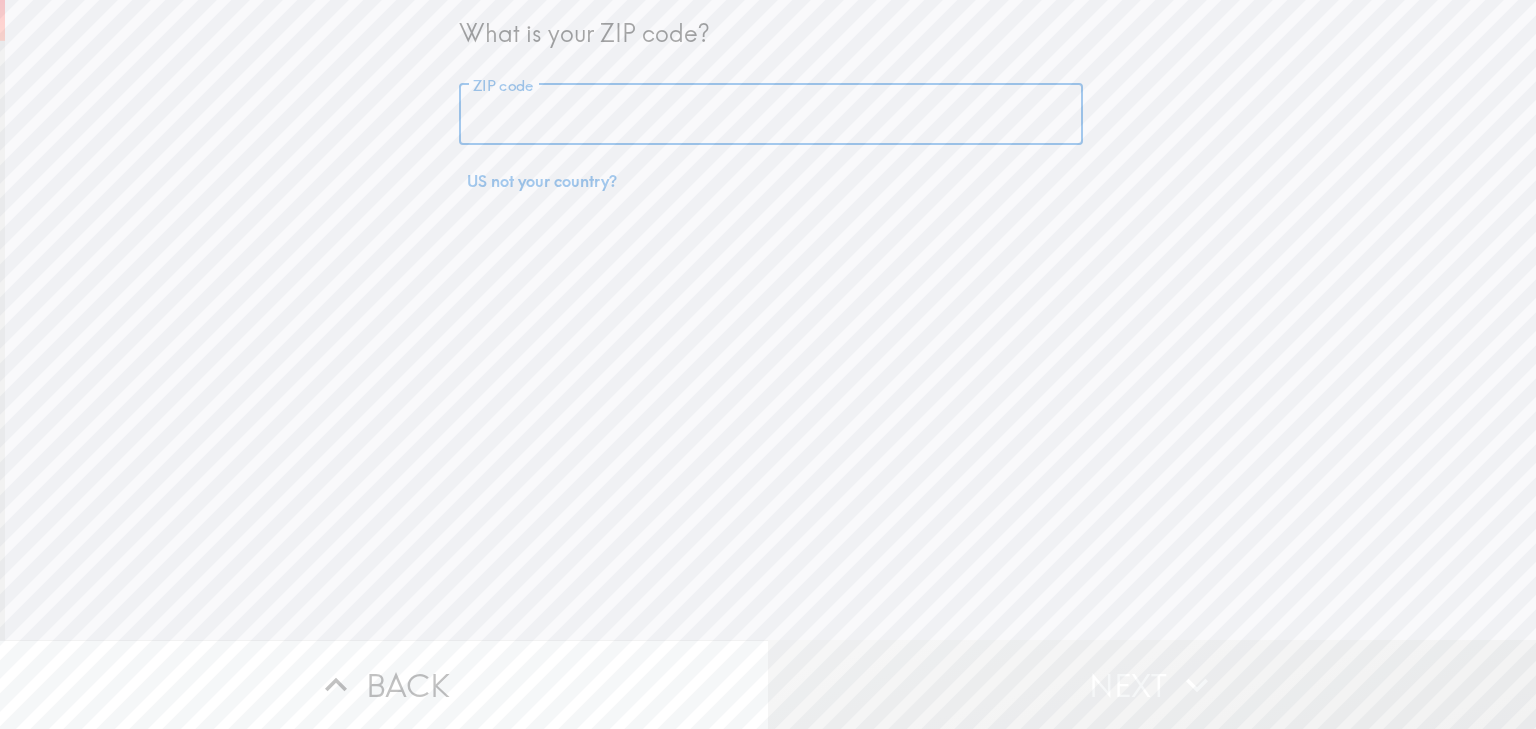 click on "ZIP code" at bounding box center (771, 115) 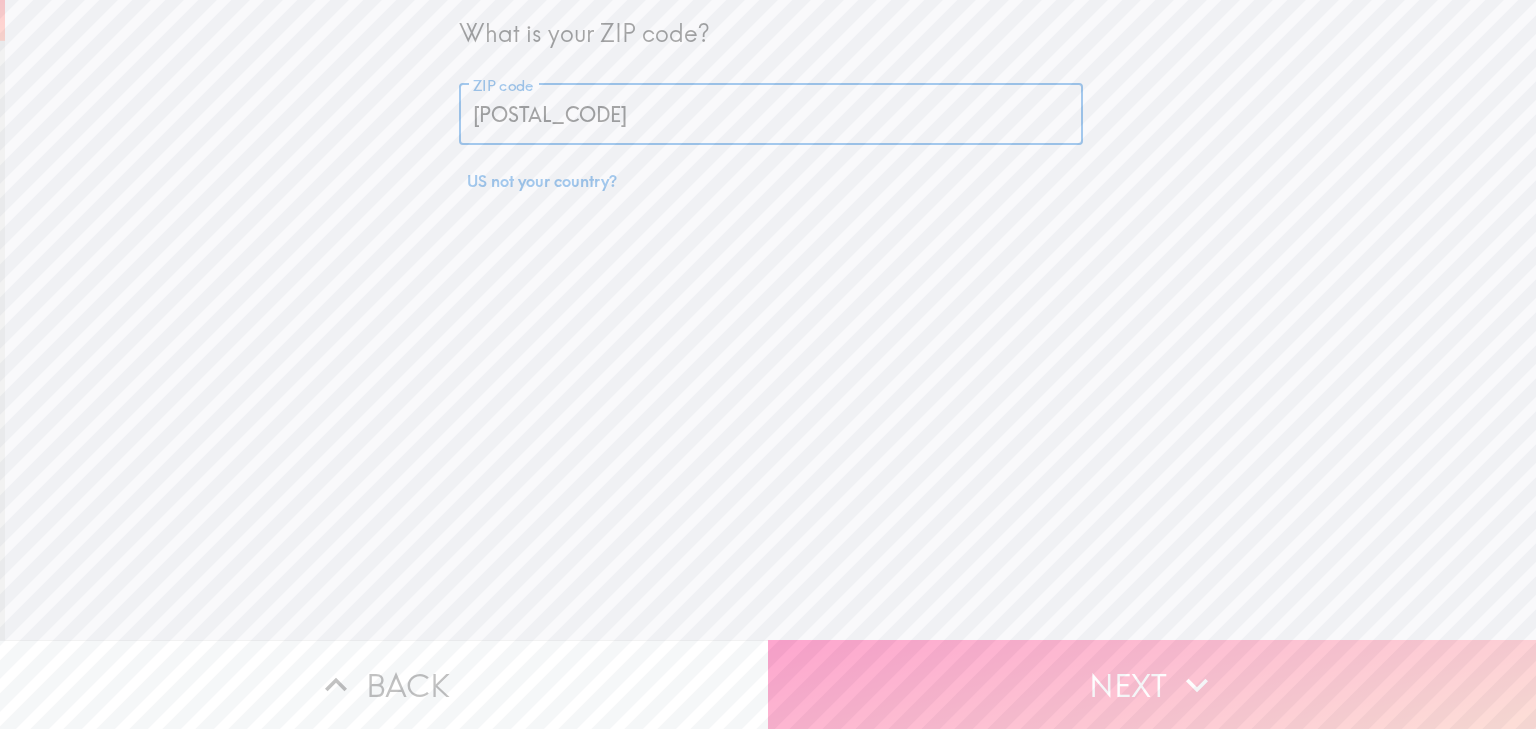 type on "[POSTAL_CODE]" 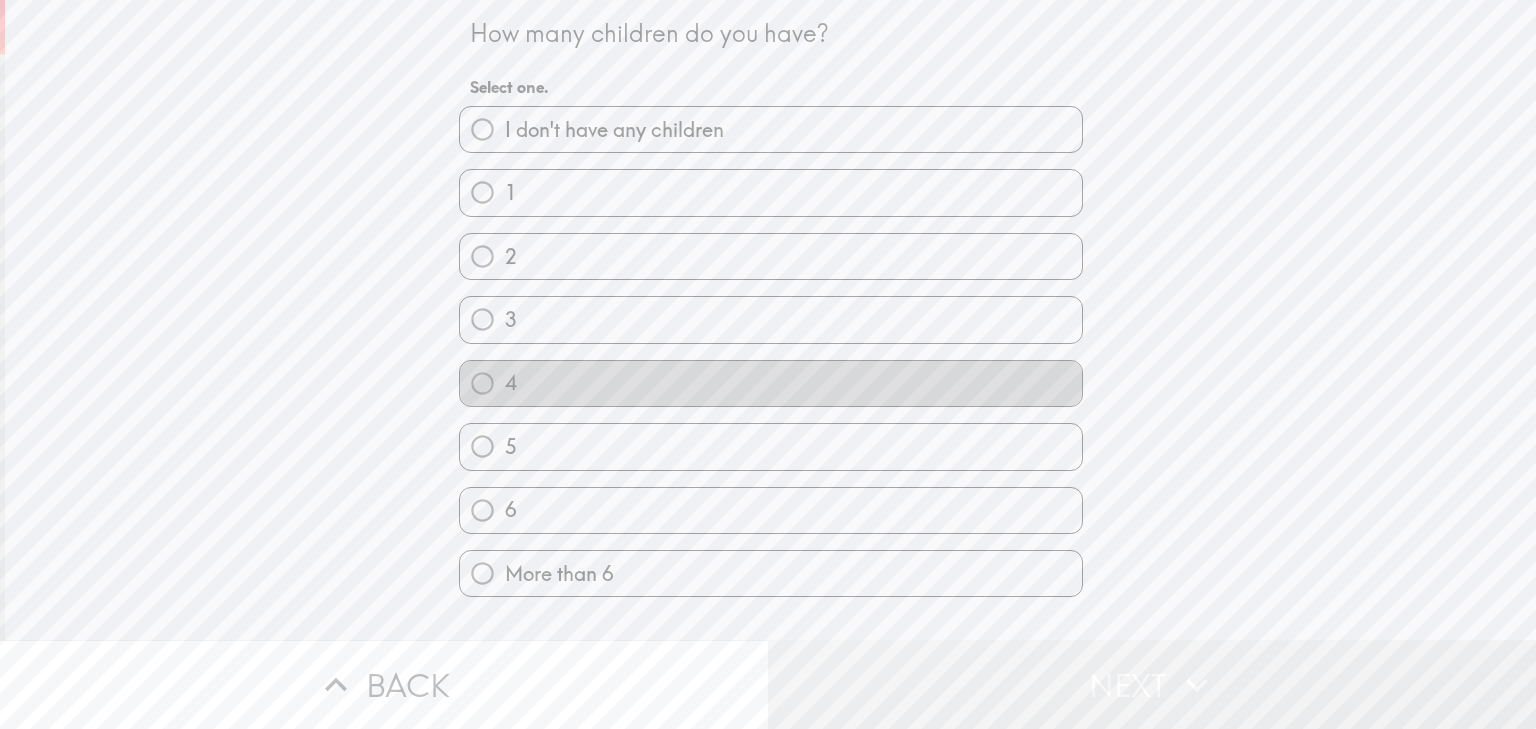 click on "4" at bounding box center (771, 383) 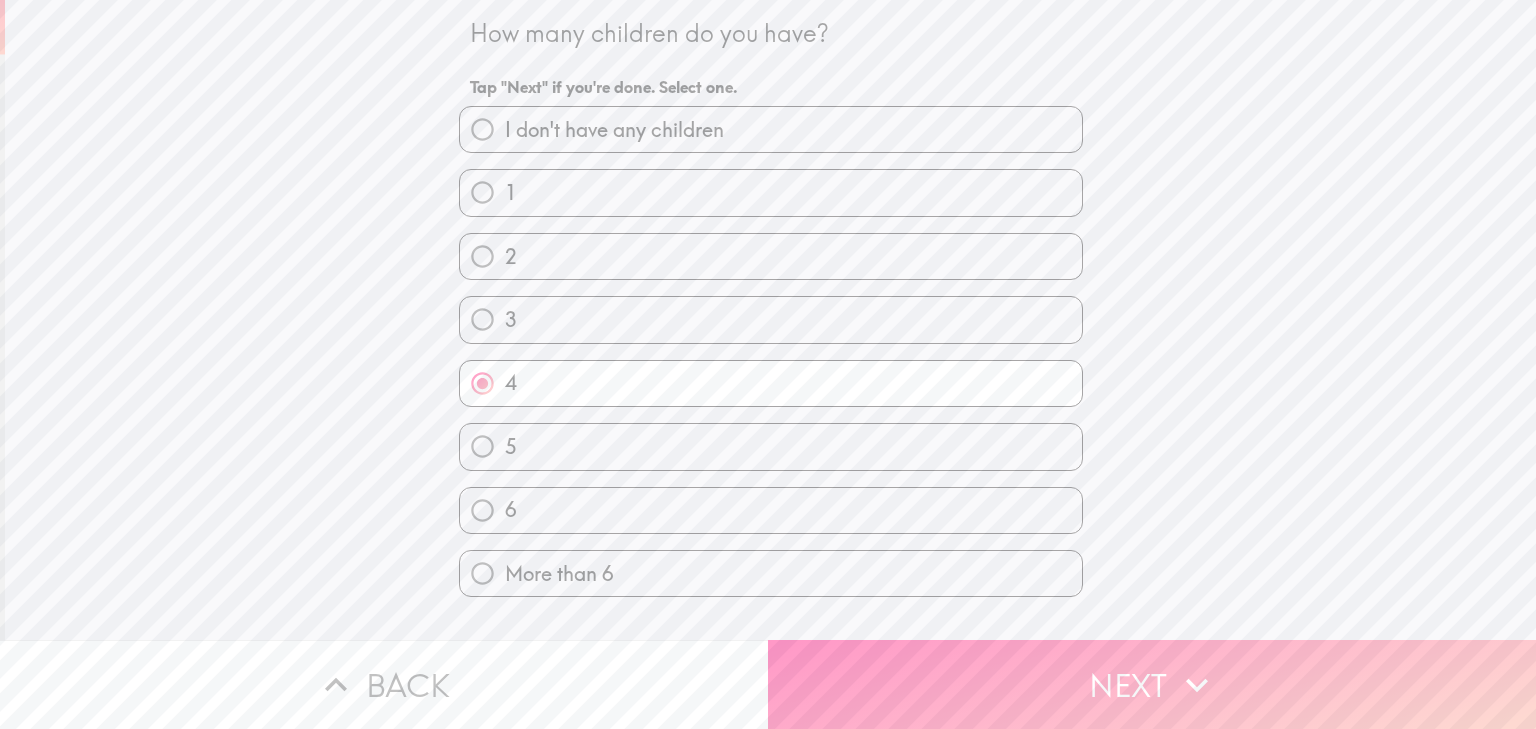 click on "Next" at bounding box center [1152, 684] 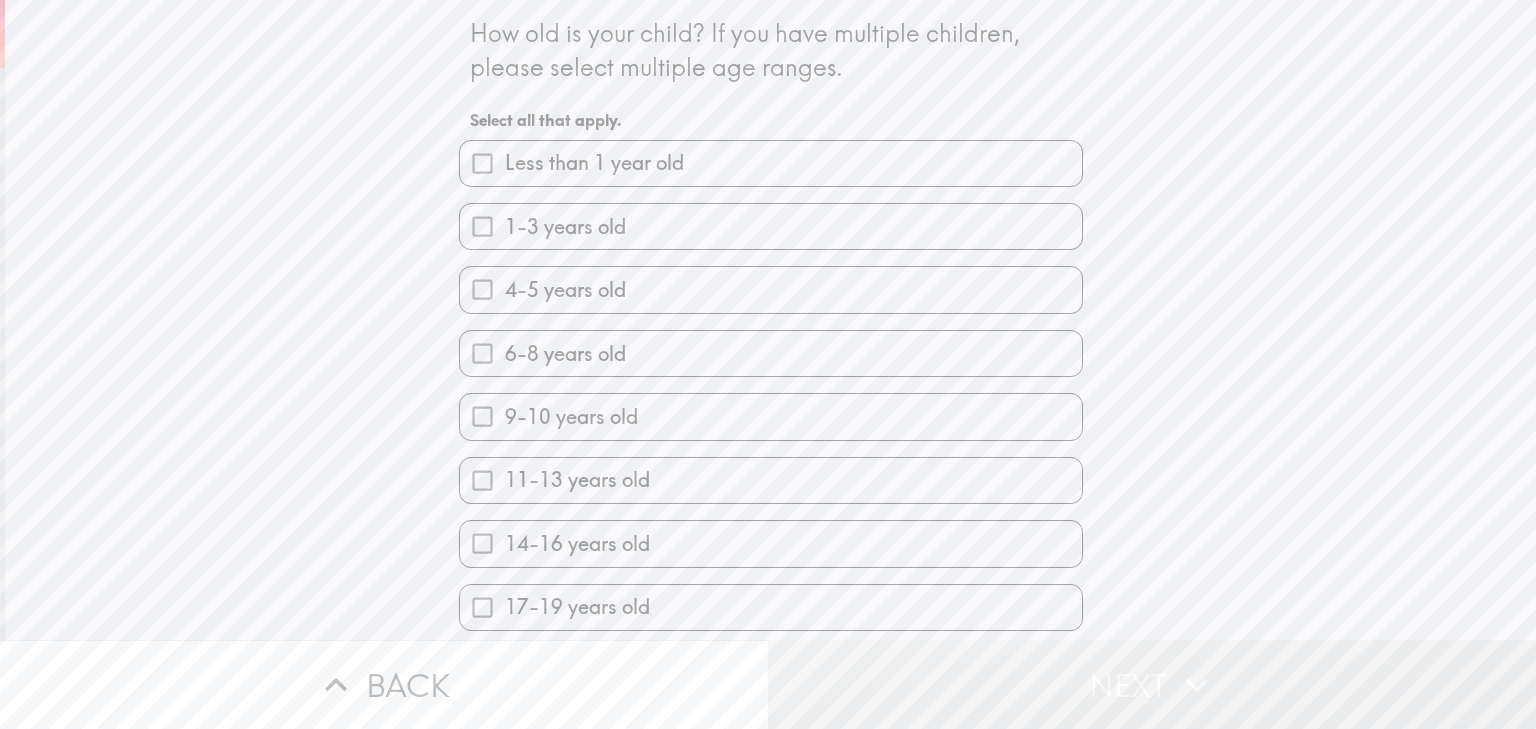 click on "4-5 years old" at bounding box center [565, 290] 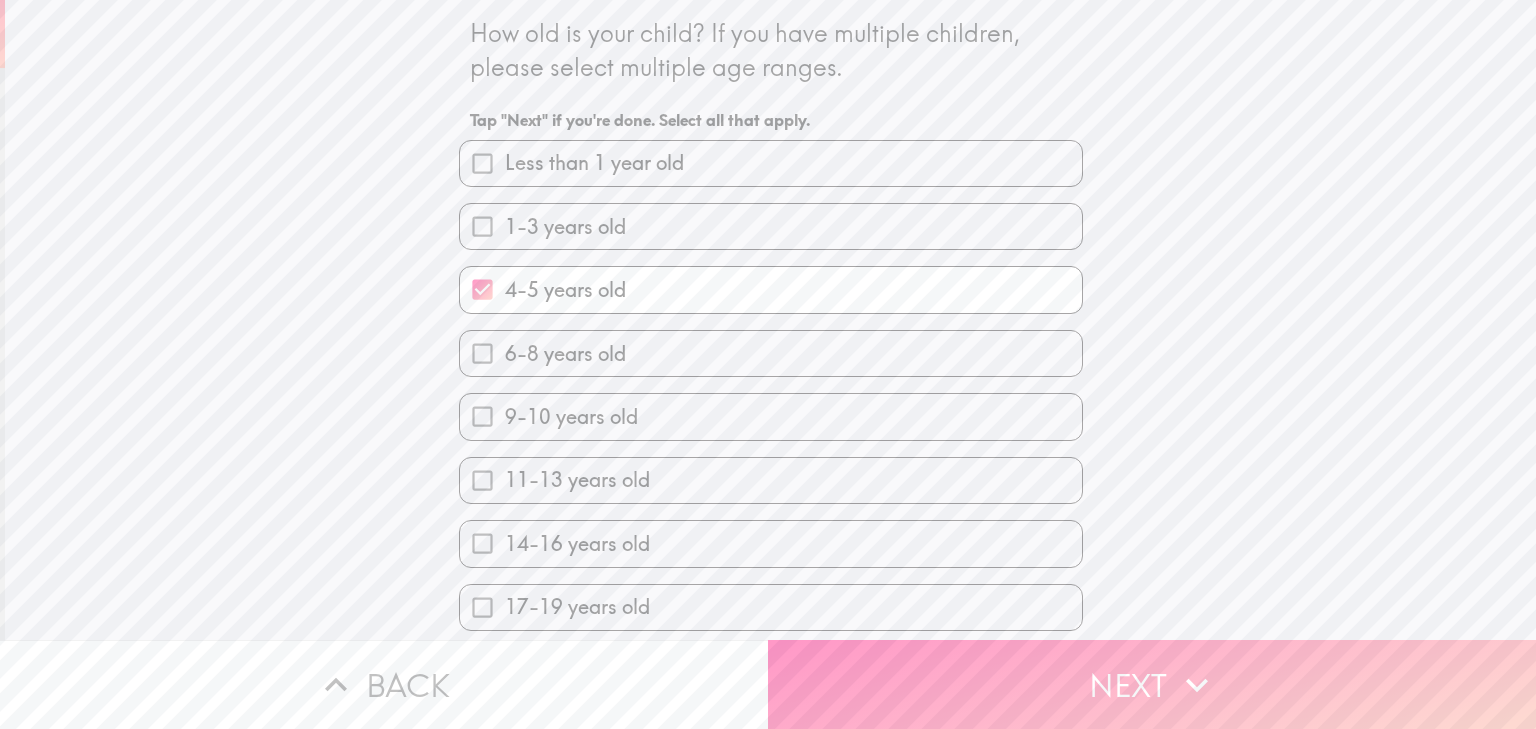 drag, startPoint x: 562, startPoint y: 376, endPoint x: 558, endPoint y: 324, distance: 52.153618 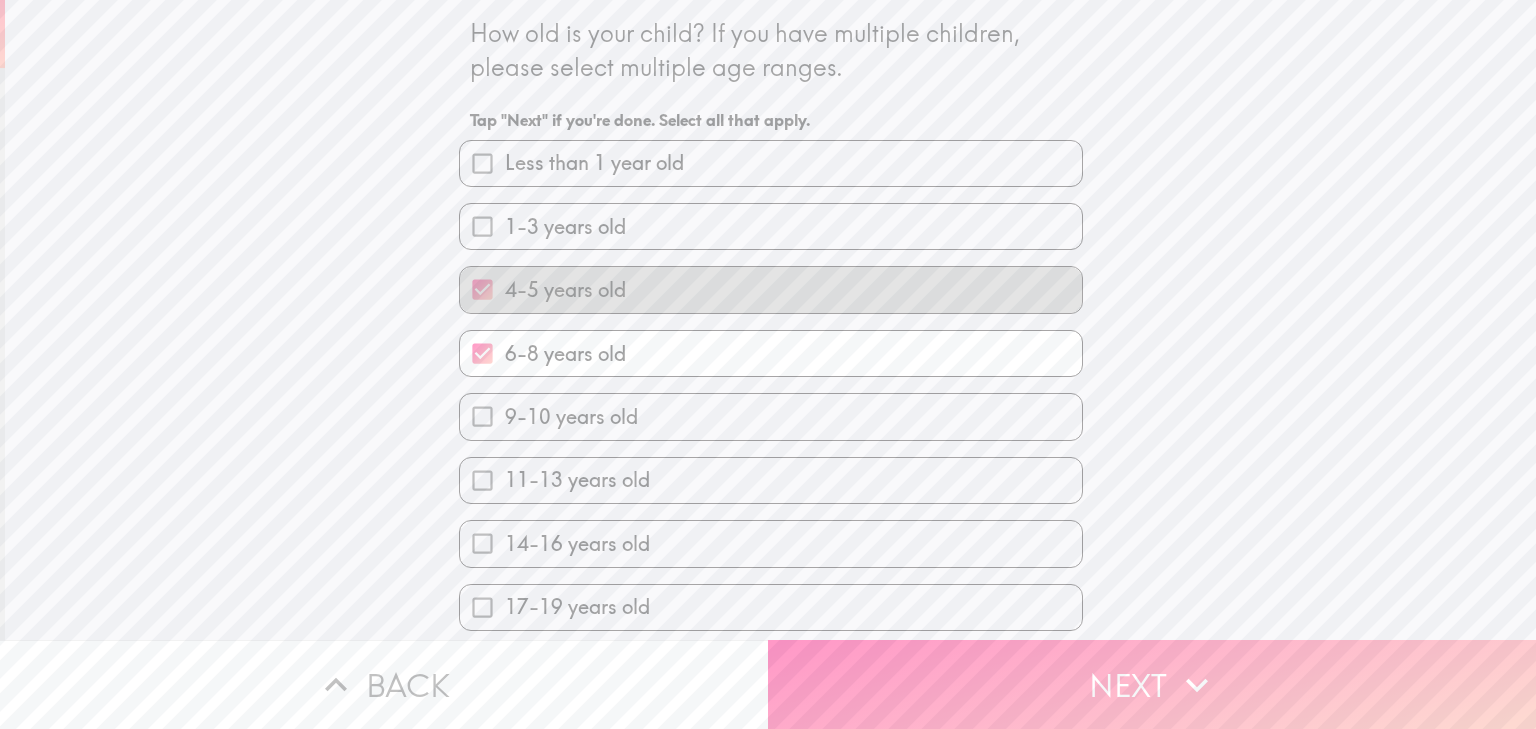 click on "4-5 years old" at bounding box center (565, 290) 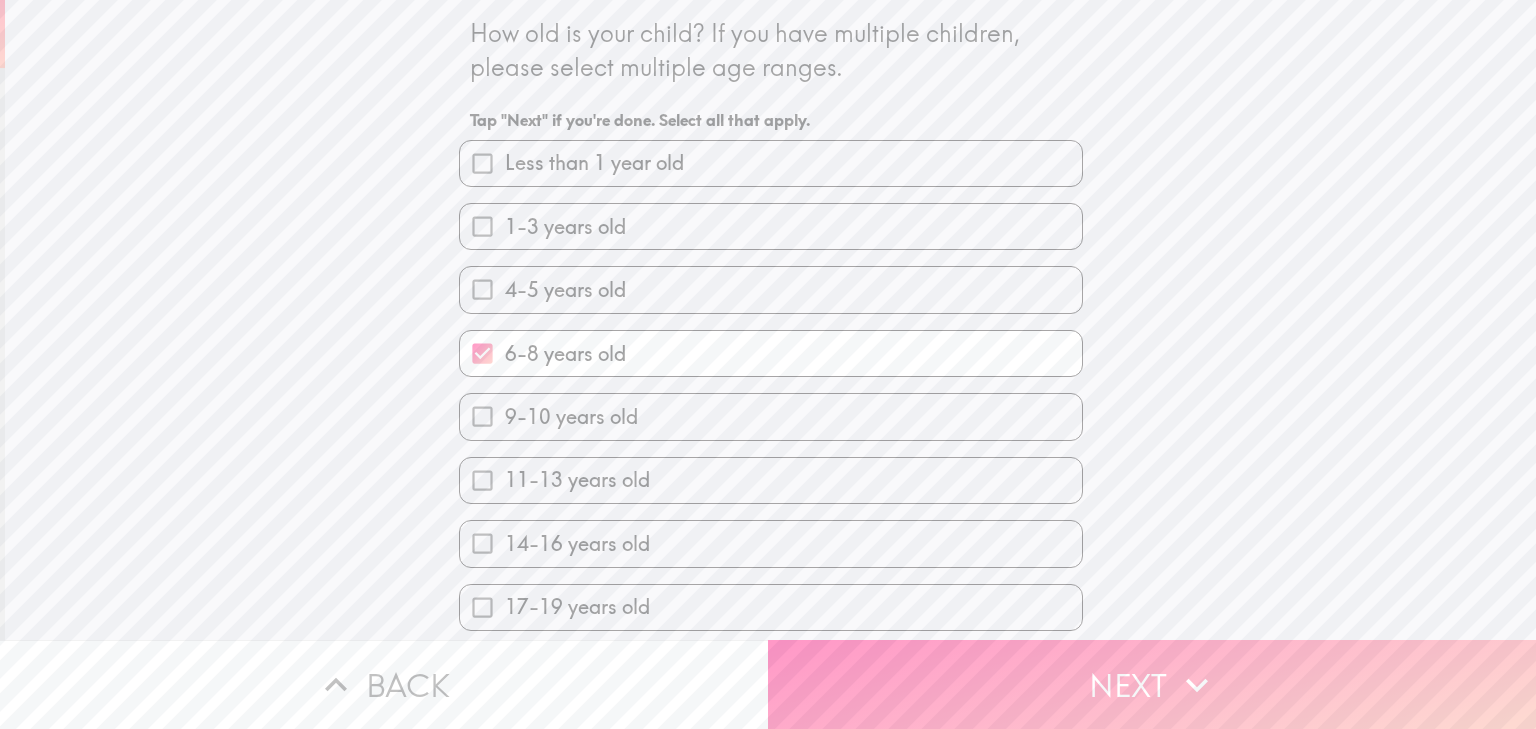 click on "9-10 years old" at bounding box center (571, 417) 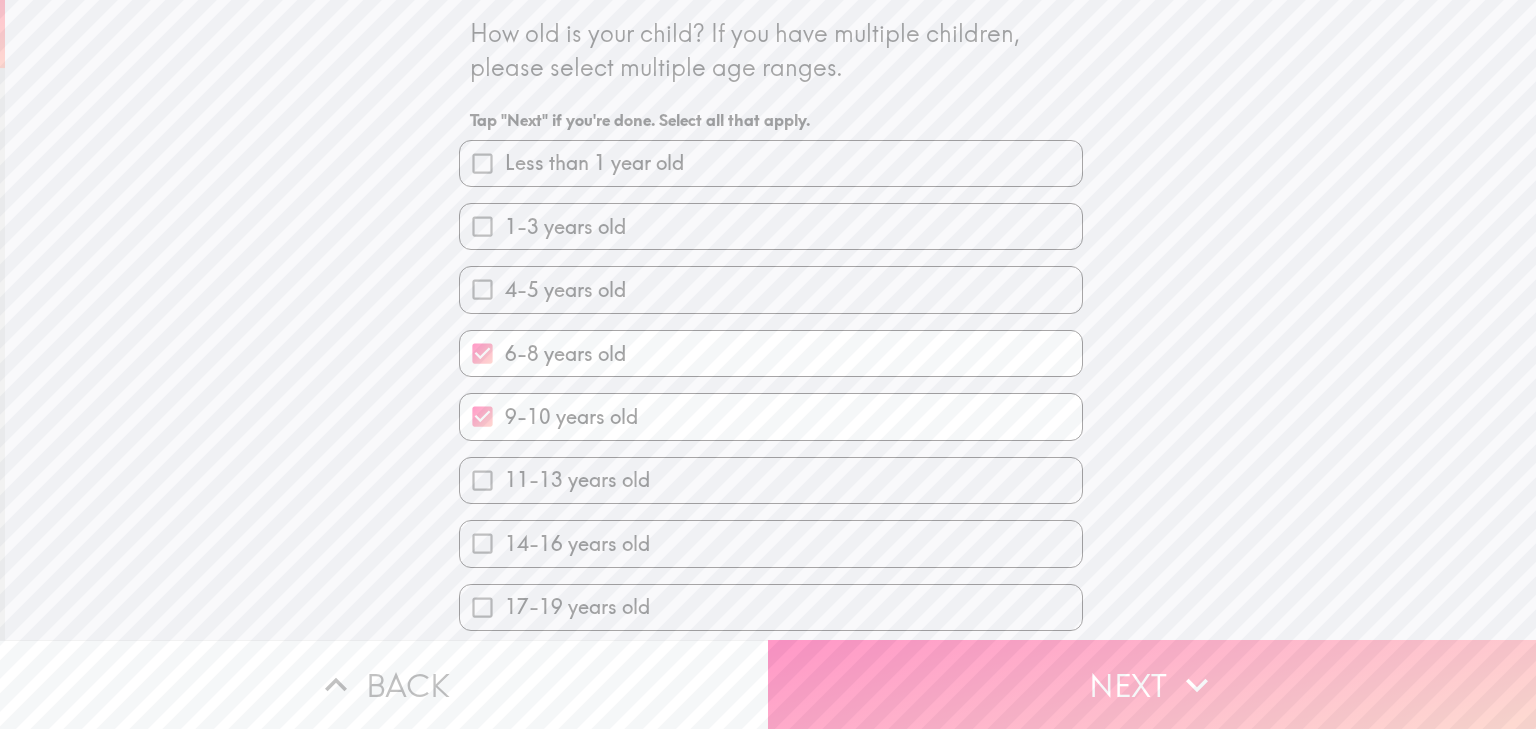 click on "11-13 years old" at bounding box center [577, 480] 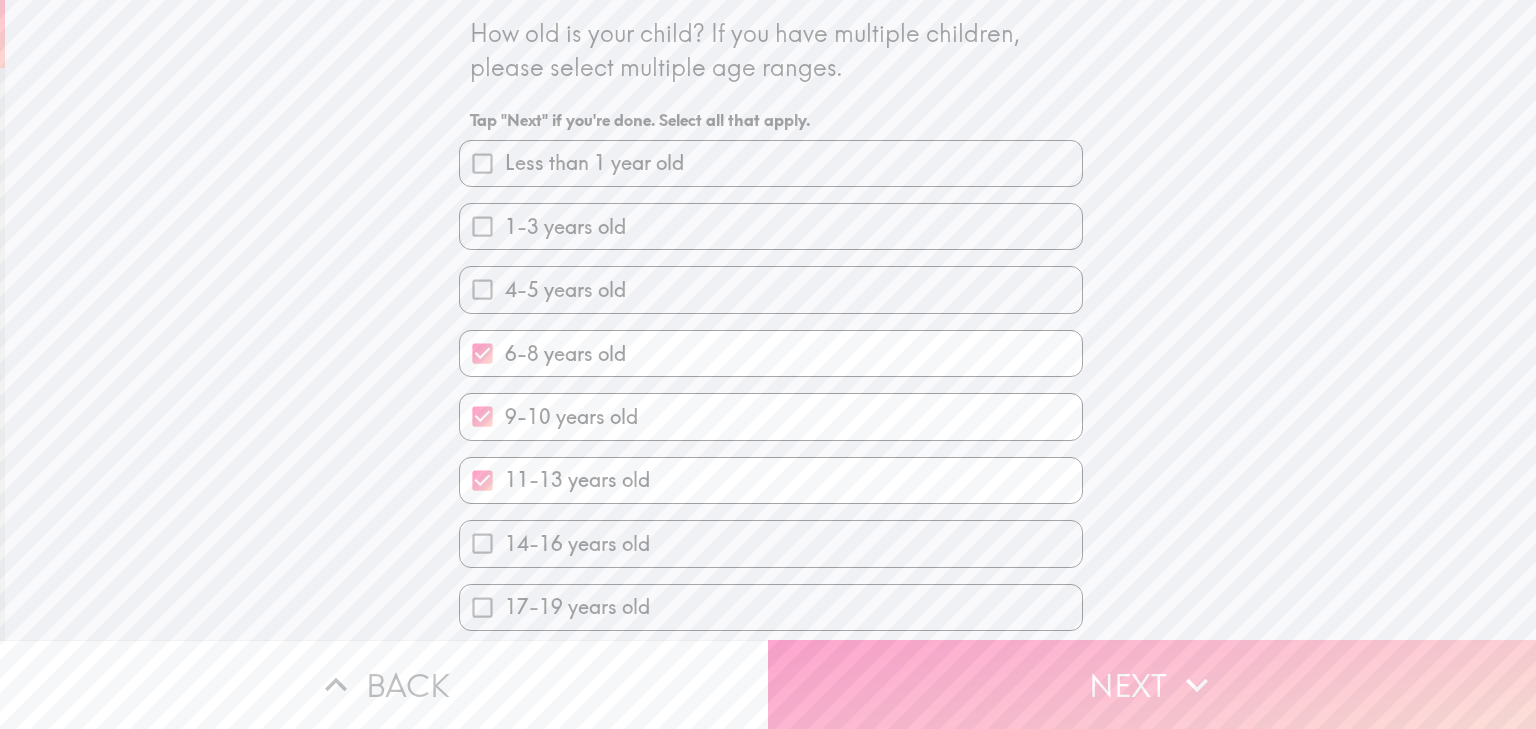 click on "Next" at bounding box center [1152, 684] 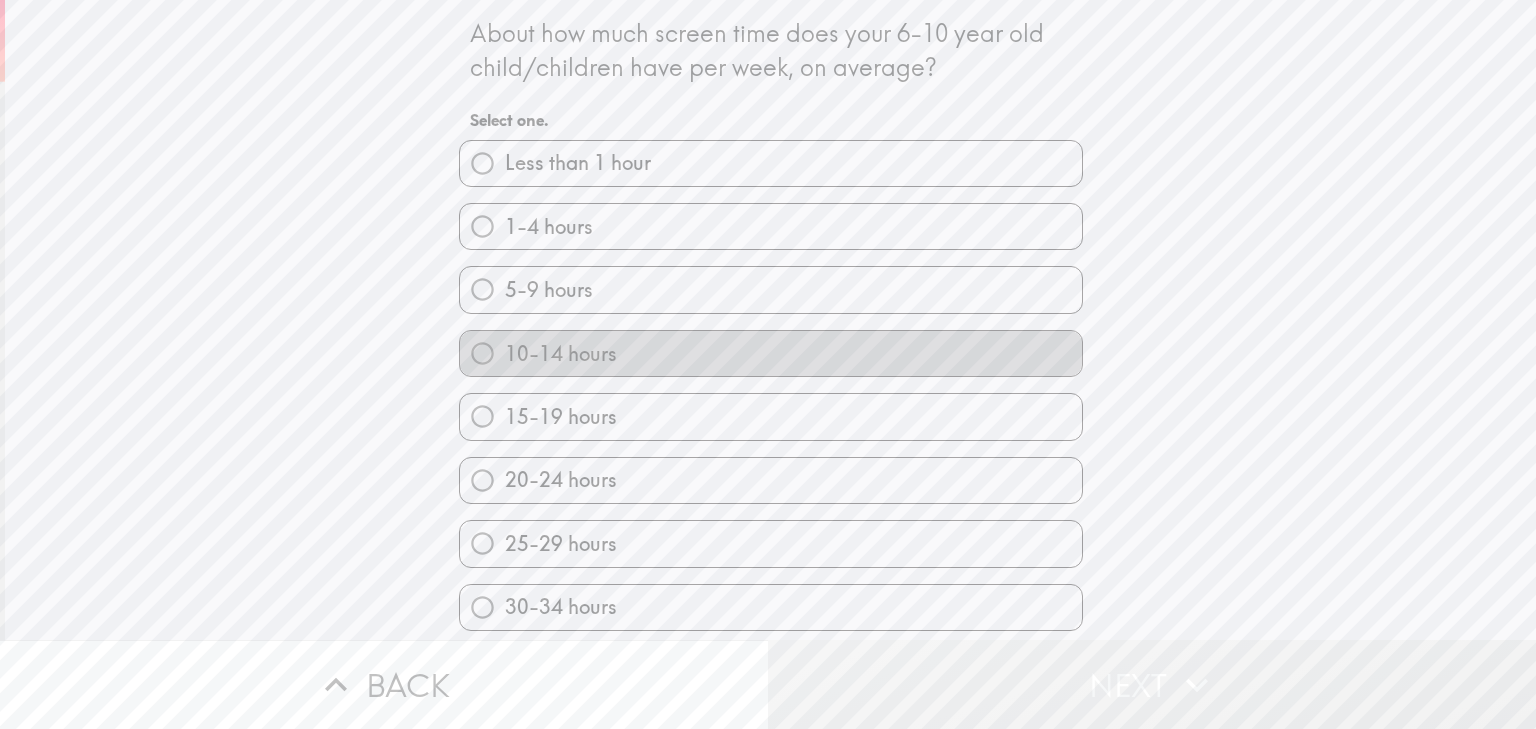 click on "10-14 hours" at bounding box center (561, 354) 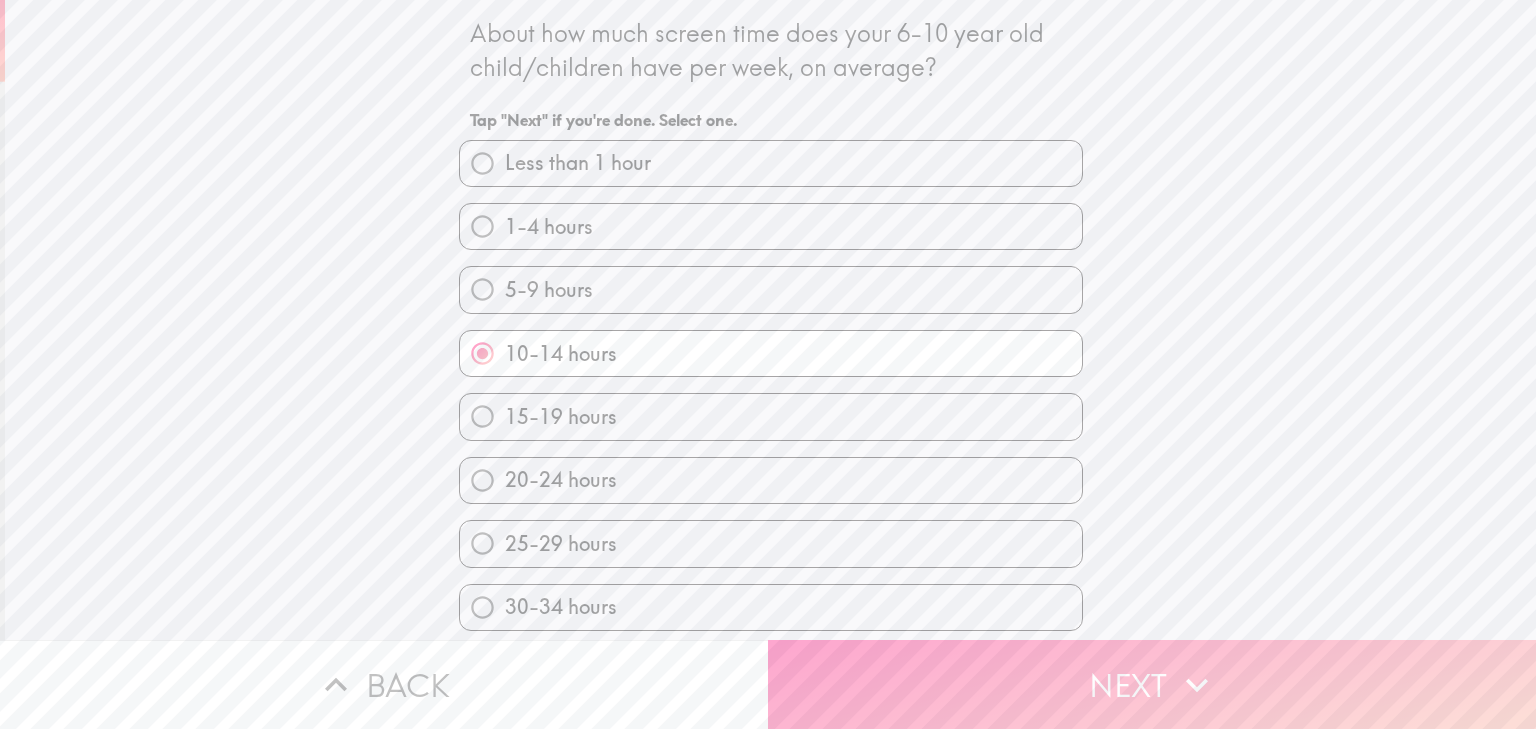 click on "Next" at bounding box center (1152, 684) 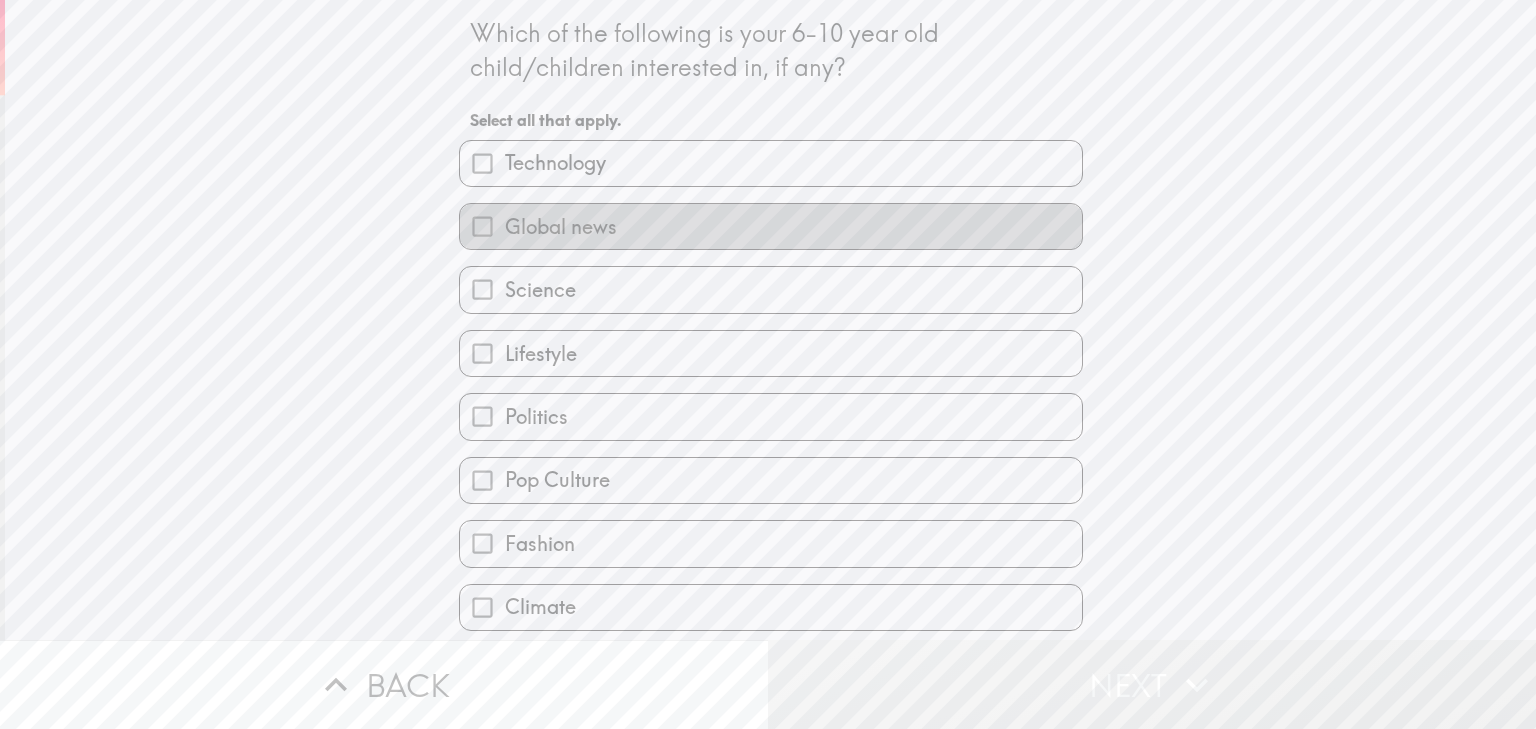 click on "Global news" at bounding box center [561, 227] 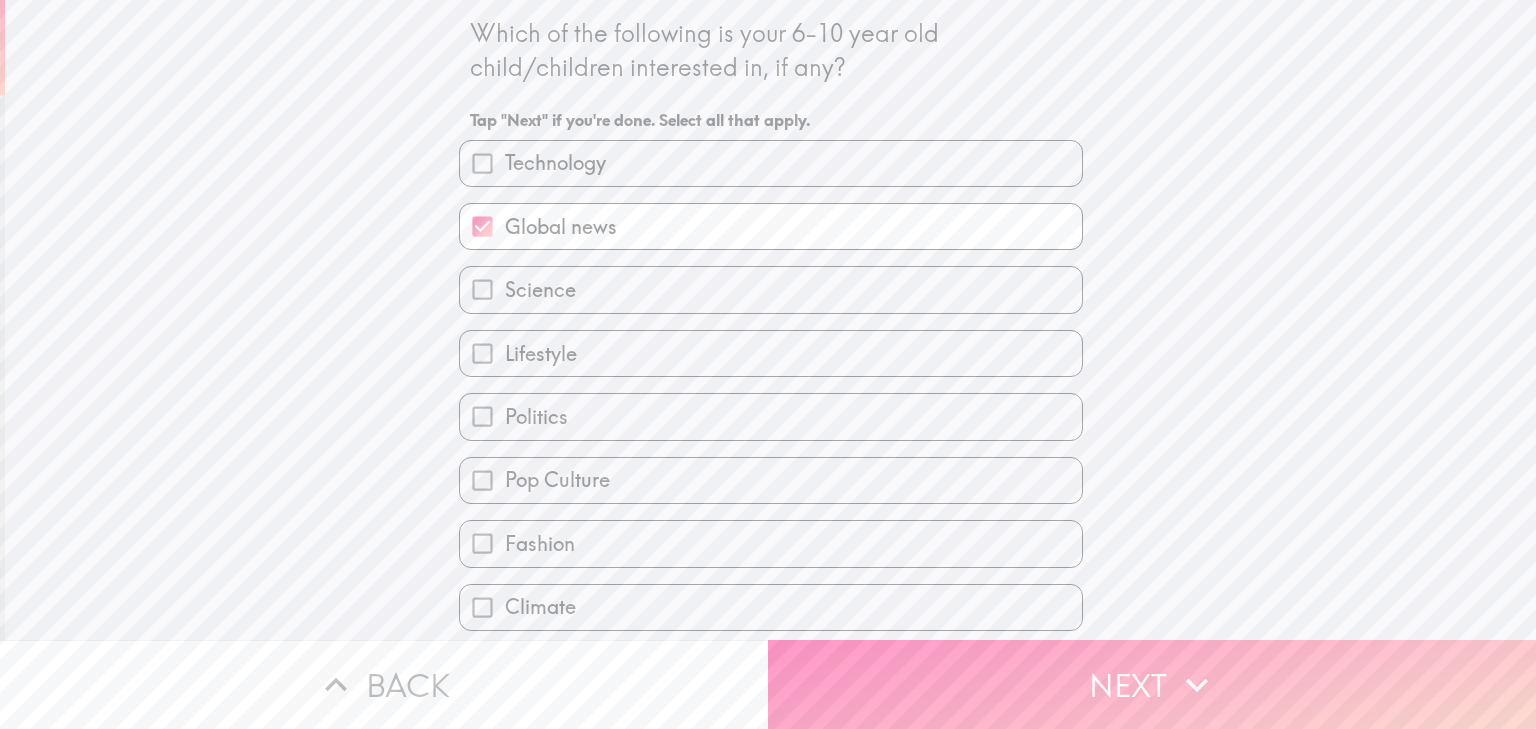 click on "Global news" at bounding box center (561, 227) 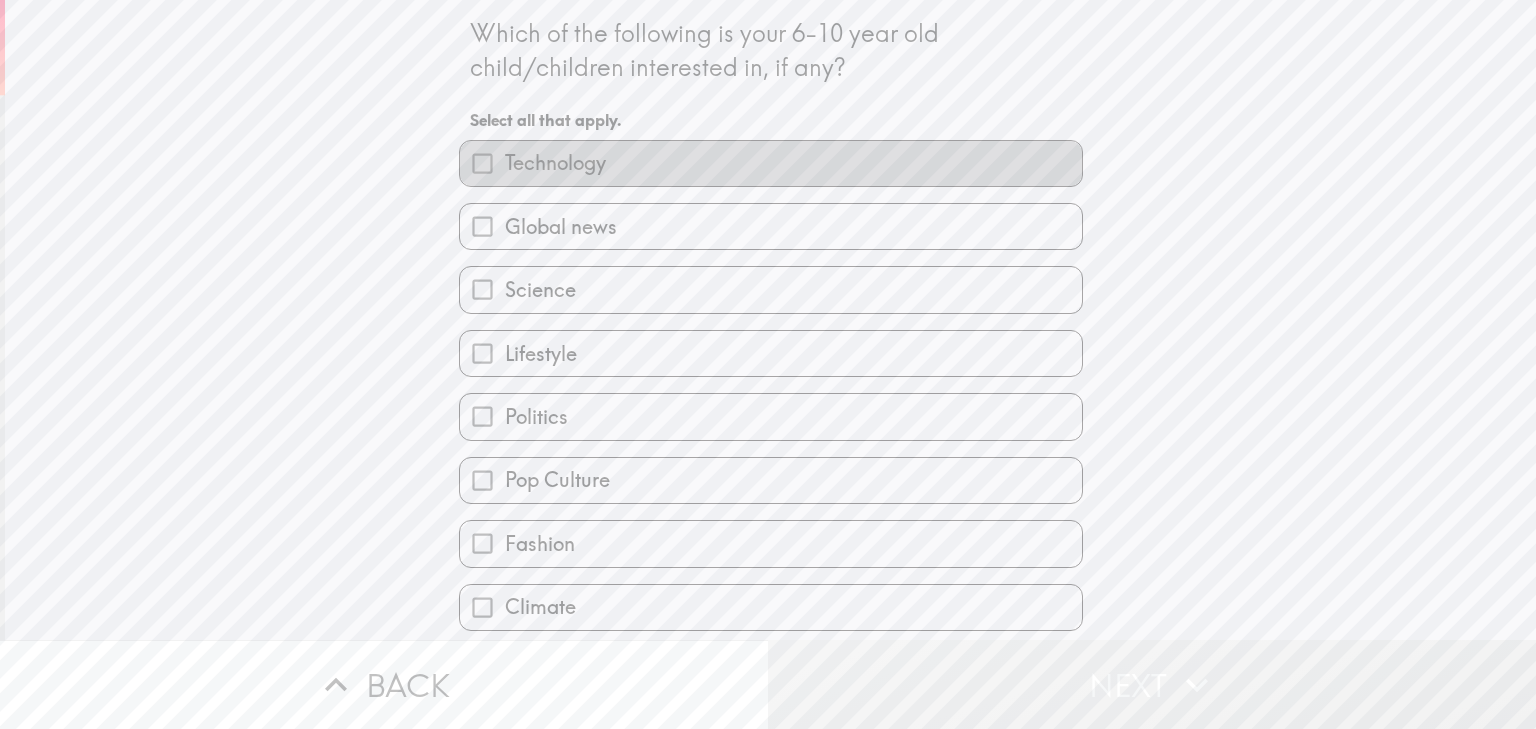 click on "Technology" at bounding box center [555, 163] 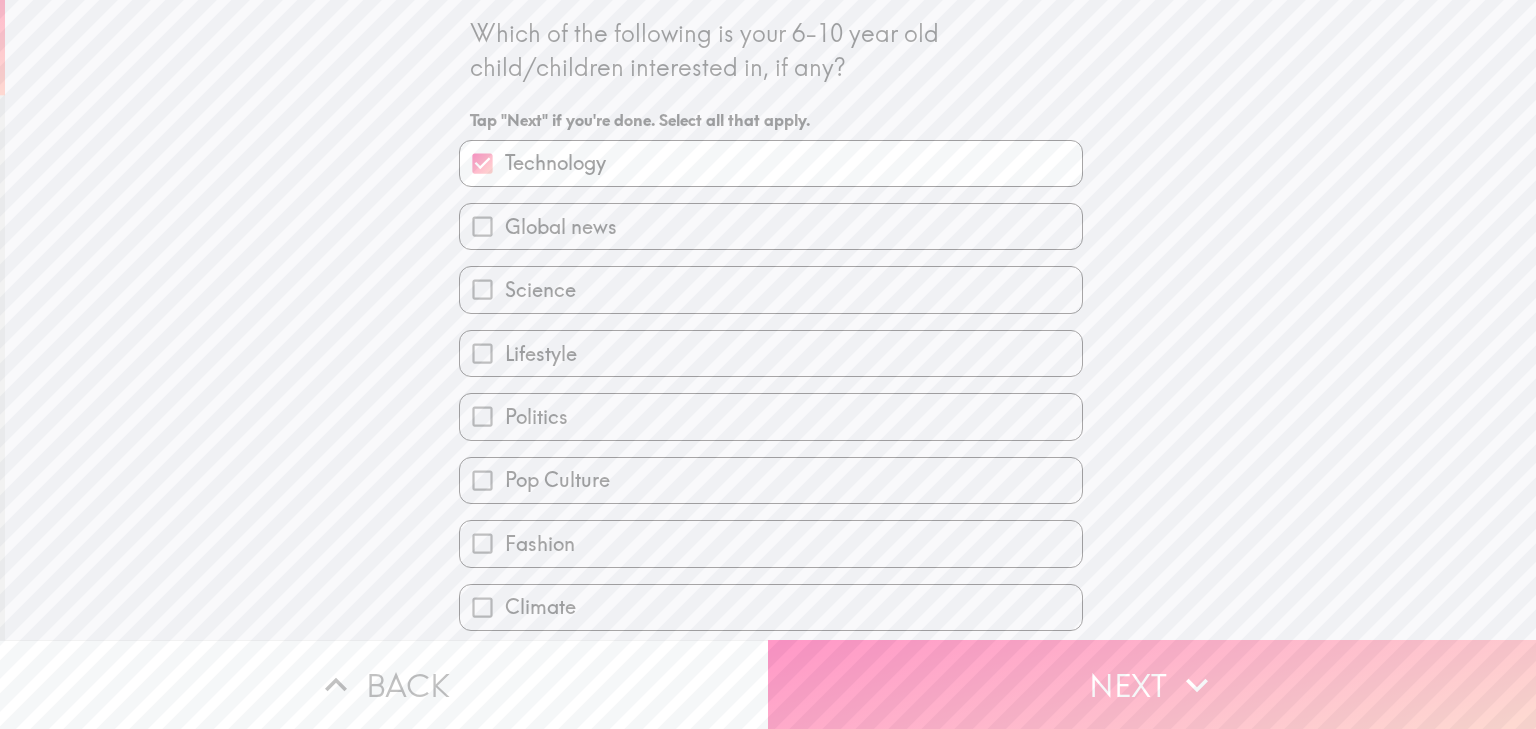 click on "Pop Culture" at bounding box center [557, 480] 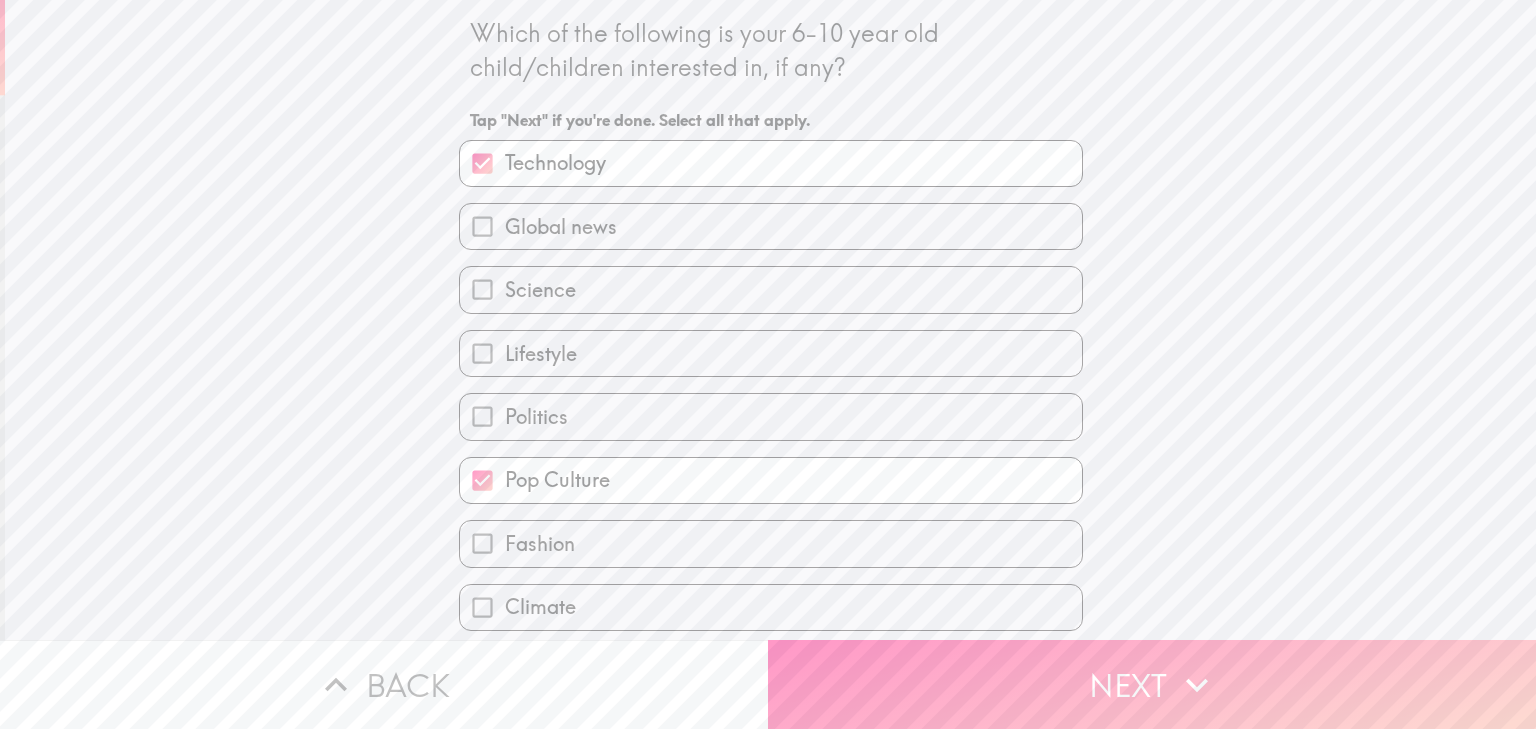 click on "Fashion" at bounding box center [771, 543] 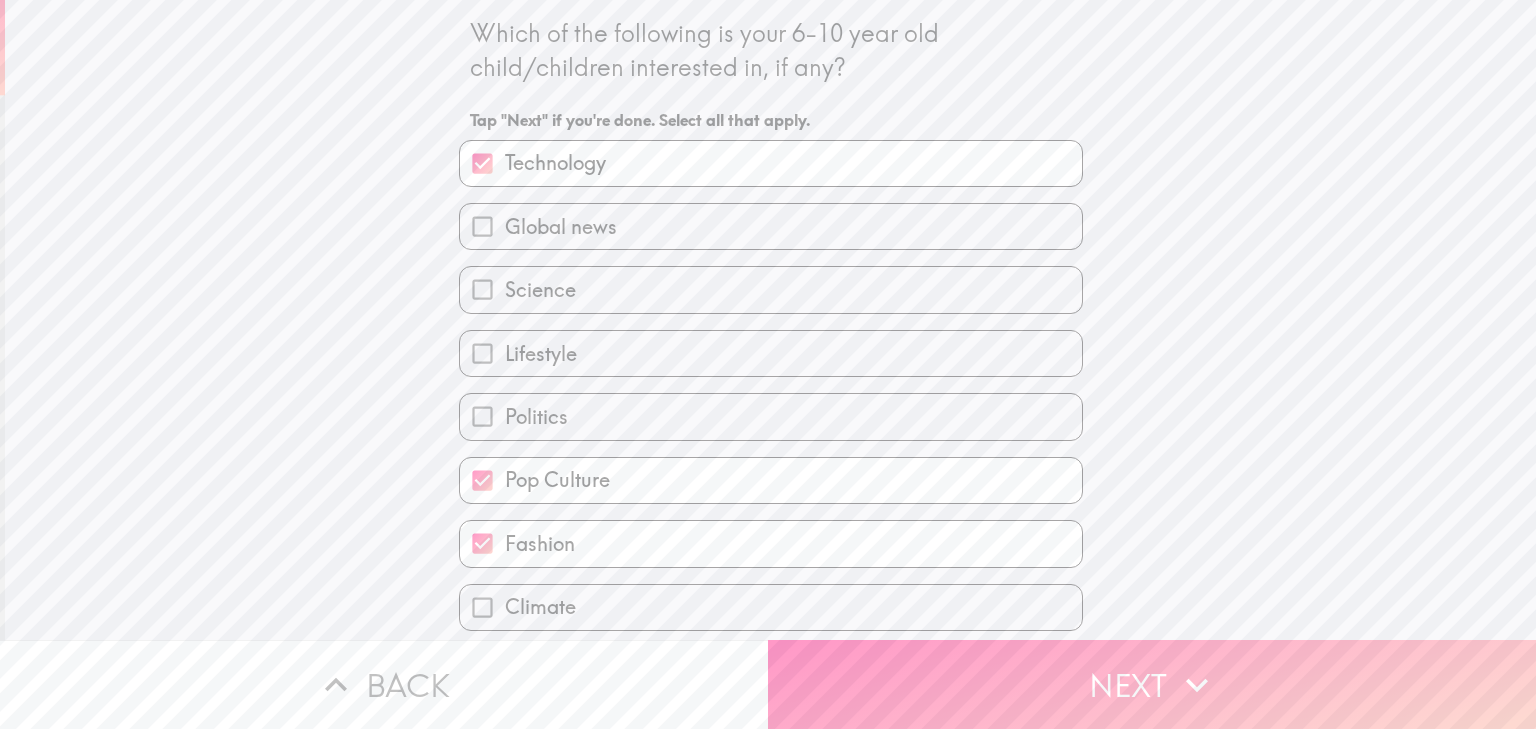 click on "Science" at bounding box center [540, 290] 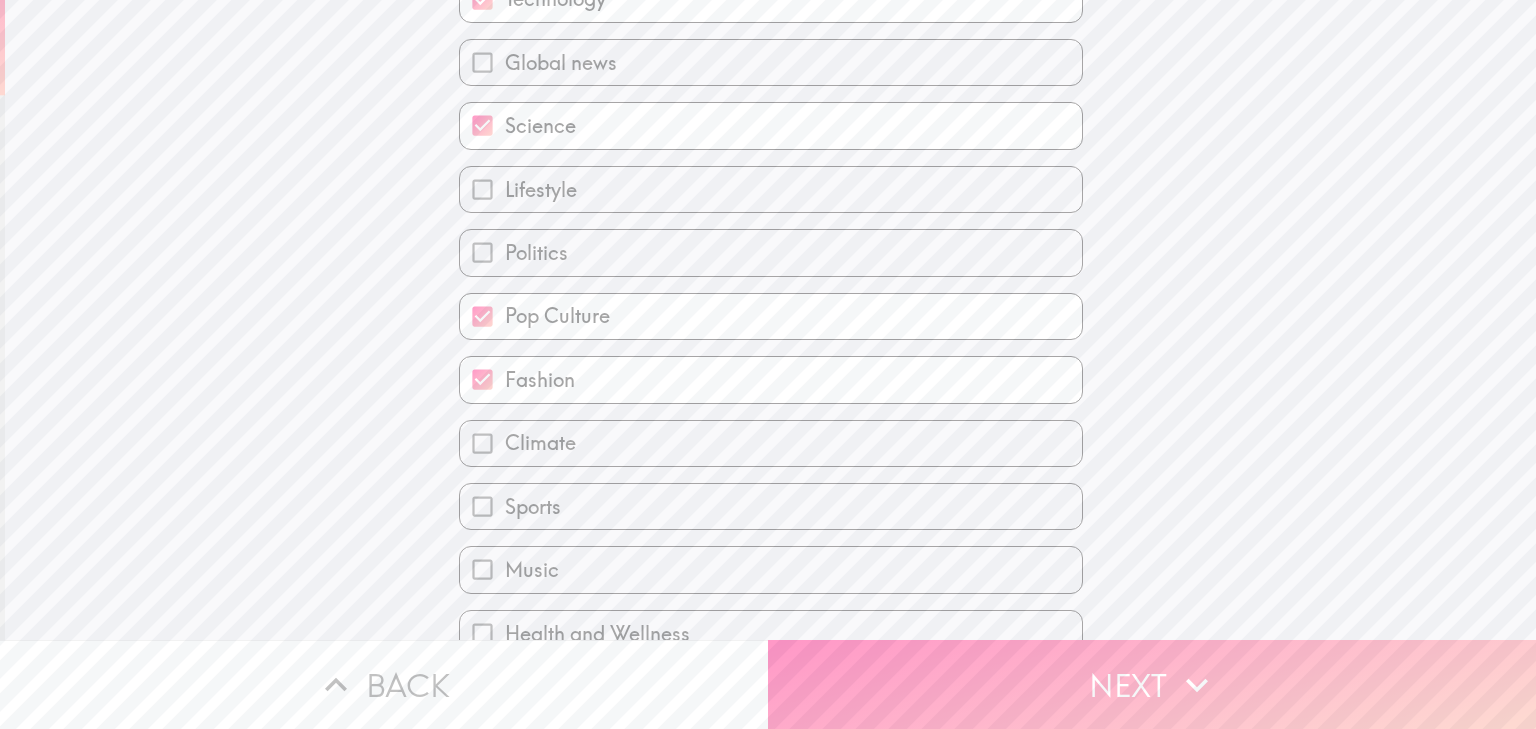scroll, scrollTop: 240, scrollLeft: 0, axis: vertical 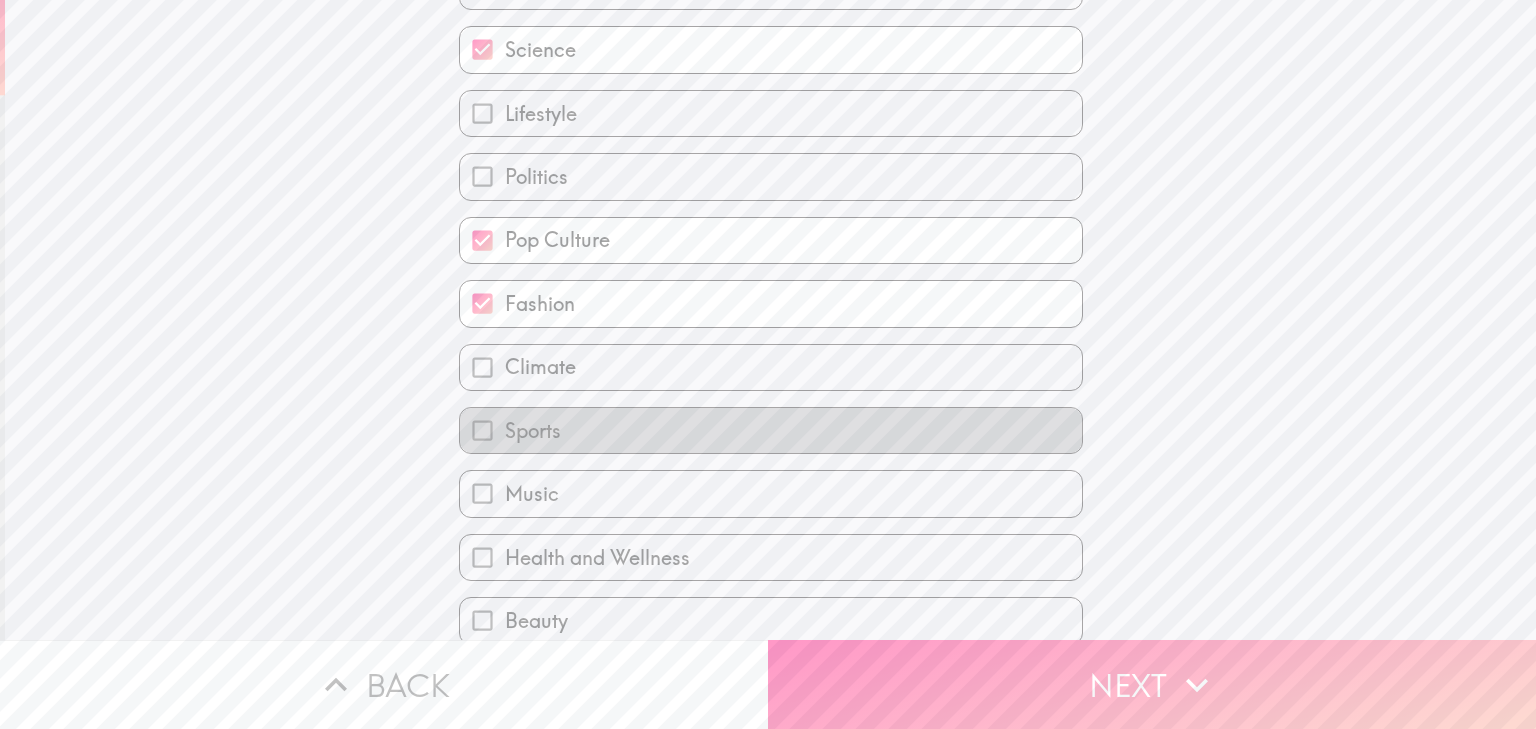 click on "Sports" at bounding box center [771, 430] 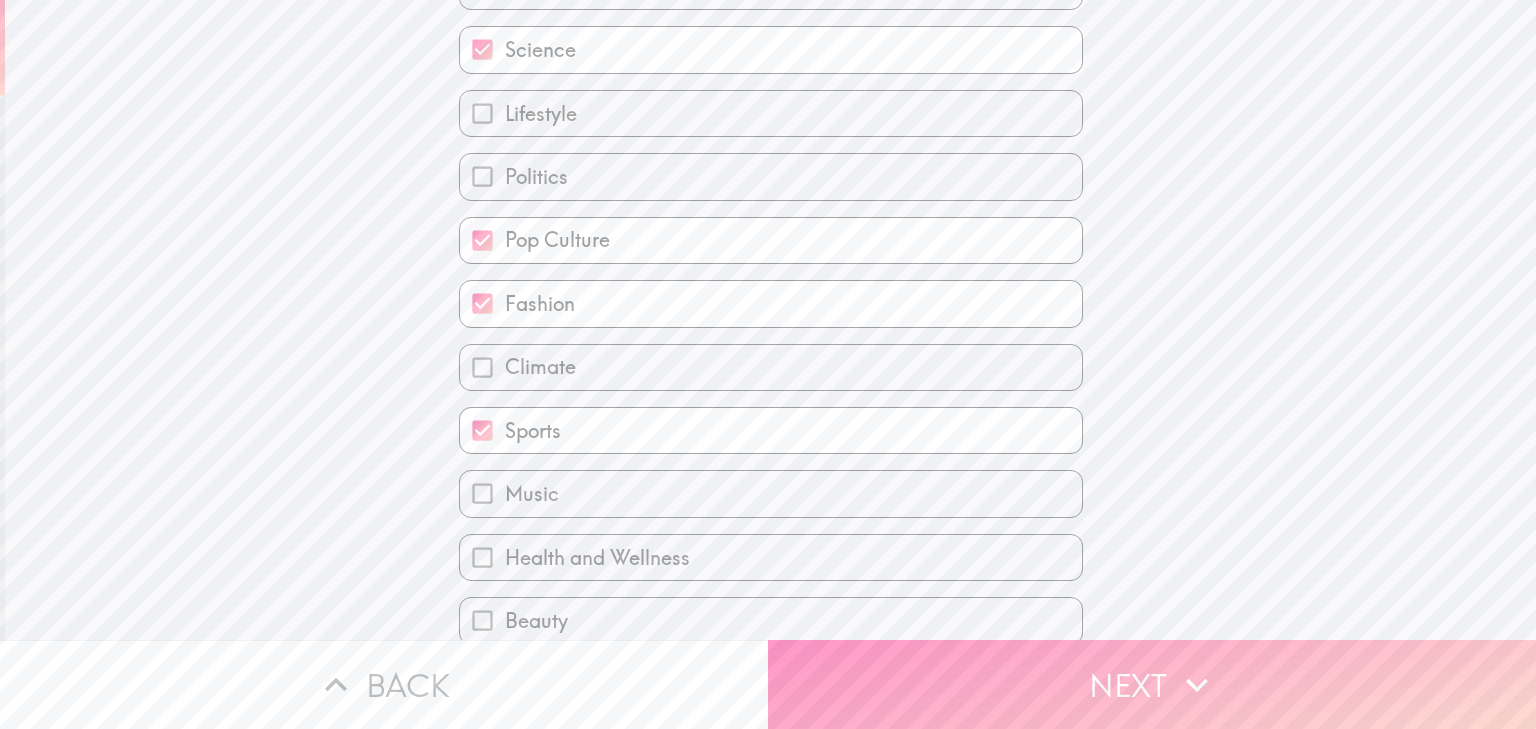 click on "Music" at bounding box center (771, 493) 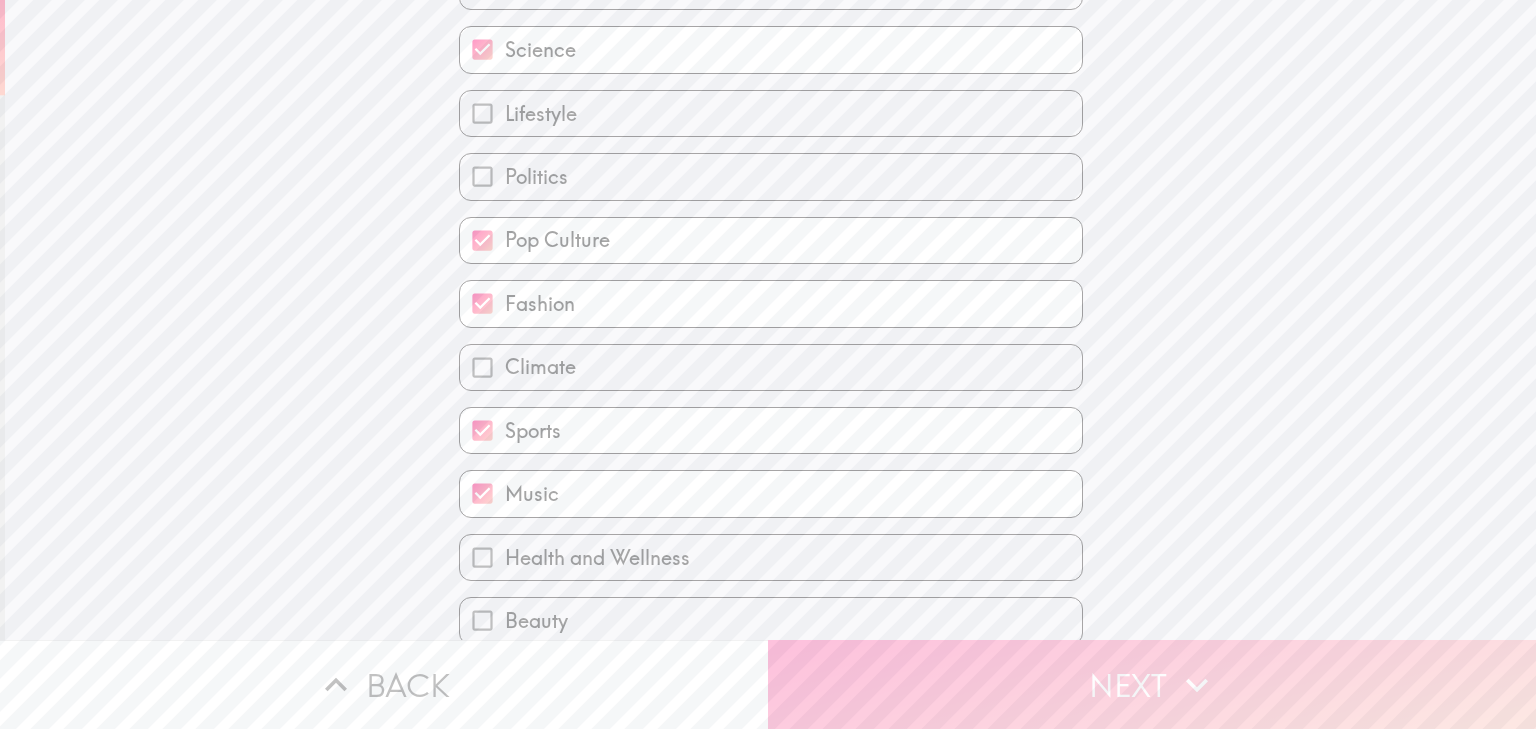 click on "Next" at bounding box center (1152, 684) 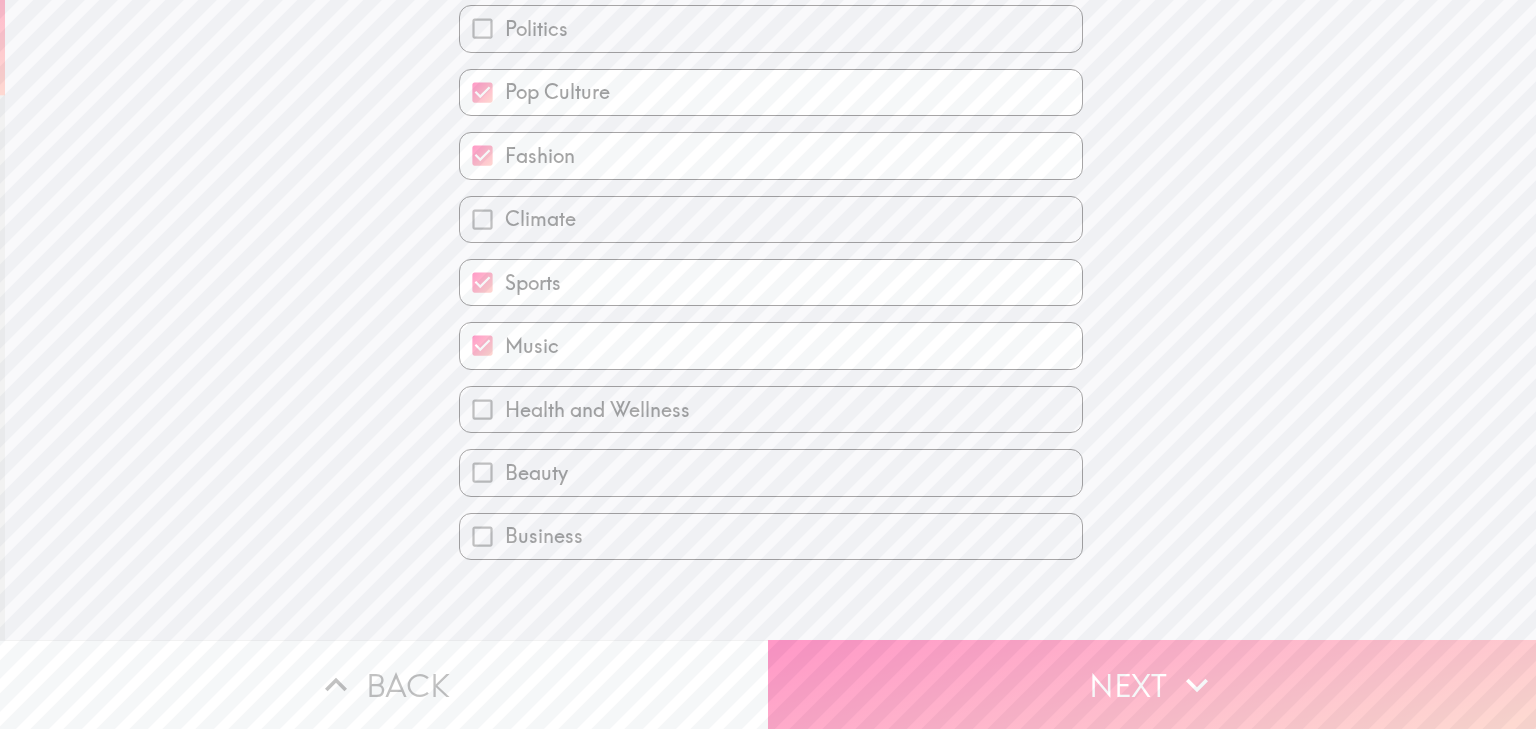 scroll, scrollTop: 0, scrollLeft: 0, axis: both 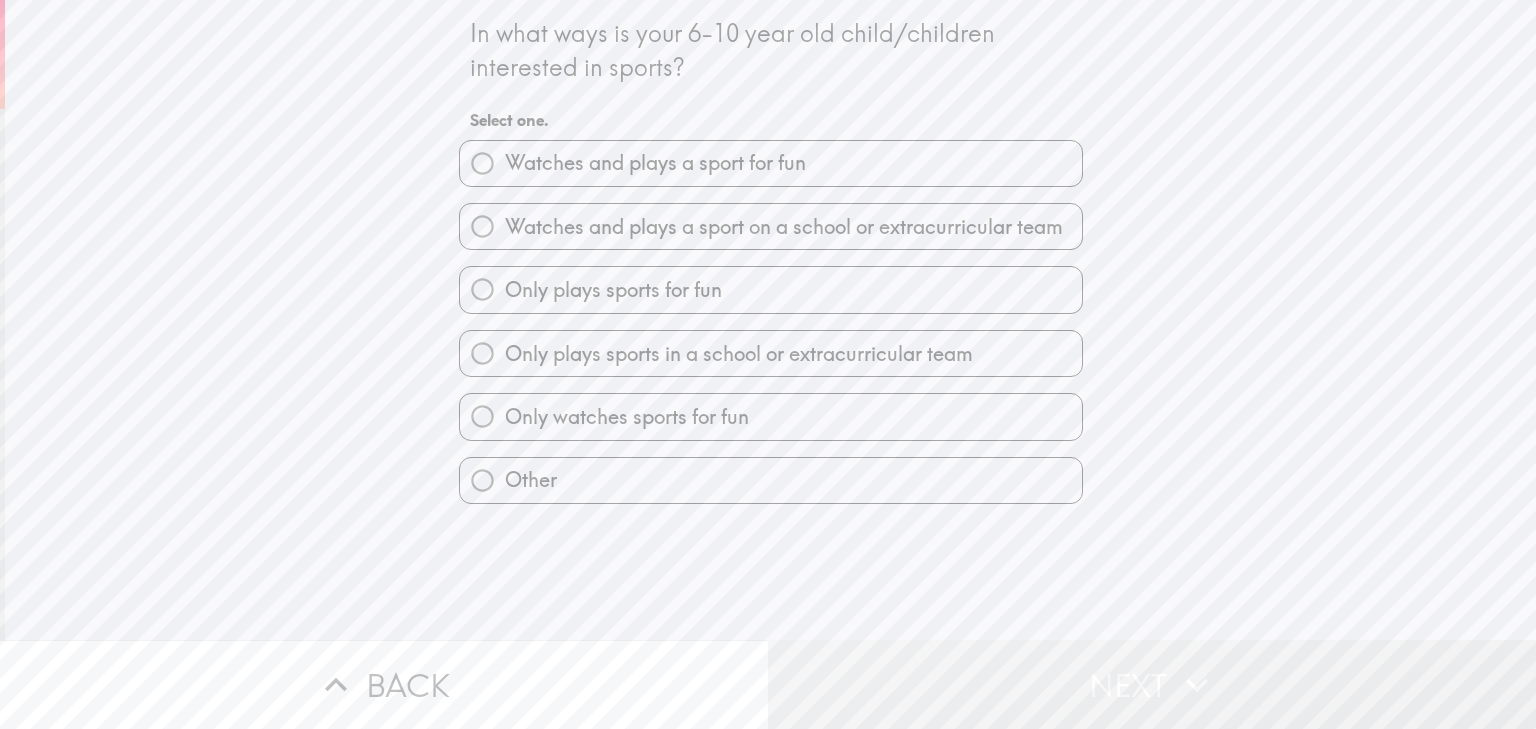 click on "Watches and plays a sport on a school or extracurricular team" at bounding box center [771, 226] 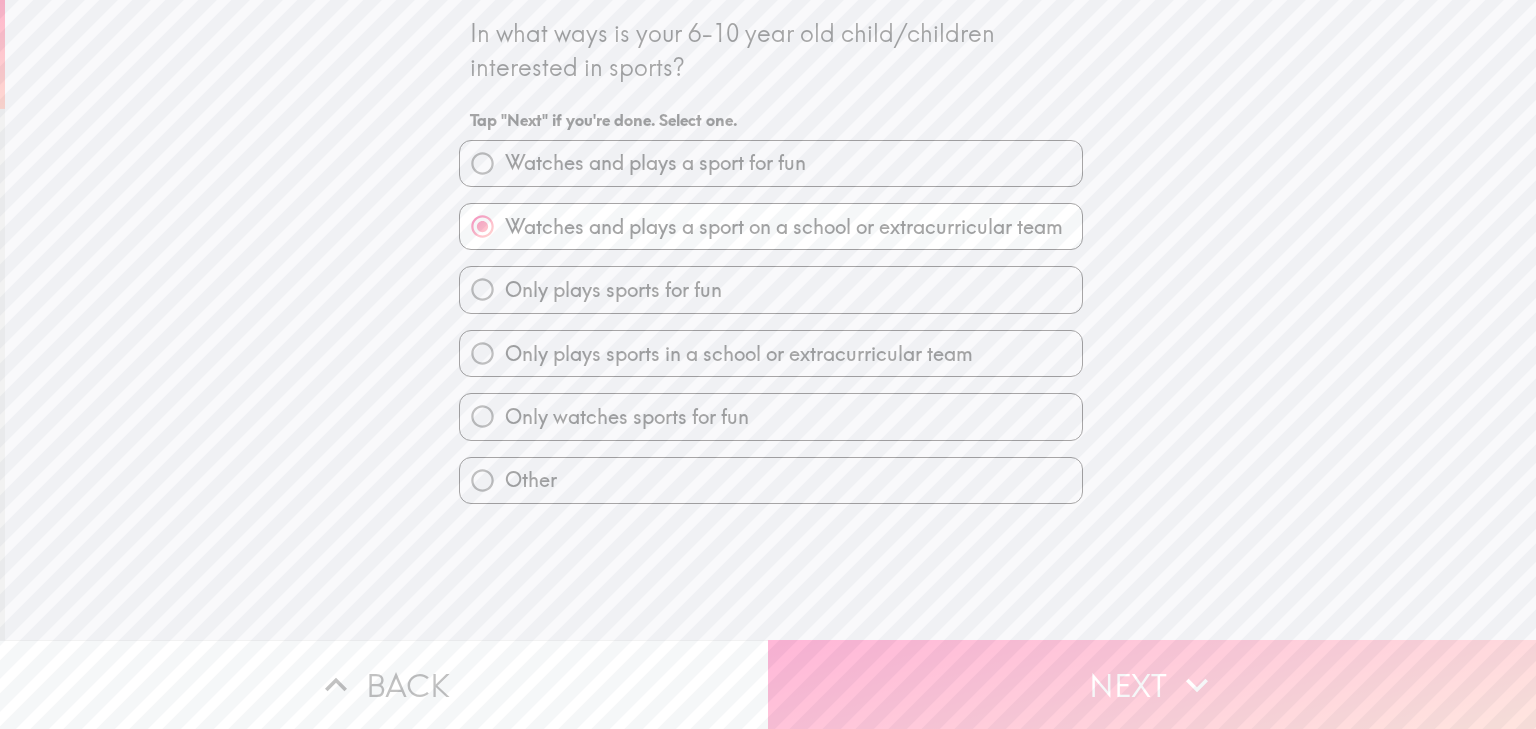 click on "Next" at bounding box center [1152, 684] 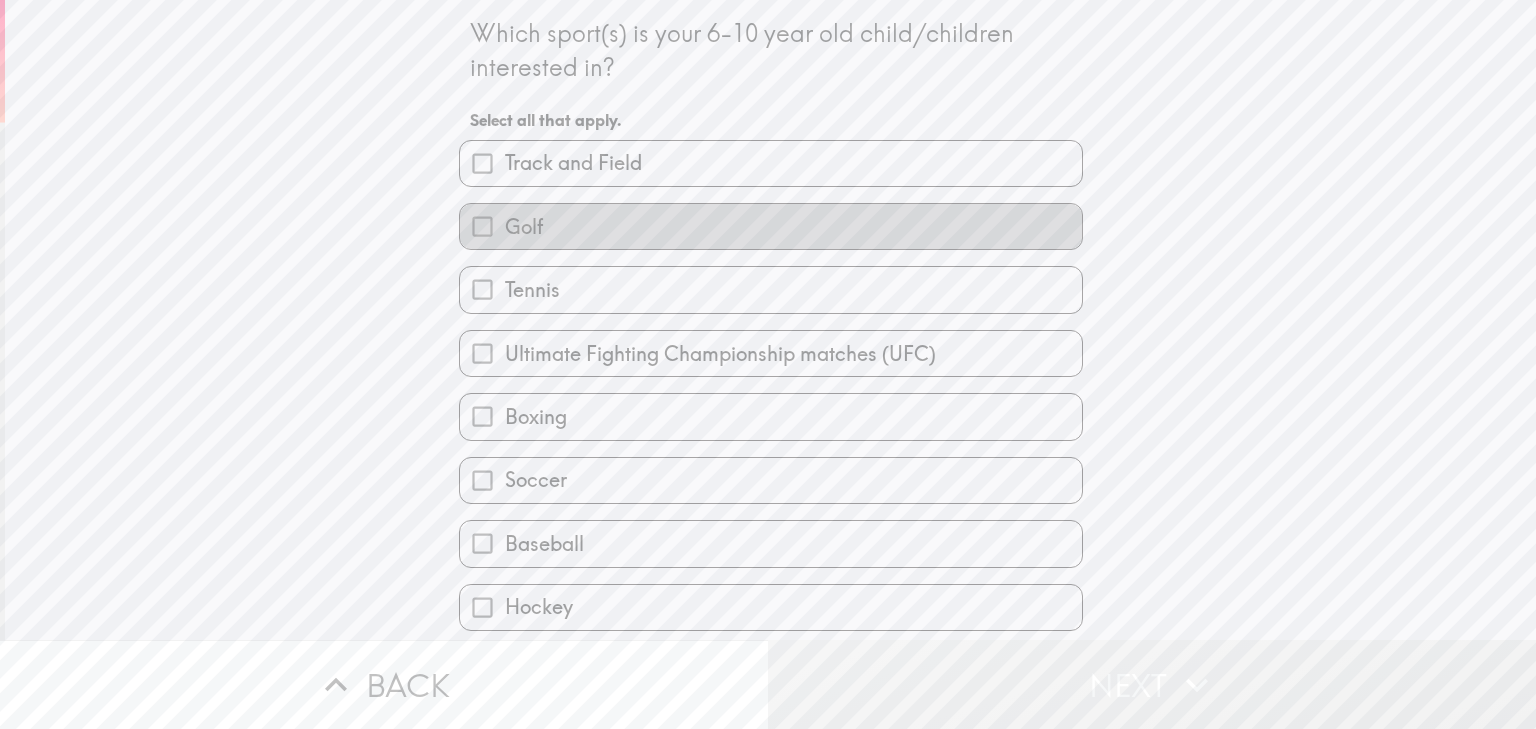 click on "Golf" at bounding box center [771, 226] 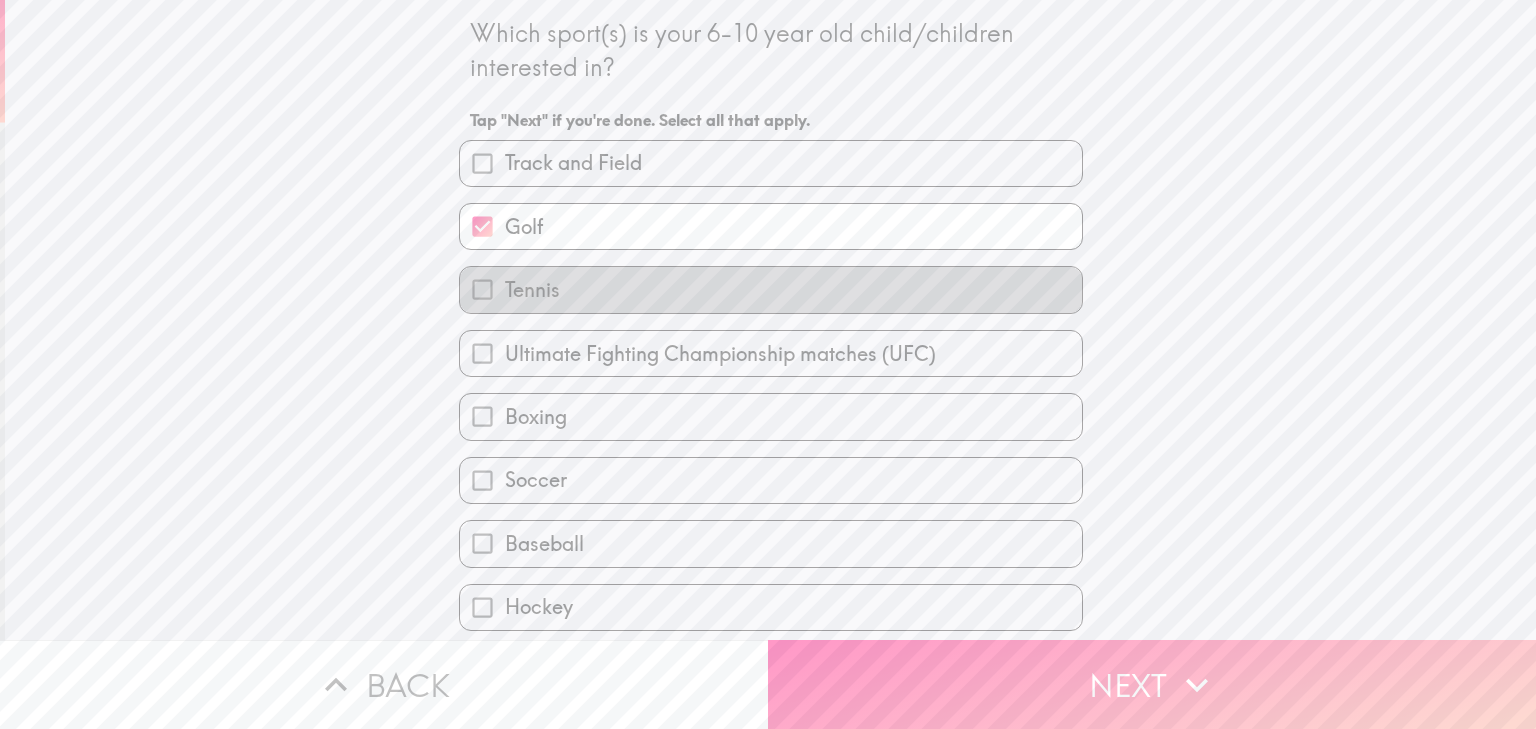 click on "Tennis" at bounding box center [771, 289] 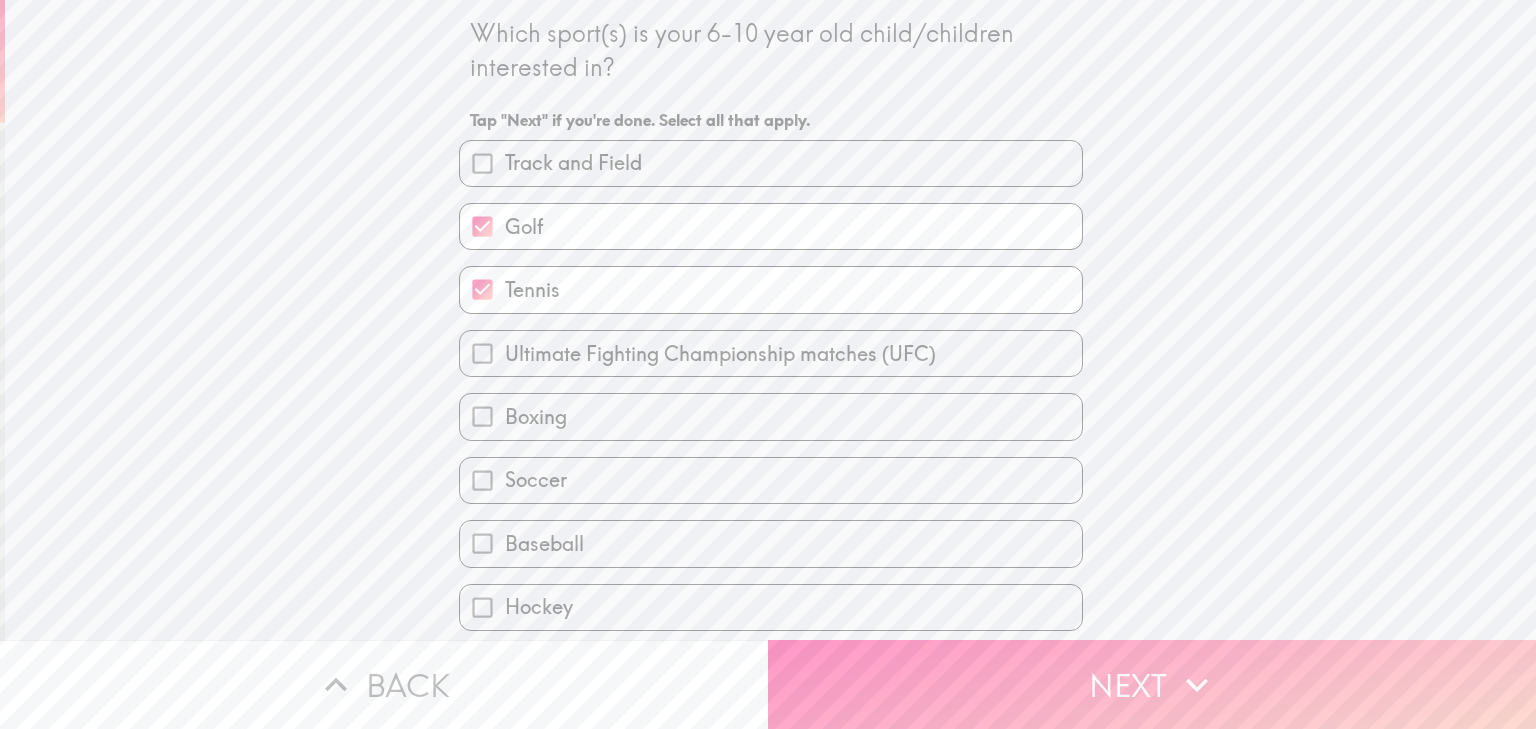 click on "Baseball" at bounding box center (771, 543) 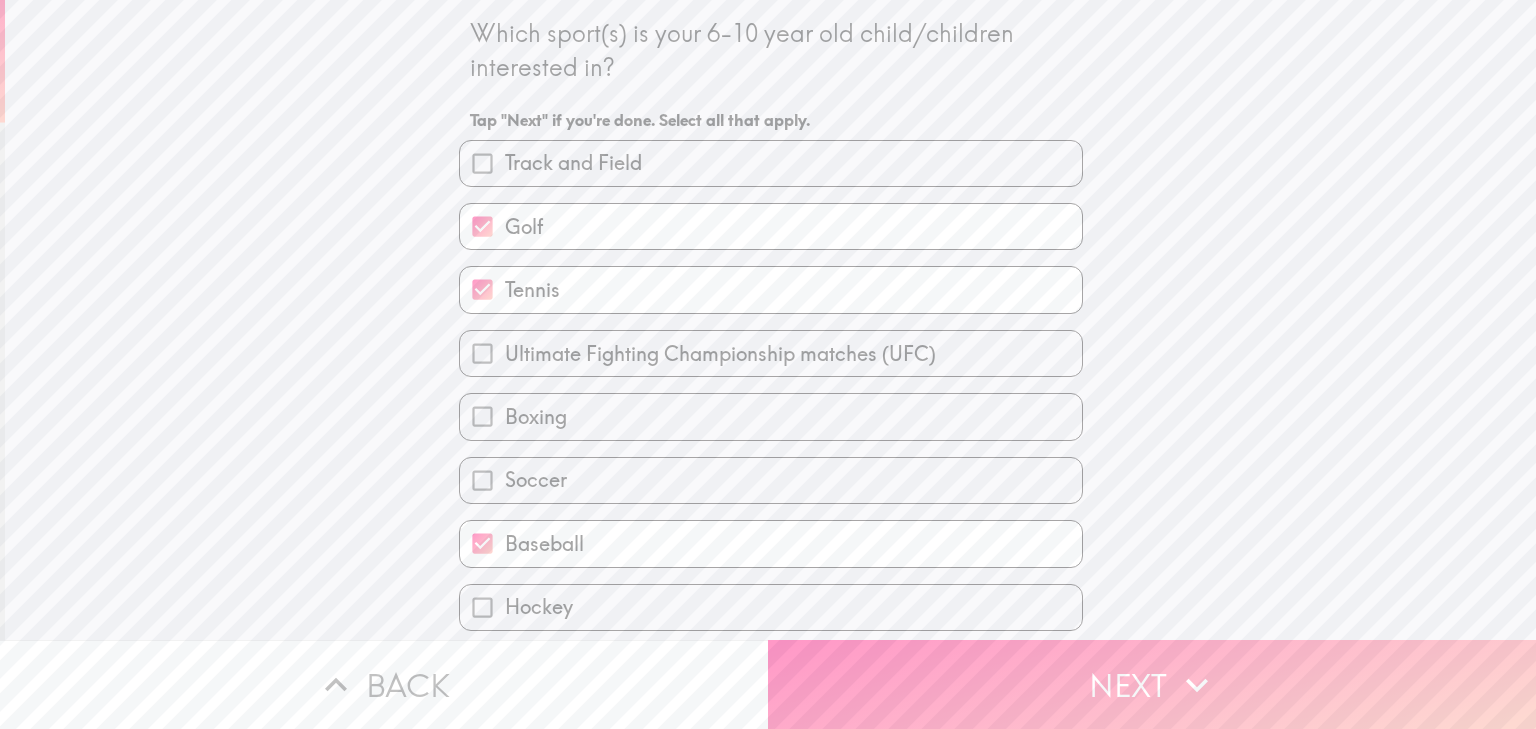 click on "Soccer" at bounding box center (771, 480) 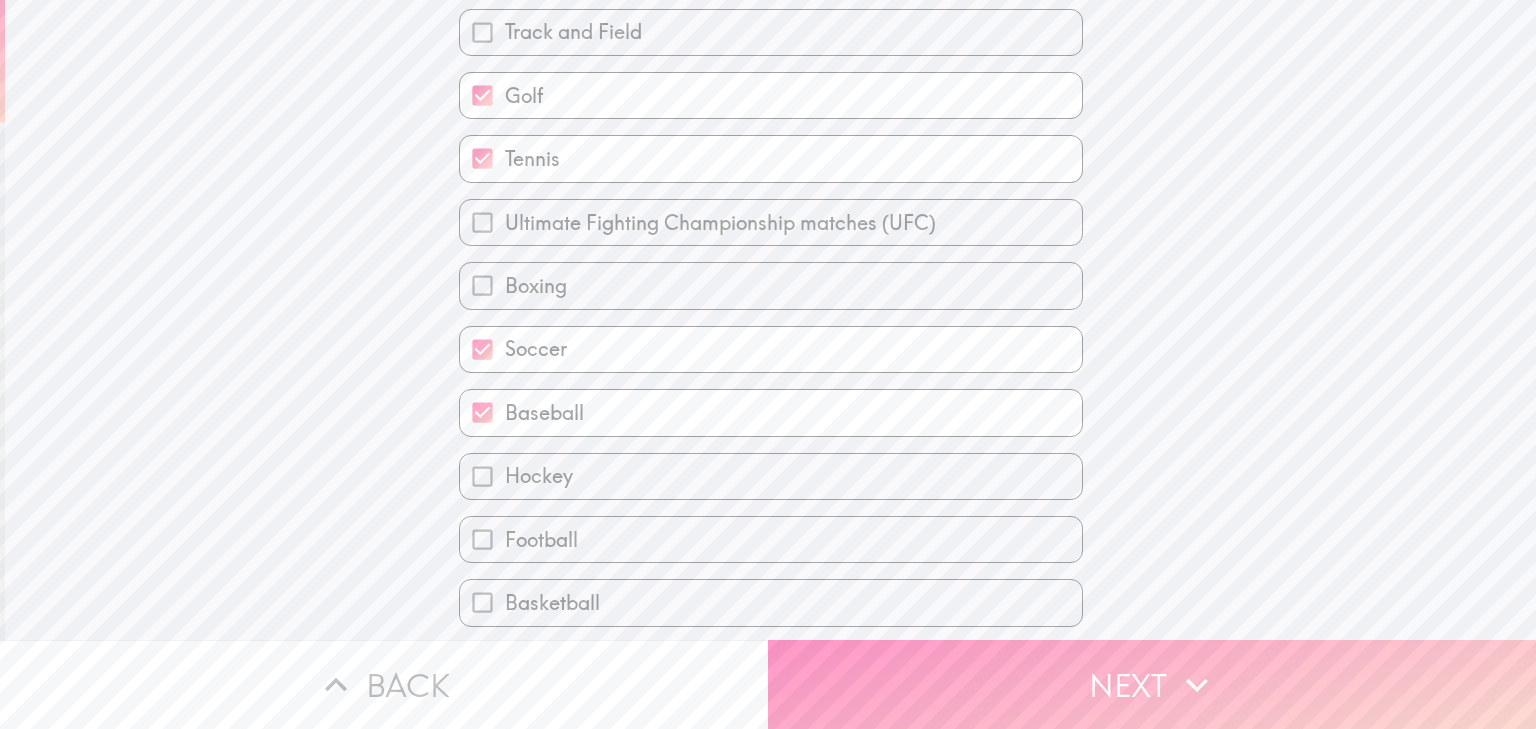 scroll, scrollTop: 188, scrollLeft: 0, axis: vertical 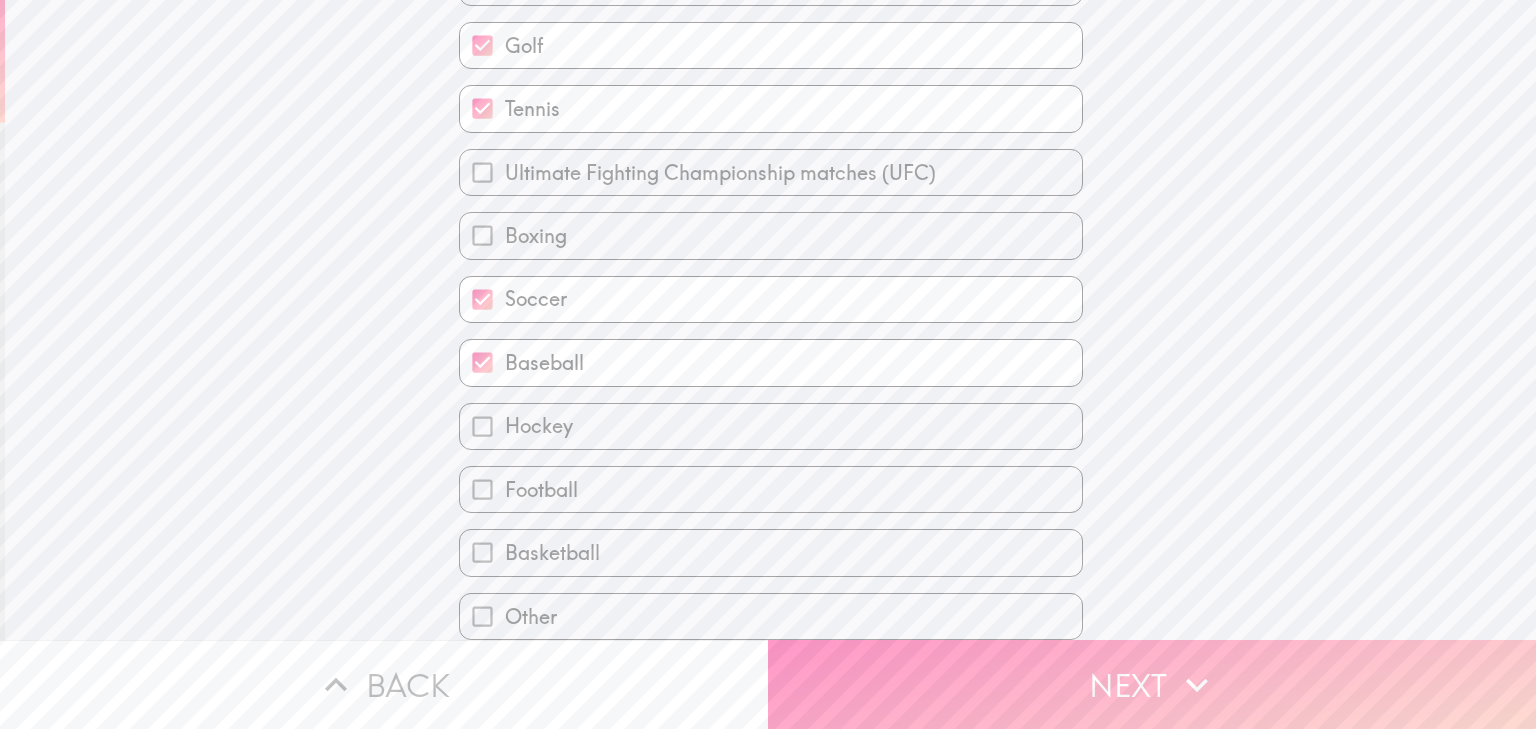 click on "Basketball" at bounding box center [552, 553] 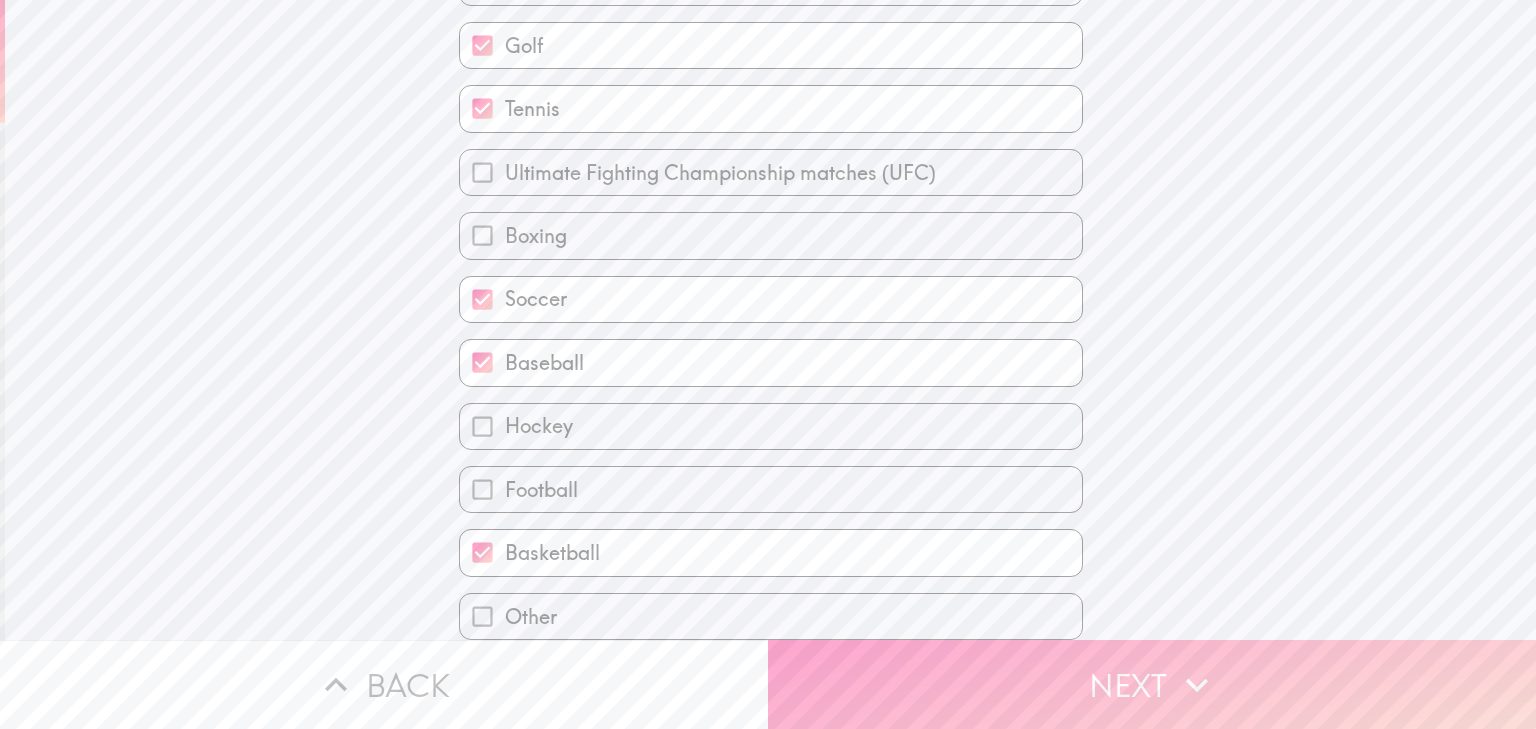 click on "Next" at bounding box center [1152, 684] 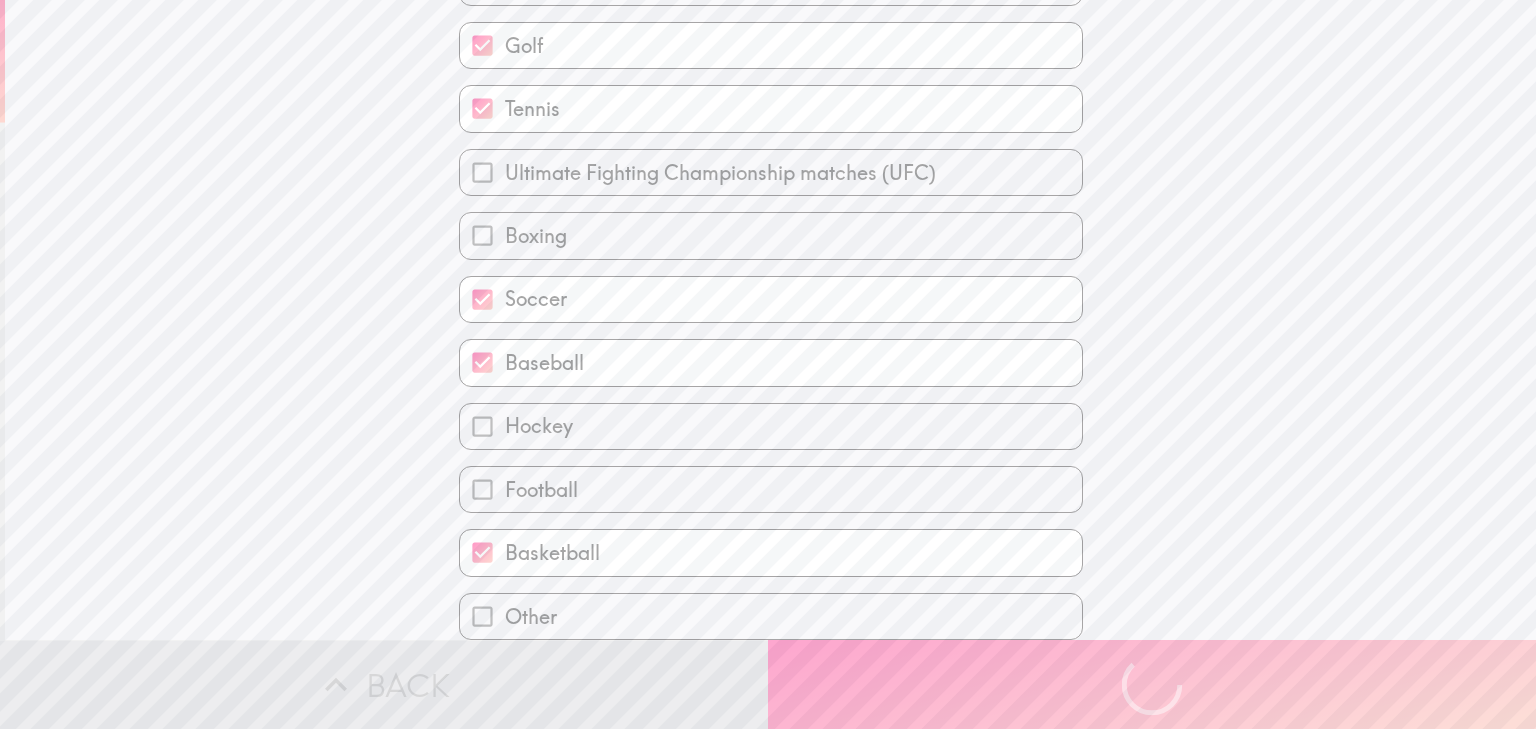 scroll, scrollTop: 0, scrollLeft: 0, axis: both 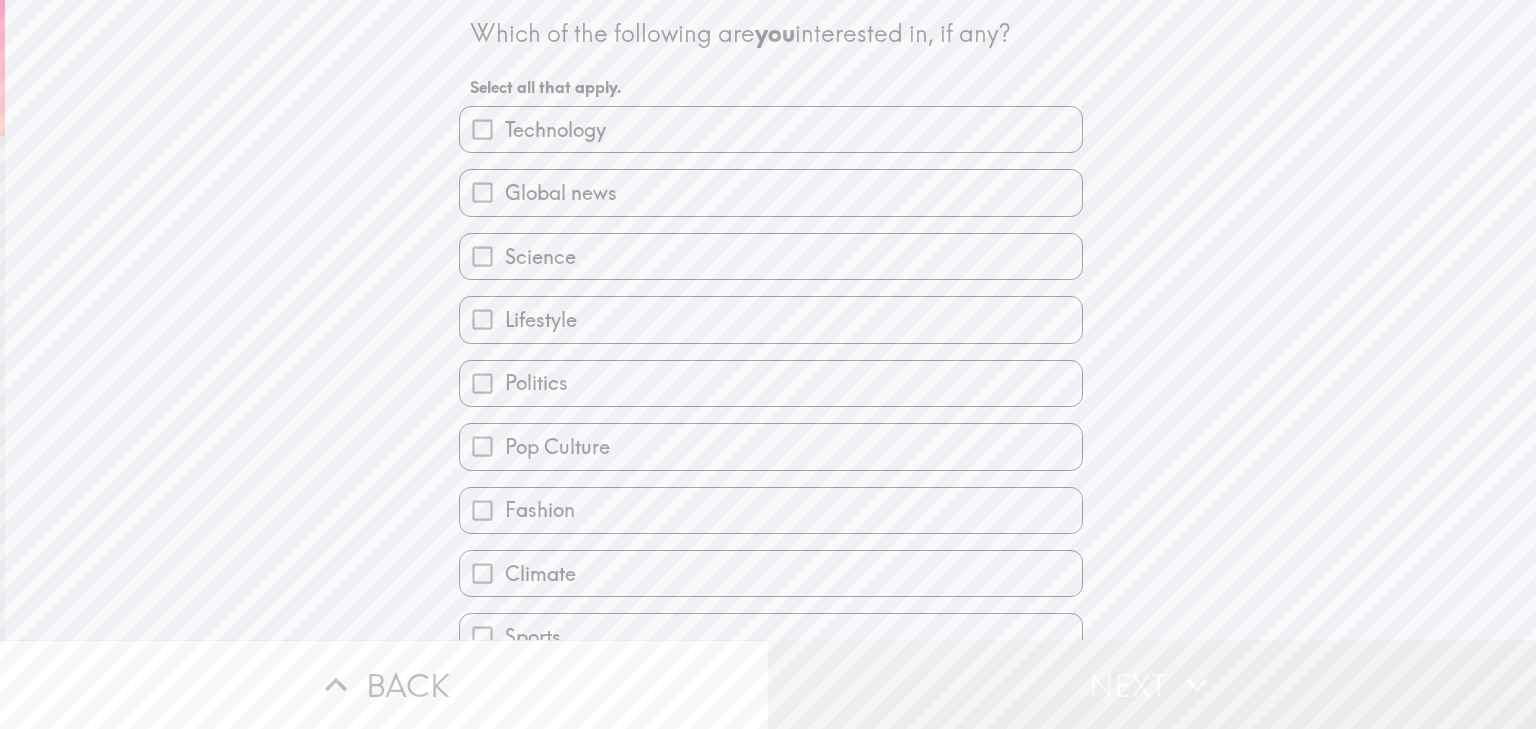 click on "Technology" at bounding box center [555, 130] 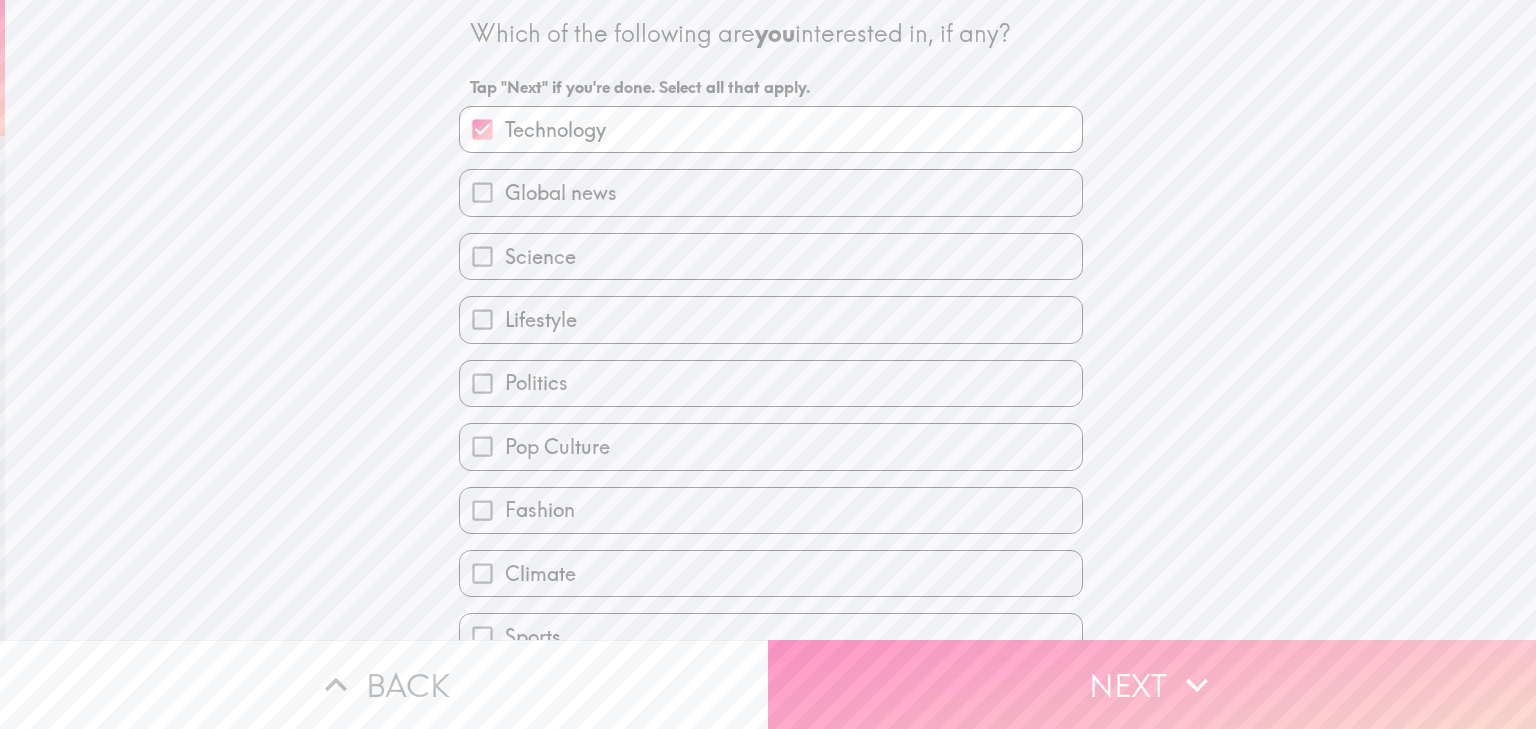 click on "Global news" at bounding box center [771, 192] 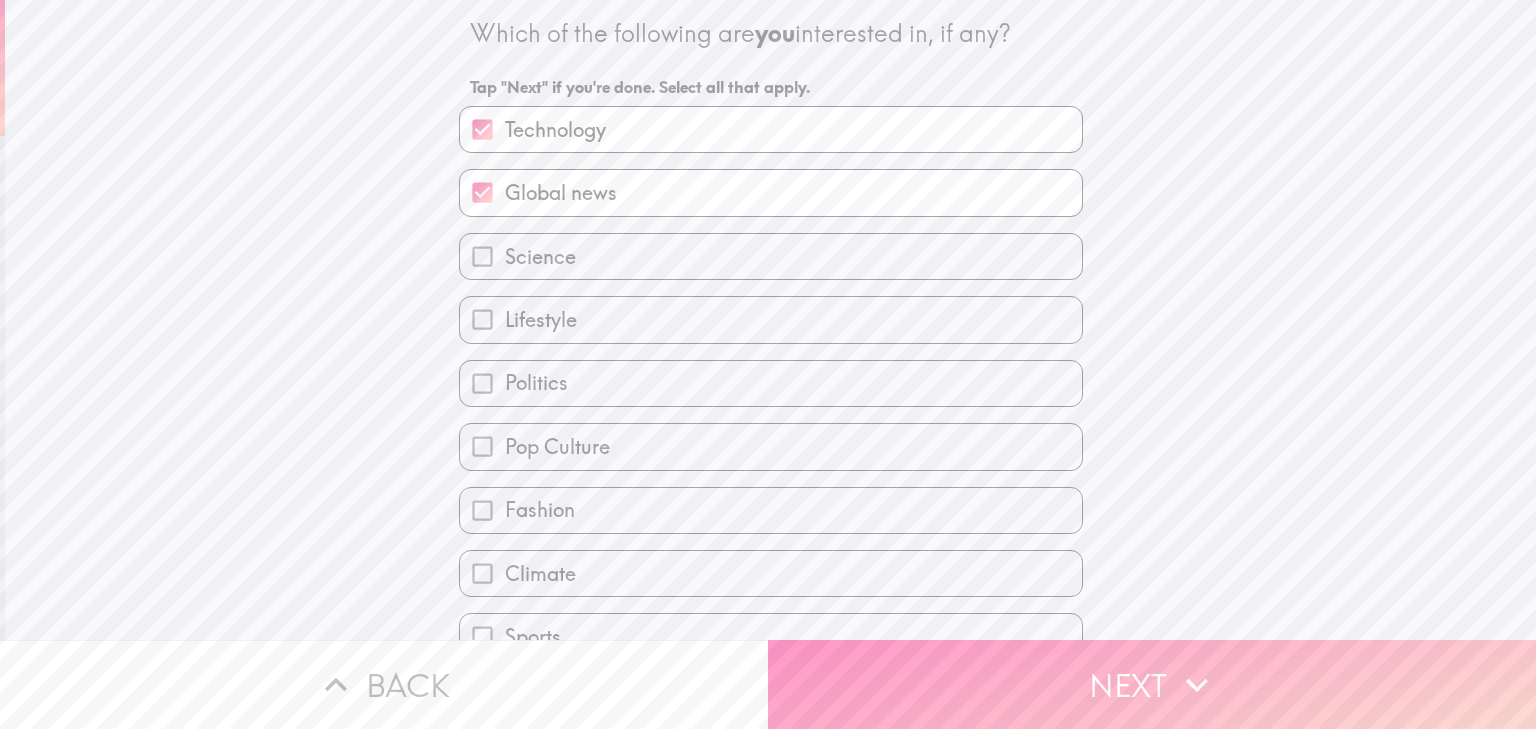 click on "Pop Culture" at bounding box center (557, 447) 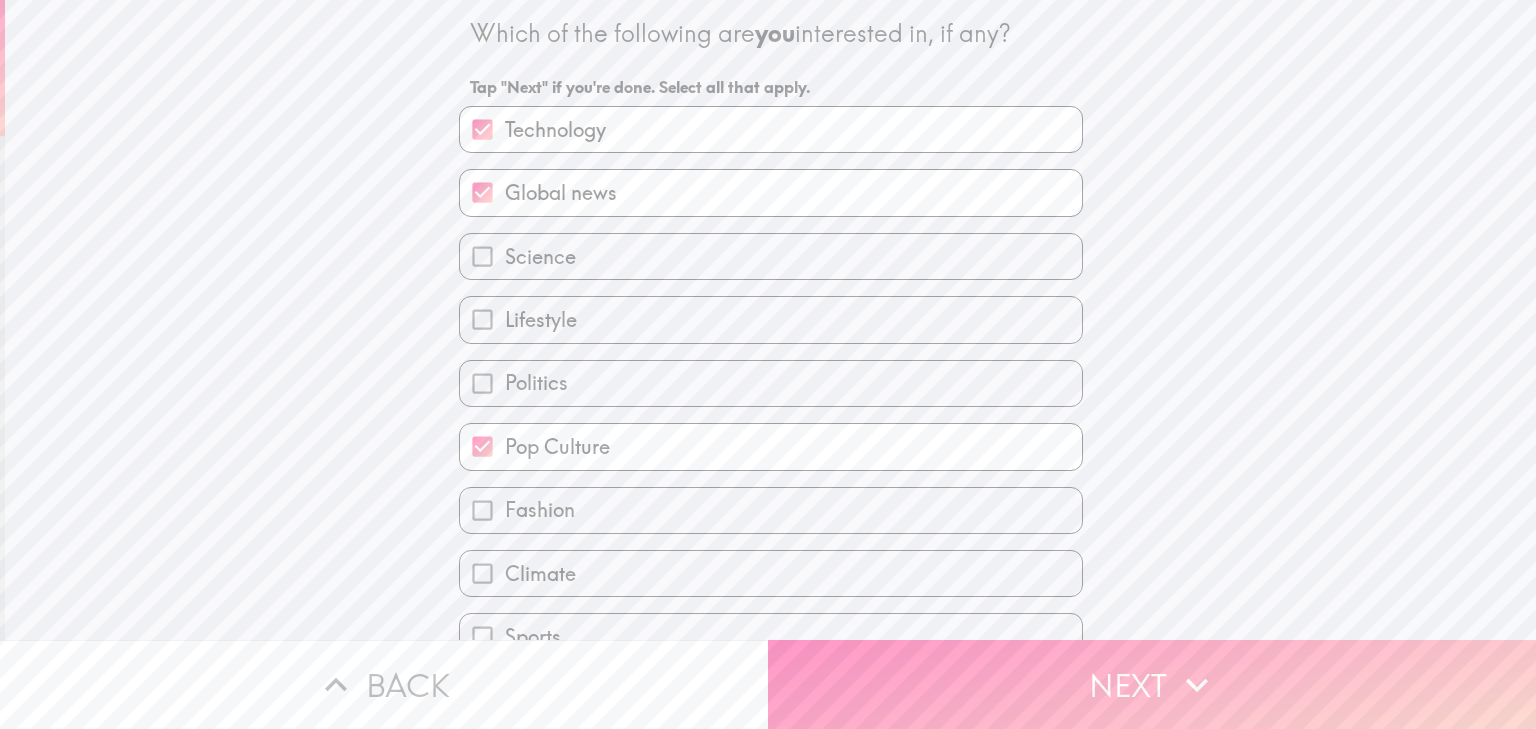 click on "Climate" at bounding box center [763, 565] 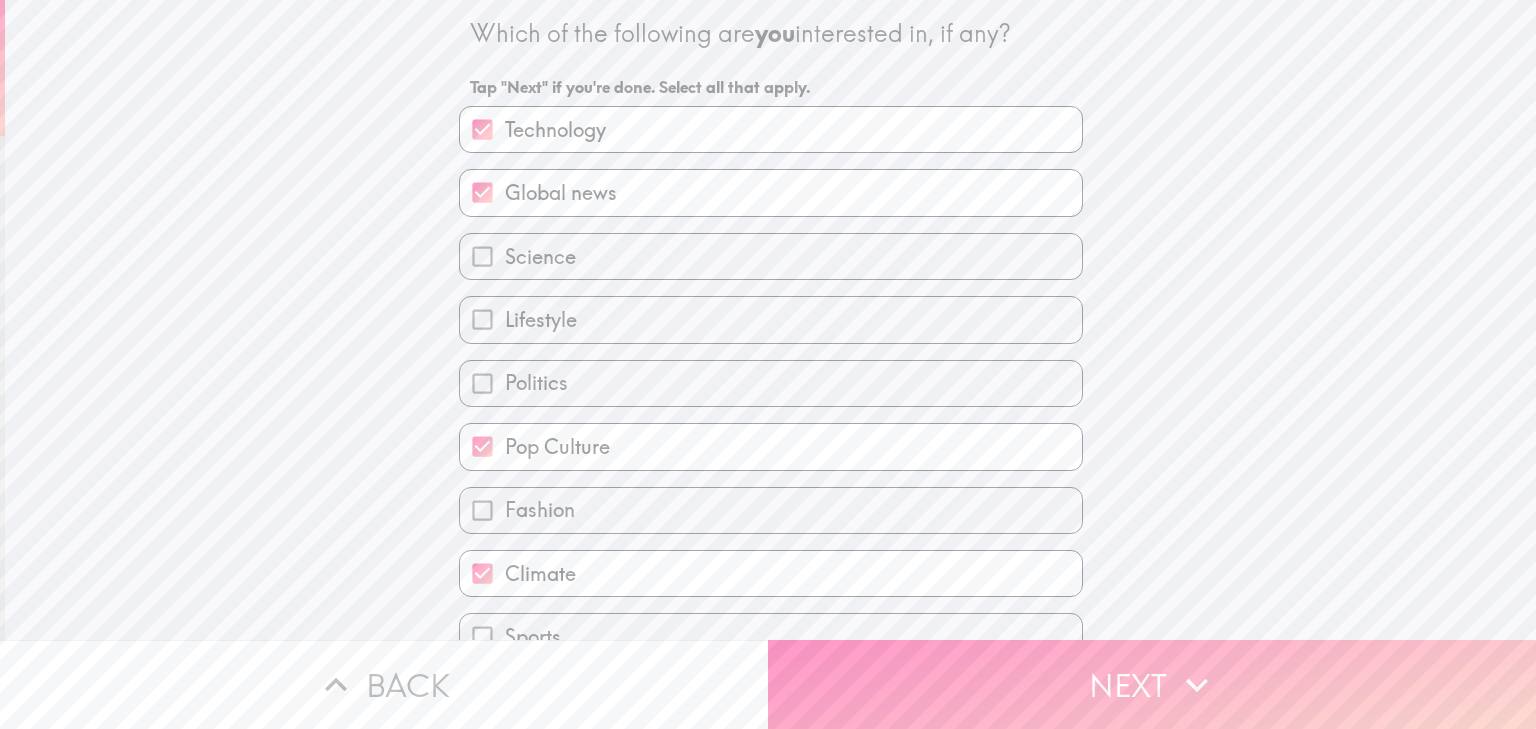 click on "Science" at bounding box center (540, 257) 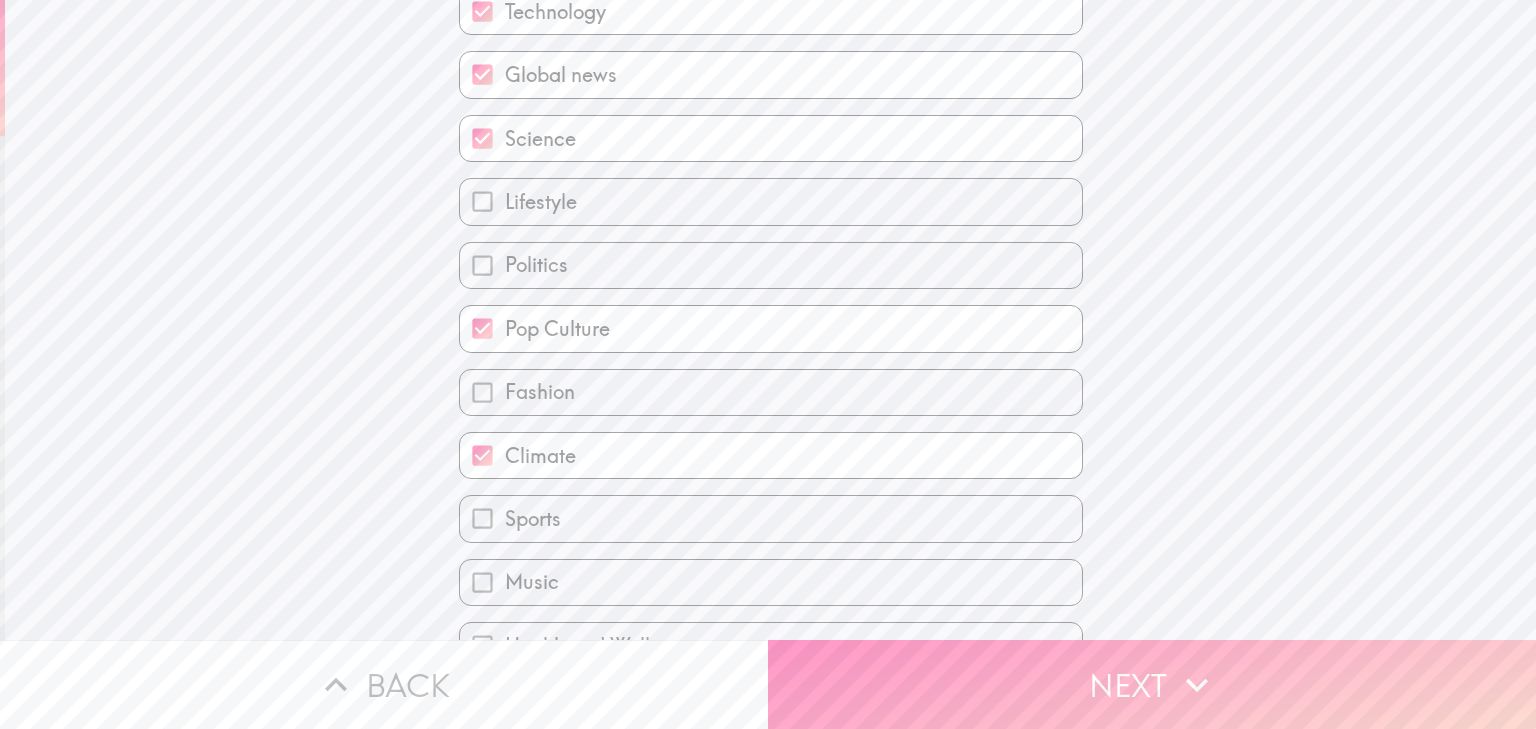 scroll, scrollTop: 240, scrollLeft: 0, axis: vertical 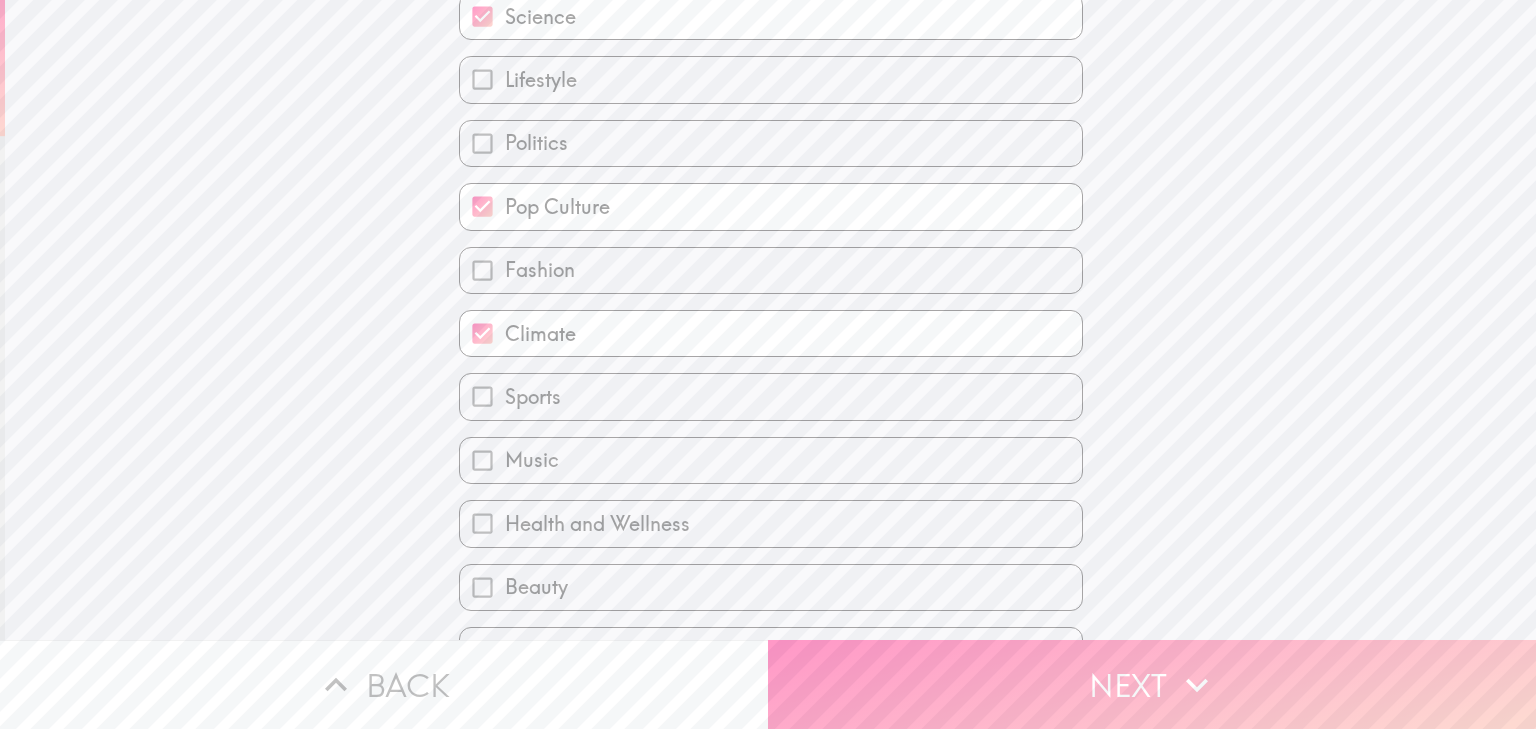 click on "Sports" at bounding box center (771, 396) 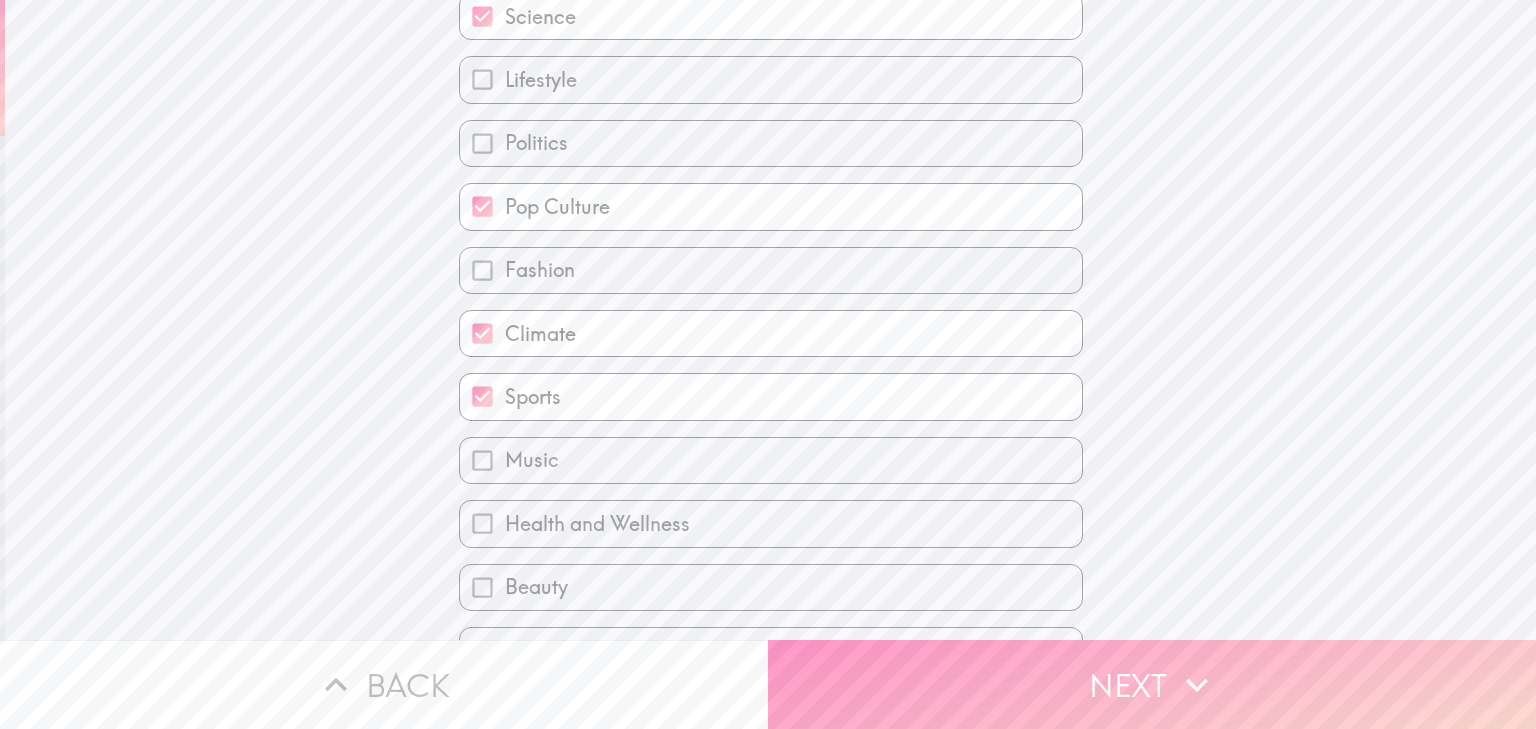 click on "Health and Wellness" at bounding box center (597, 524) 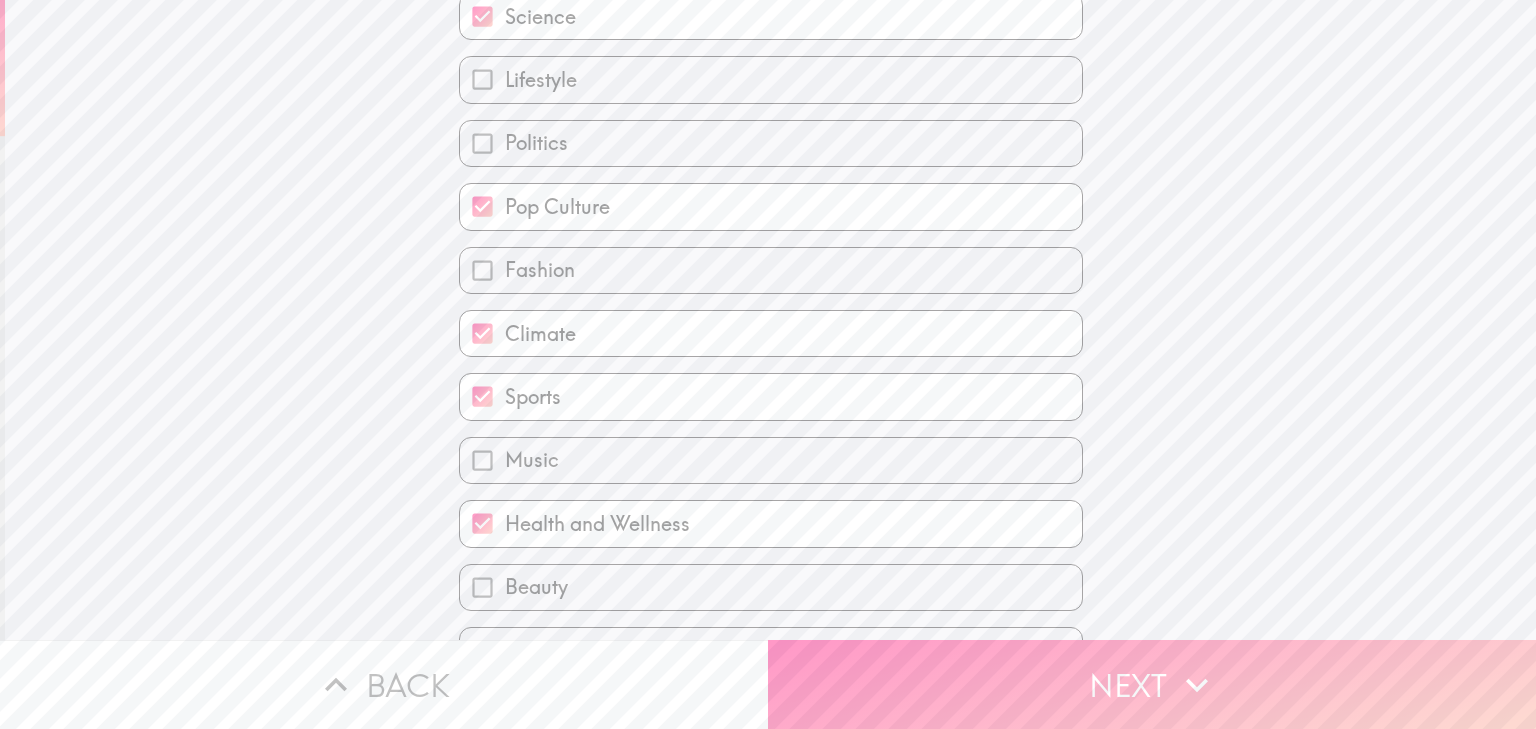 click on "Beauty" at bounding box center [771, 587] 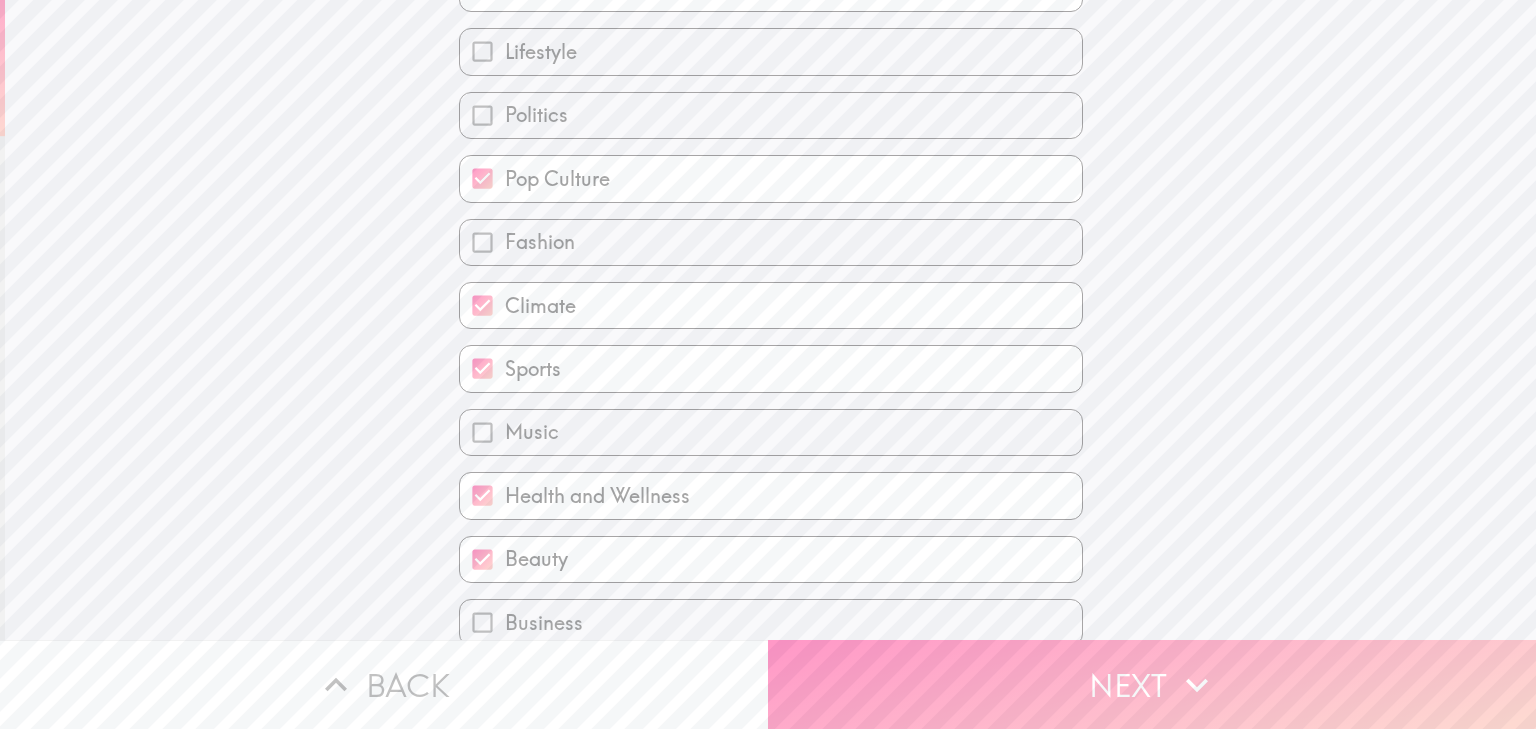 scroll, scrollTop: 281, scrollLeft: 0, axis: vertical 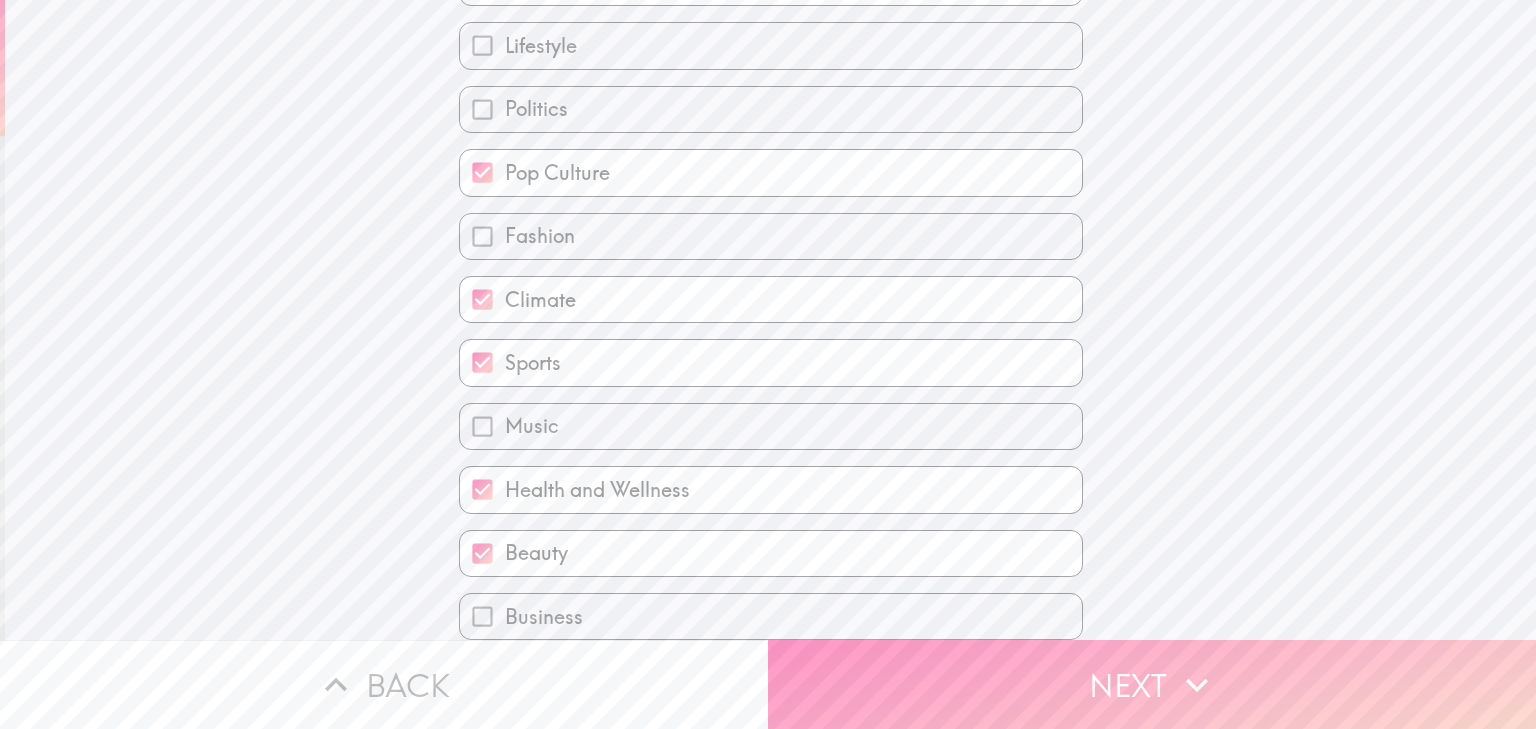 click on "Beauty" at bounding box center (771, 553) 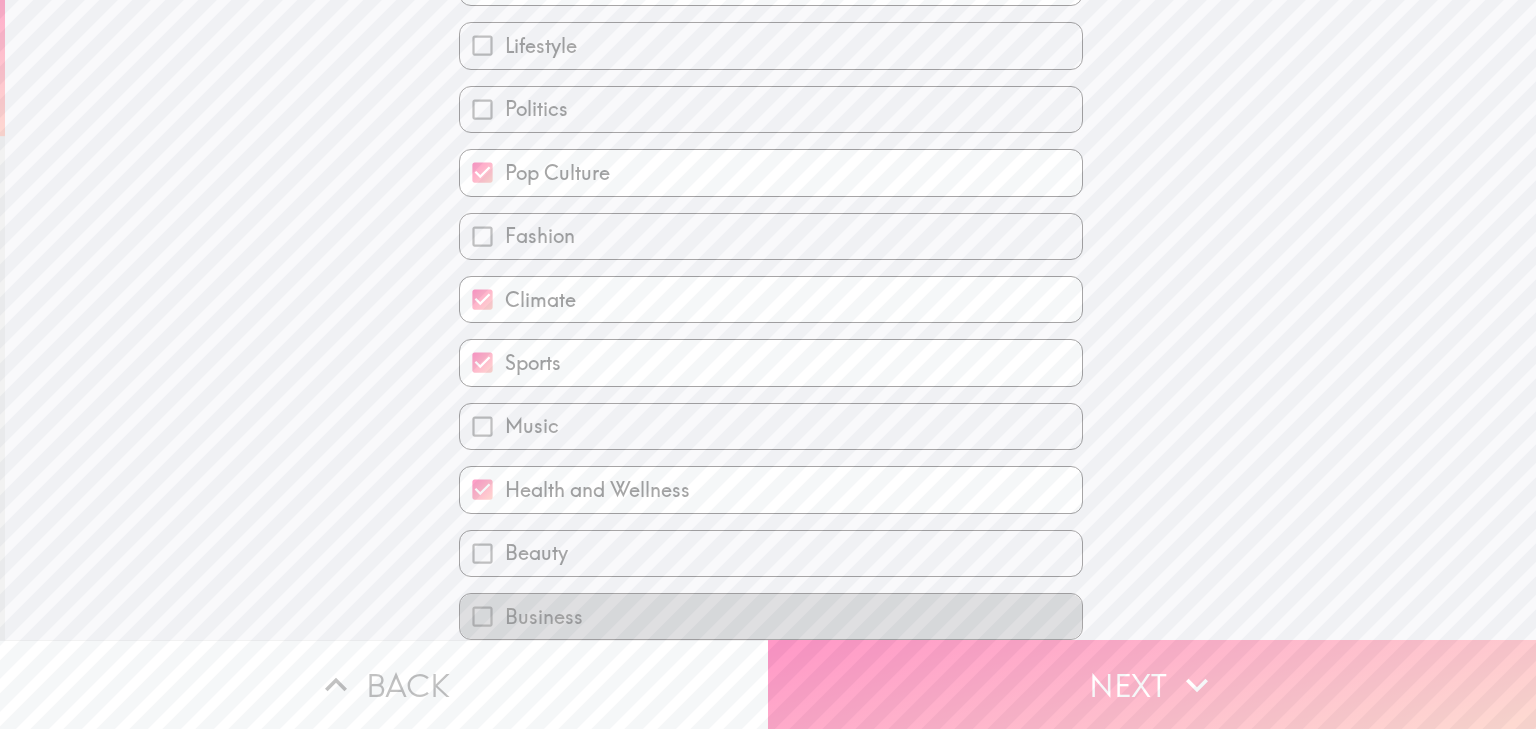 click on "Business" at bounding box center (771, 616) 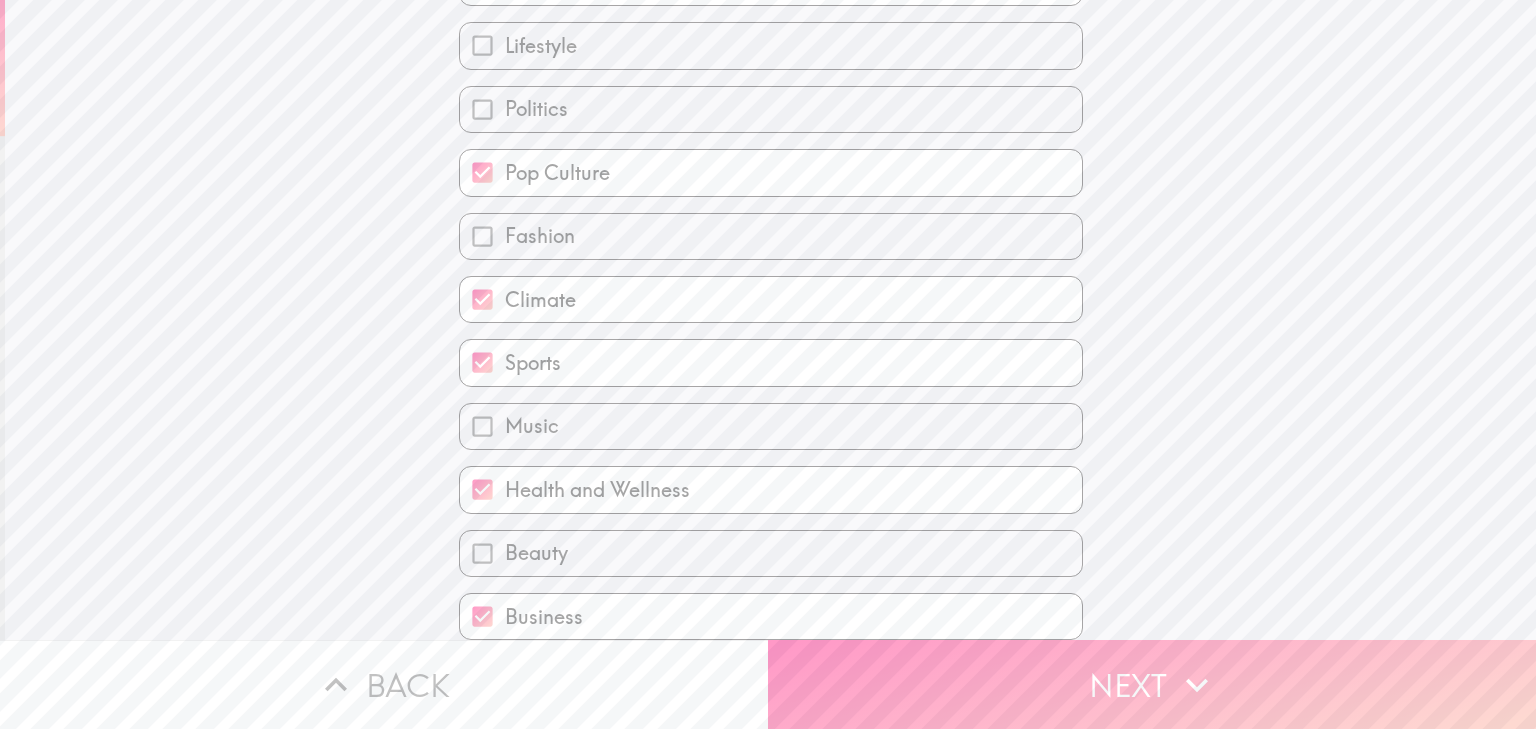 click on "Next" at bounding box center [1152, 684] 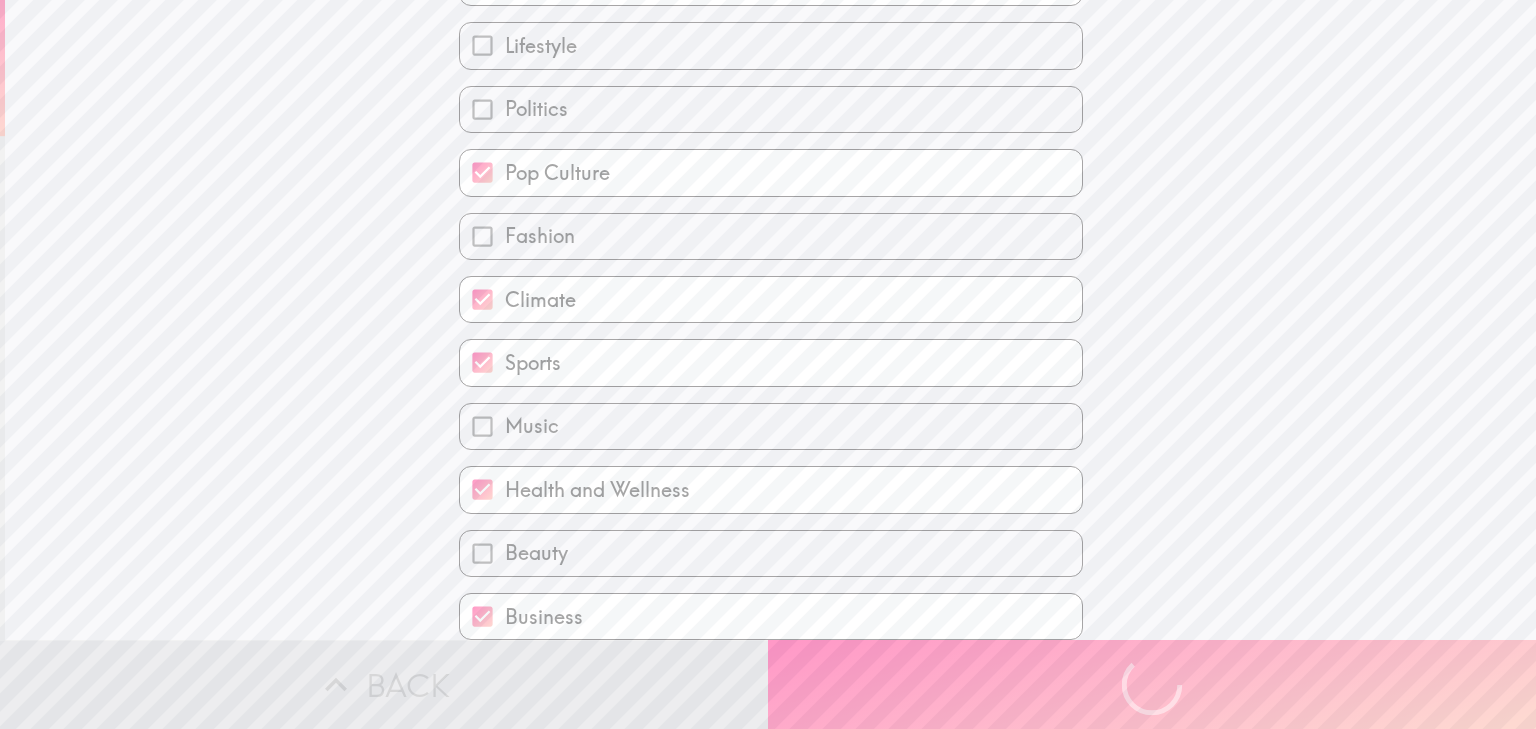 scroll, scrollTop: 0, scrollLeft: 0, axis: both 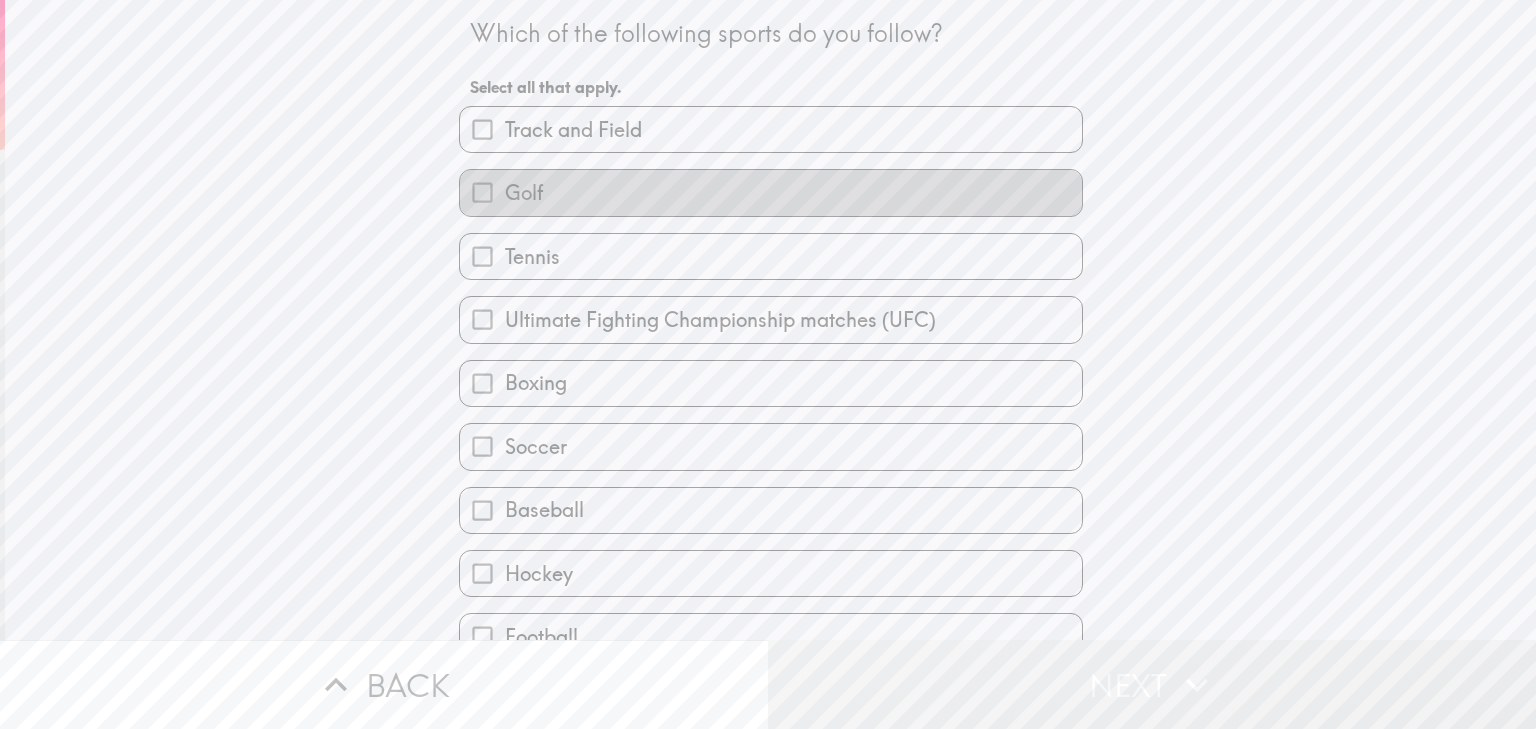 click on "Golf" at bounding box center (771, 192) 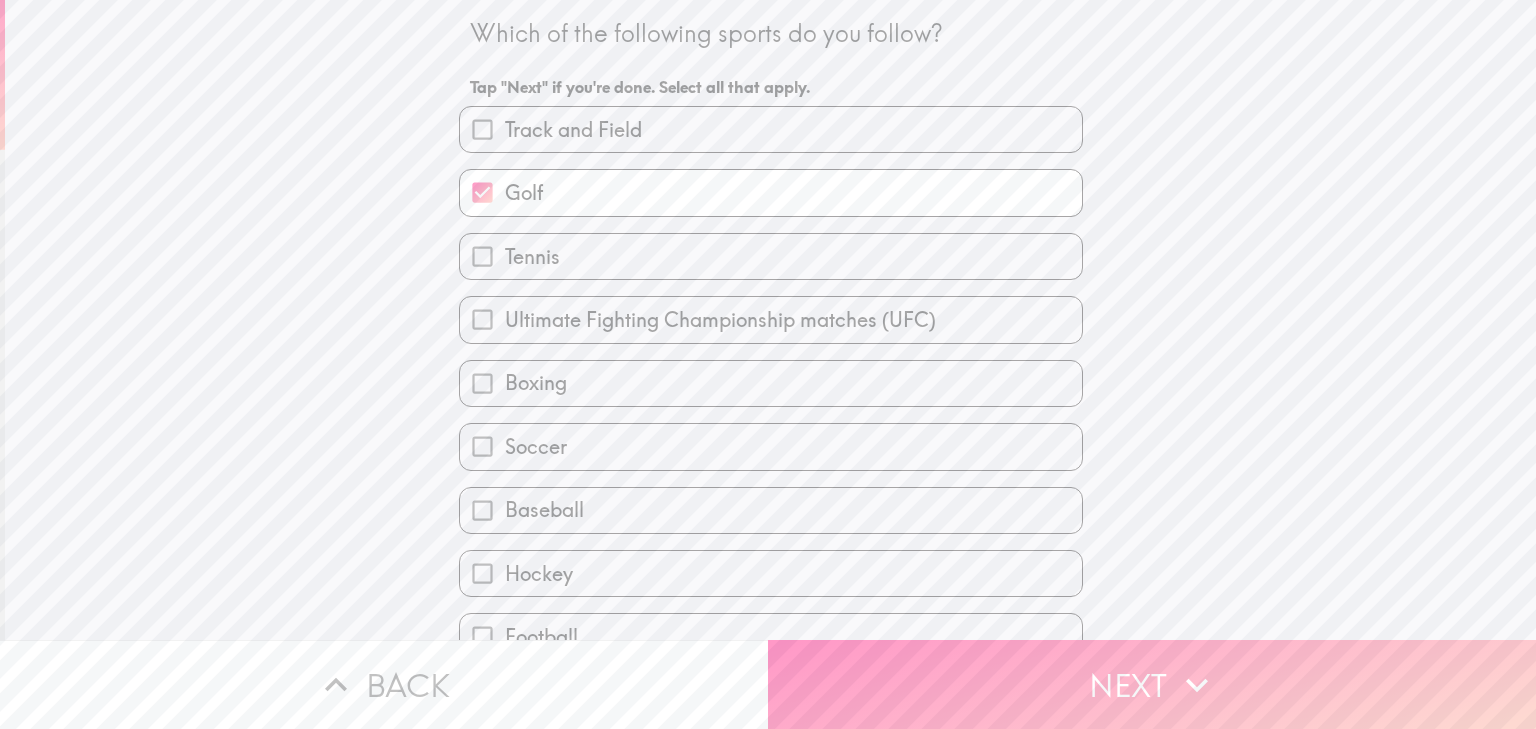 click on "Tennis" at bounding box center (771, 256) 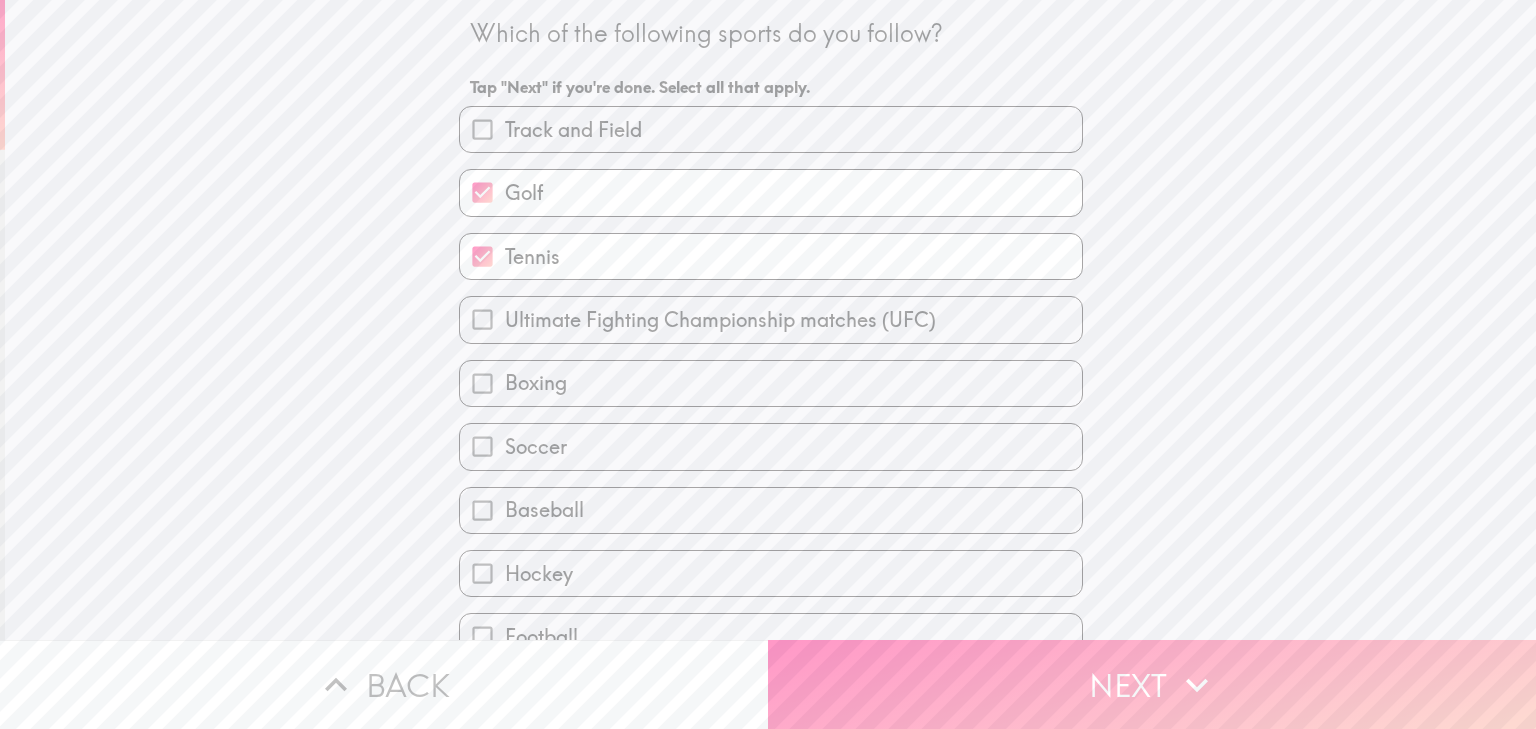 drag, startPoint x: 575, startPoint y: 438, endPoint x: 576, endPoint y: 474, distance: 36.013885 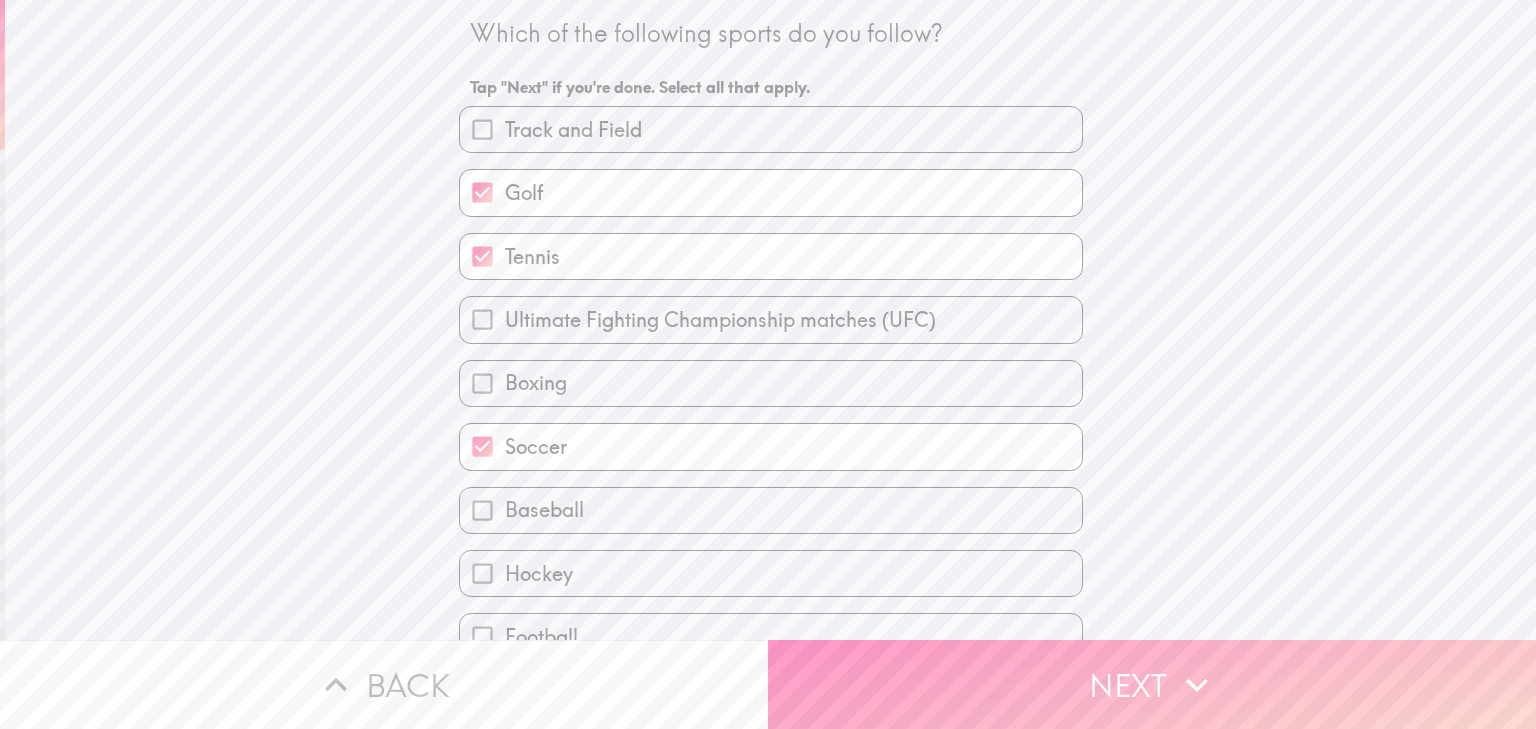click on "Baseball" at bounding box center [771, 510] 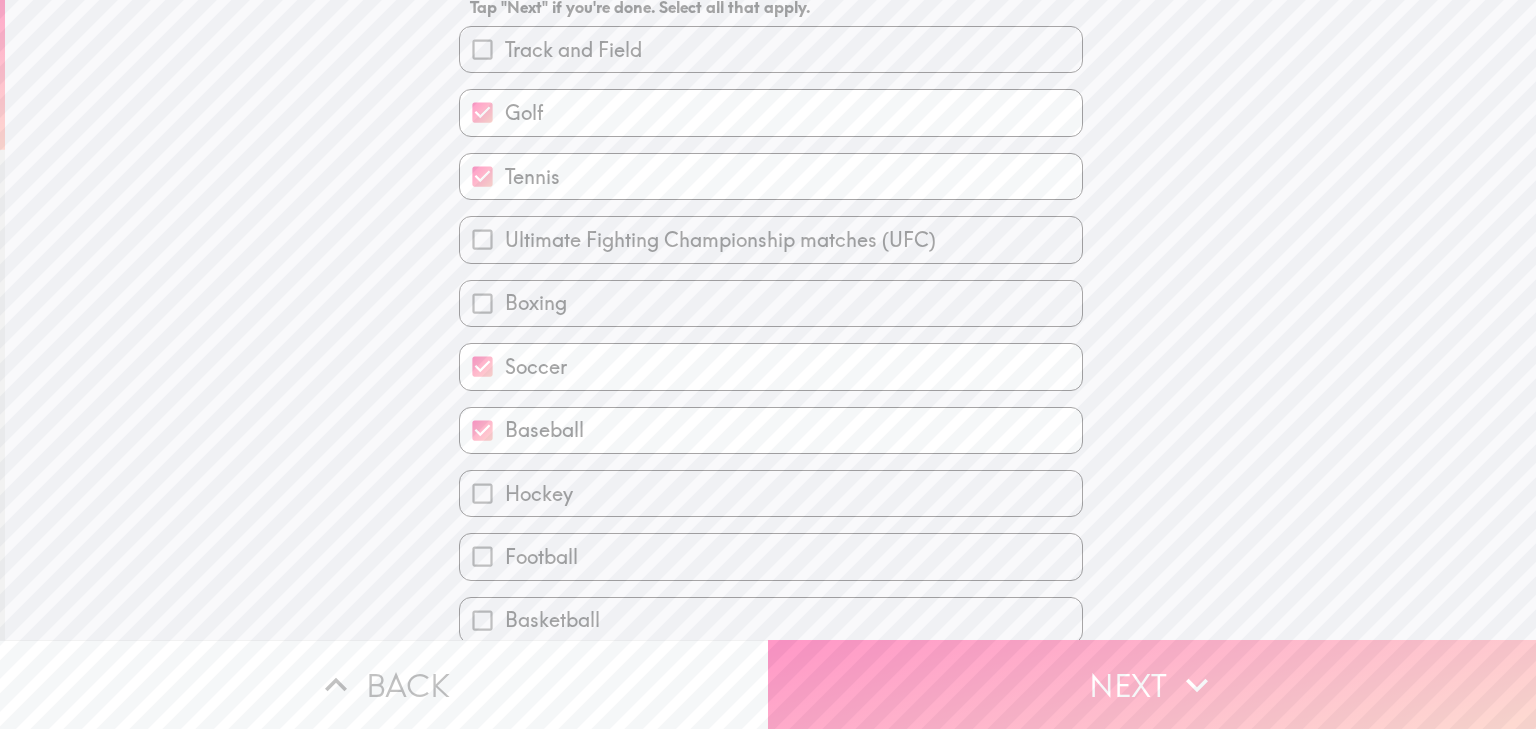 scroll, scrollTop: 155, scrollLeft: 0, axis: vertical 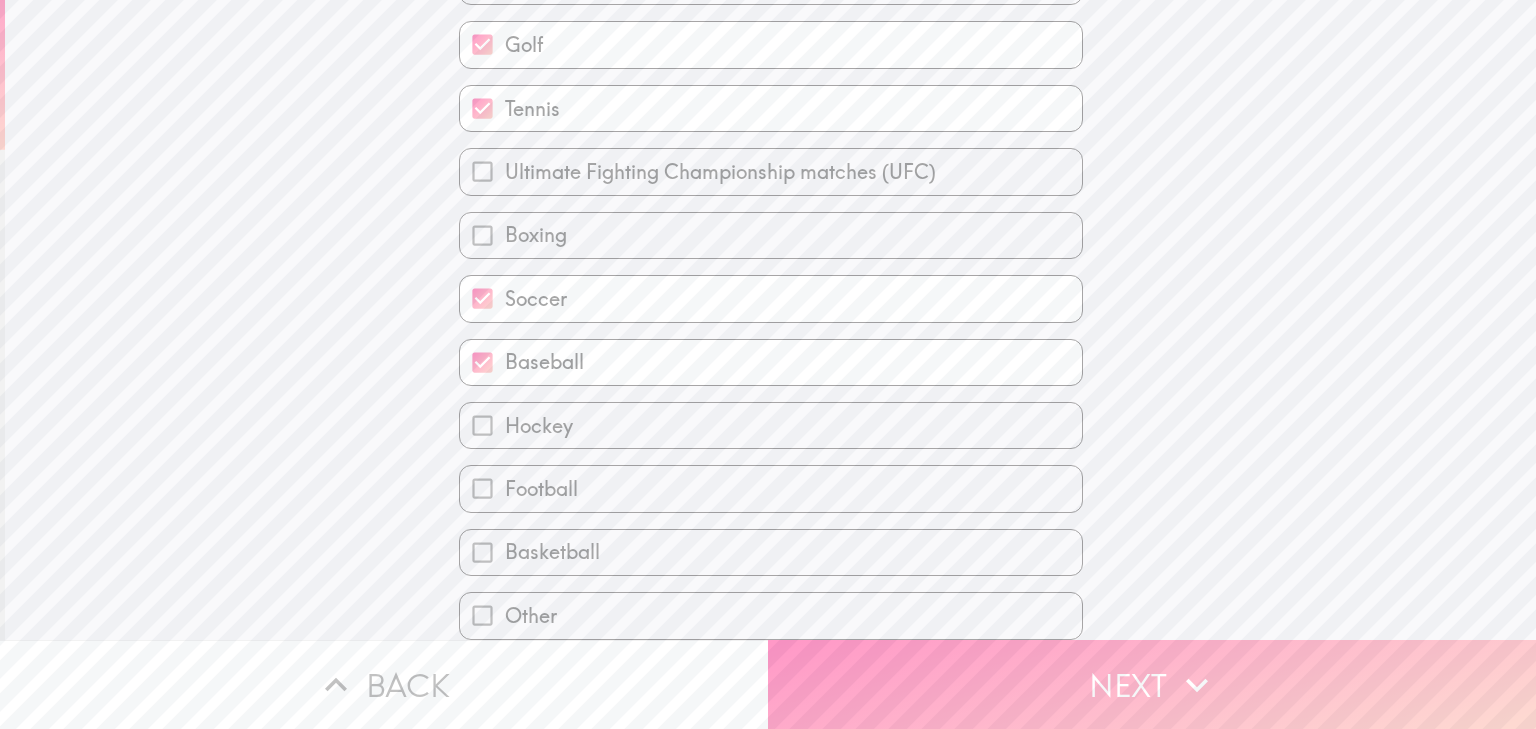 click on "Football" at bounding box center [771, 488] 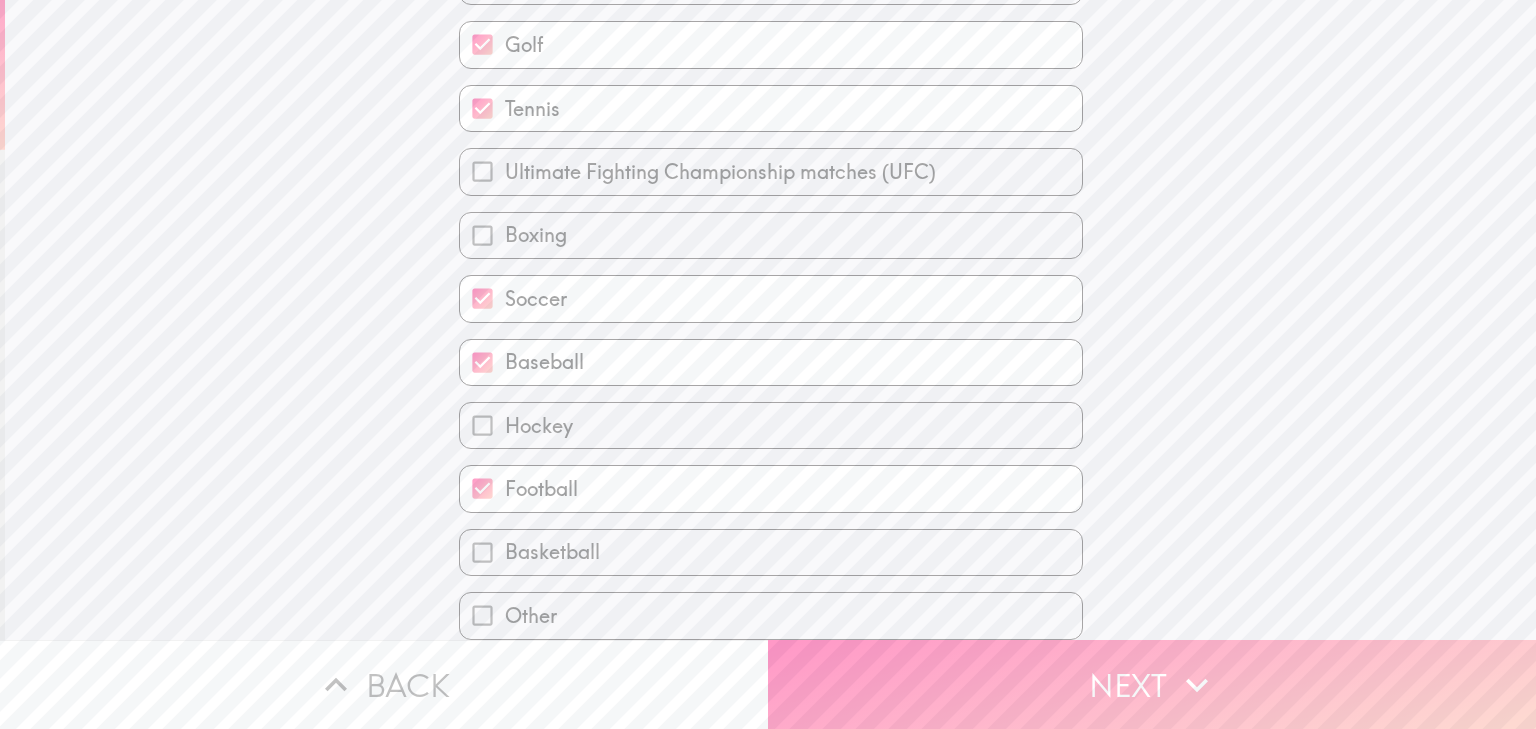 click on "Basketball" at bounding box center (771, 552) 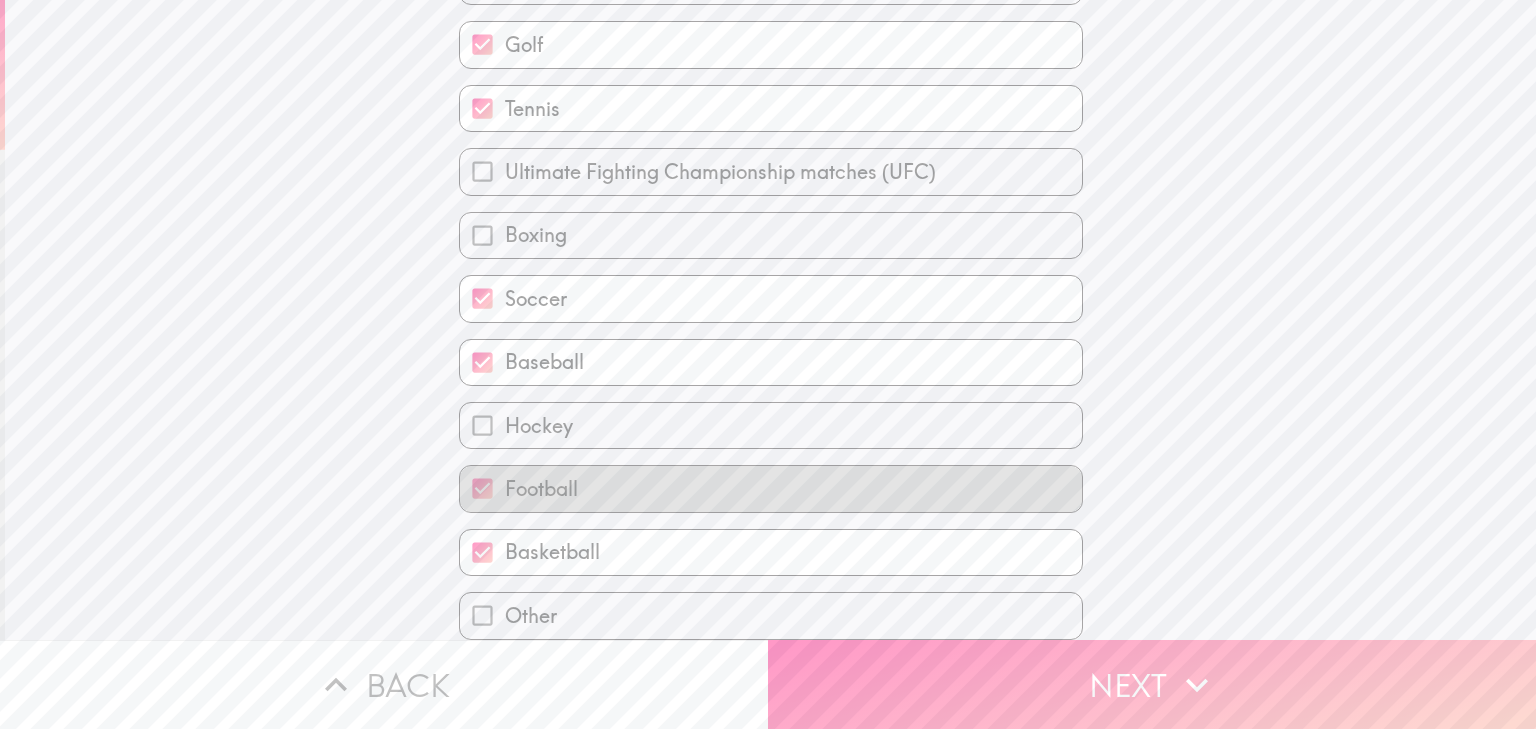 click on "Football" at bounding box center (771, 488) 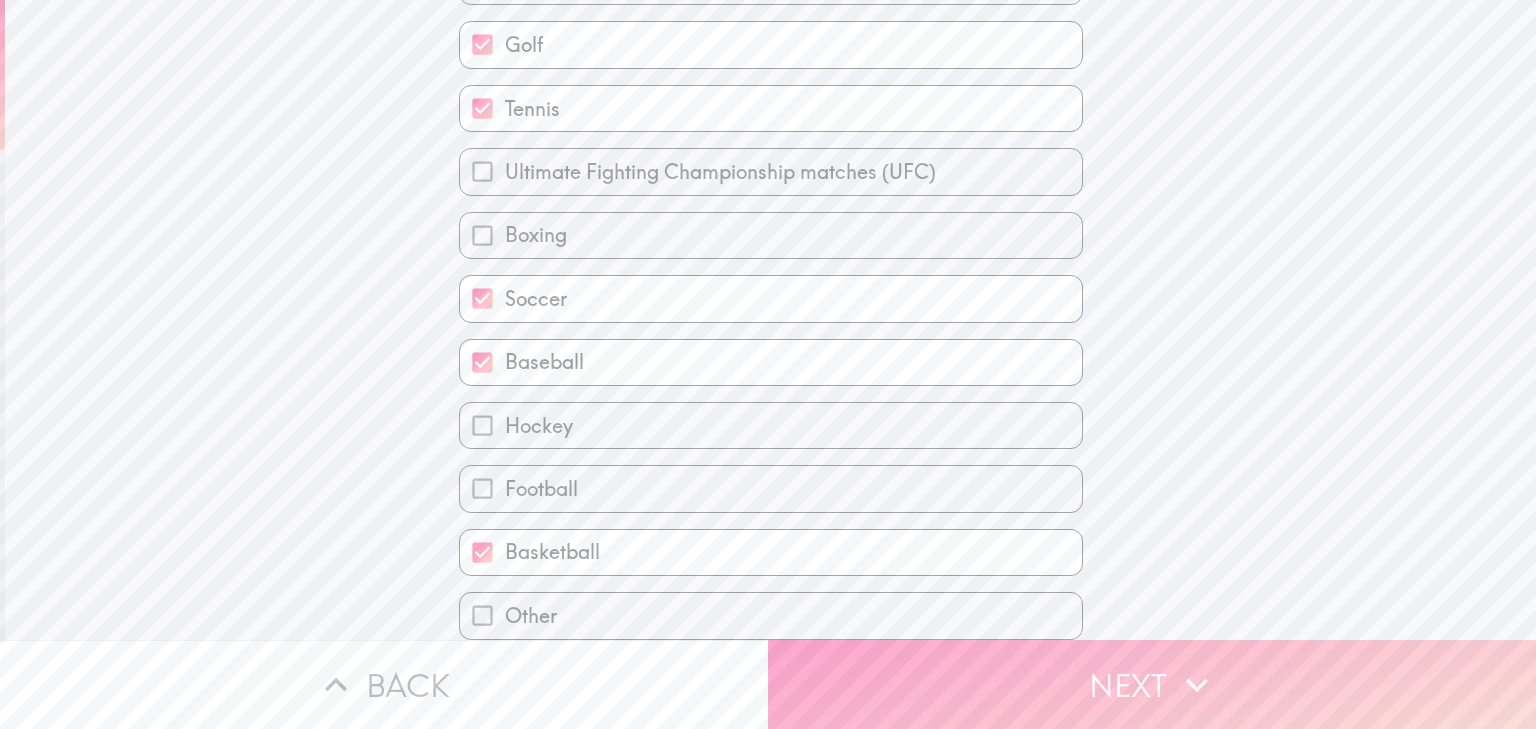 click on "Next" at bounding box center [1152, 684] 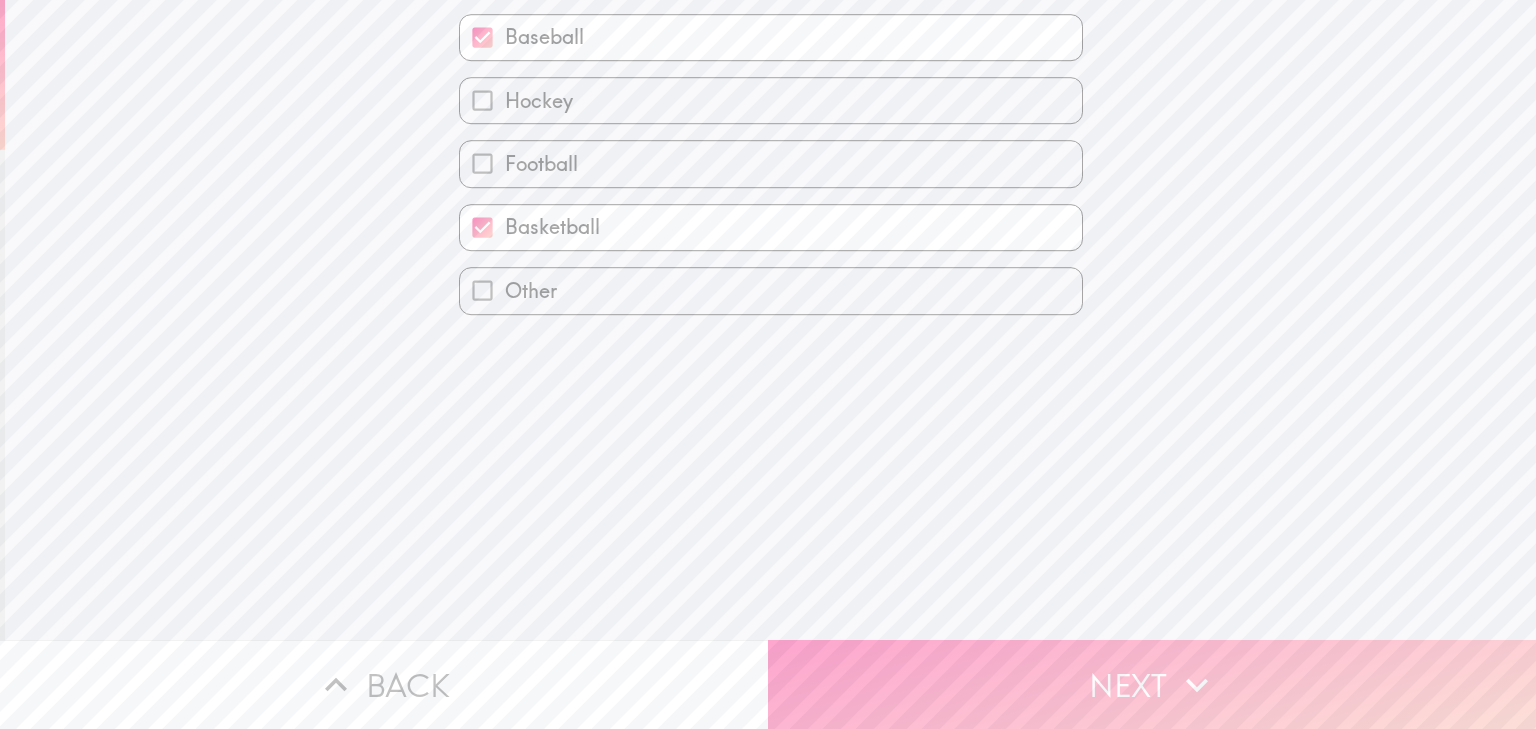 scroll, scrollTop: 0, scrollLeft: 0, axis: both 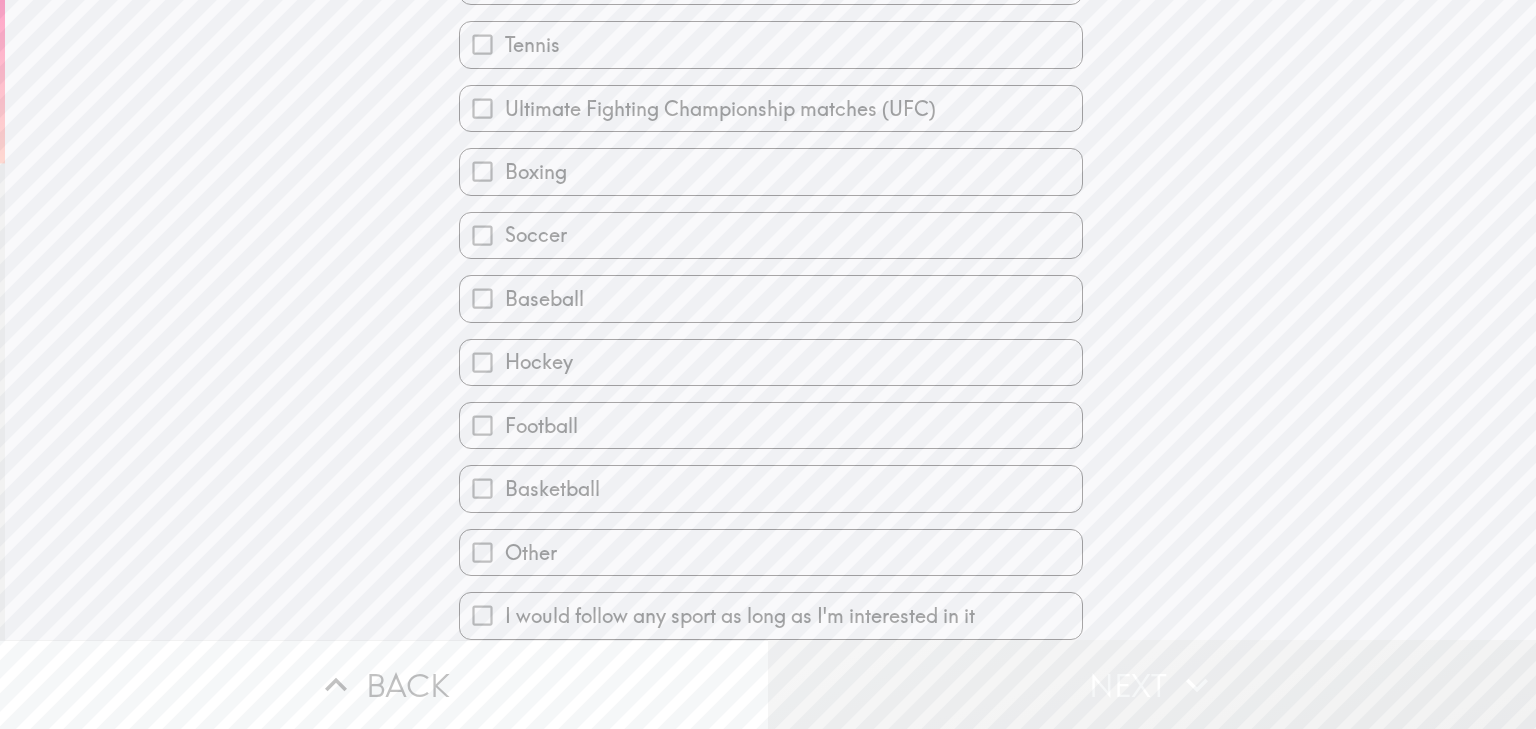 click on "I would follow any sport as long as I'm interested in it" at bounding box center [771, 615] 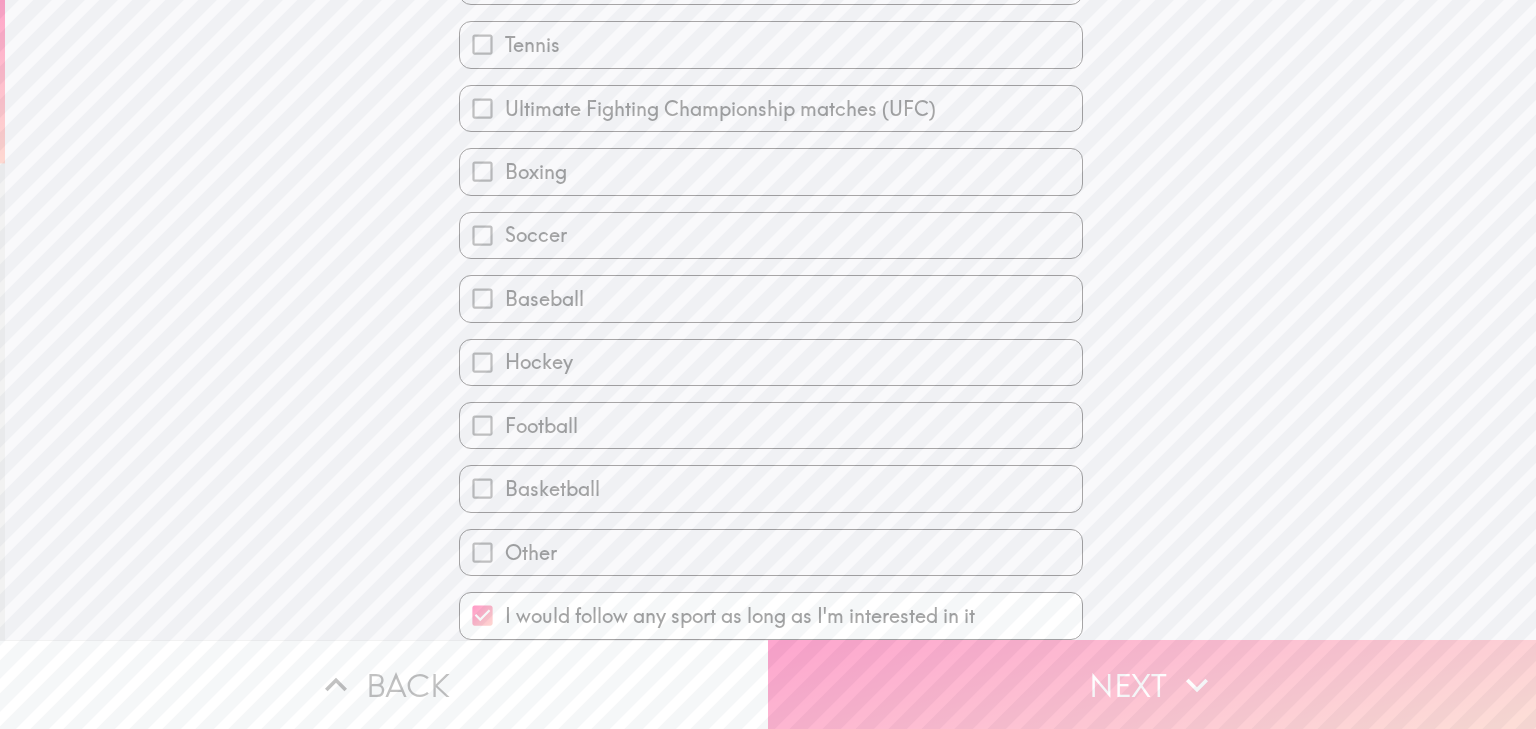 click on "Next" at bounding box center (1152, 684) 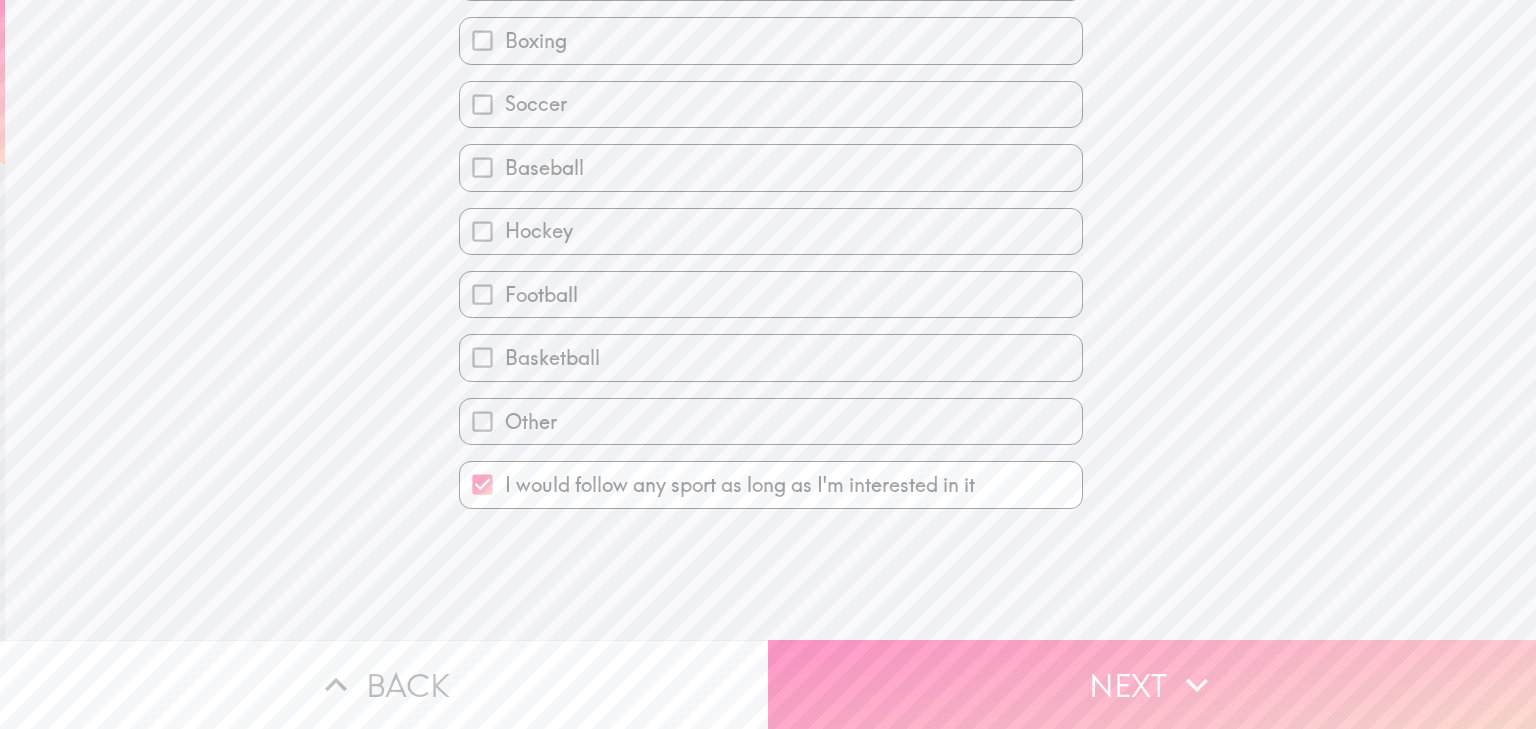 scroll, scrollTop: 0, scrollLeft: 0, axis: both 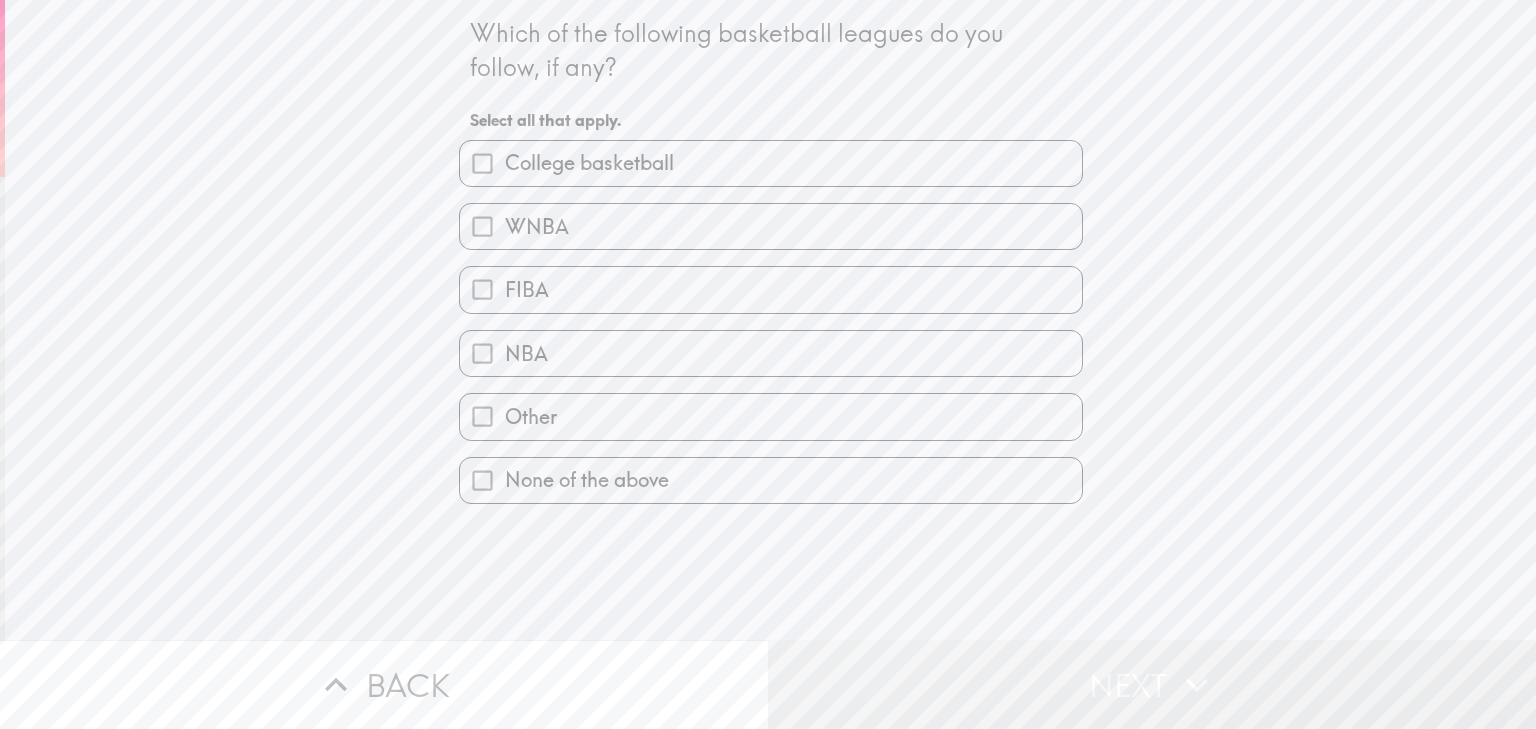 click on "College basketball" at bounding box center (589, 163) 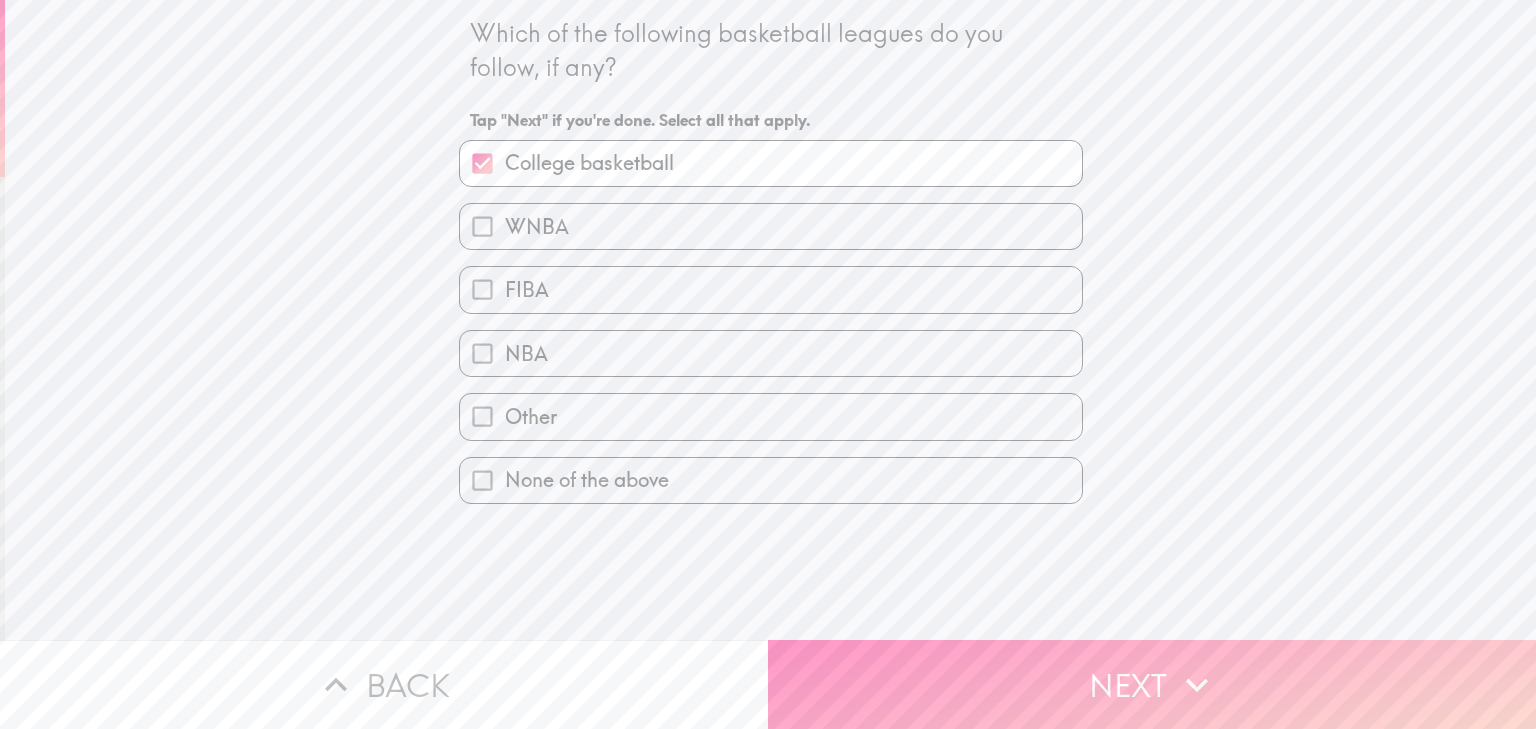 click on "NBA" at bounding box center [771, 353] 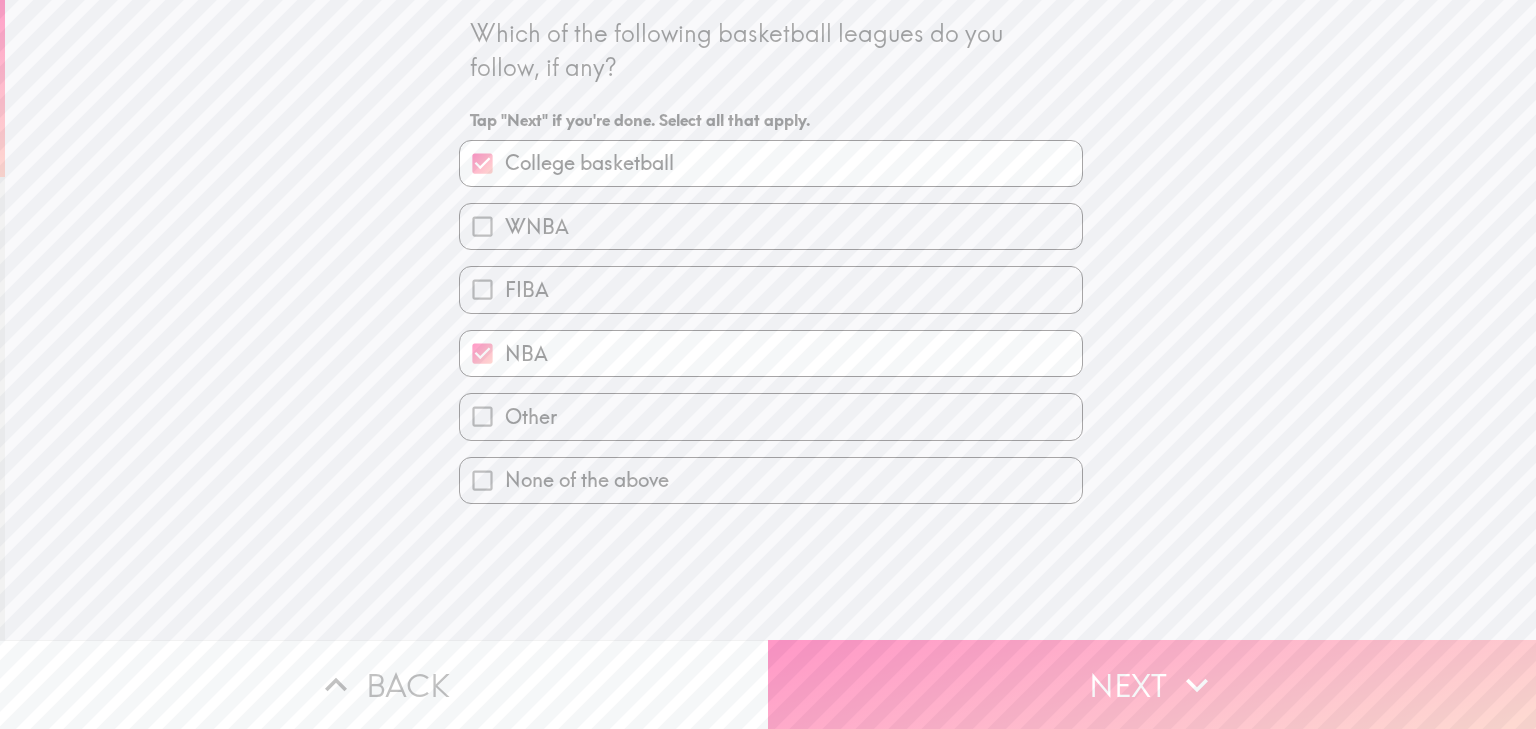 click on "WNBA" at bounding box center (537, 227) 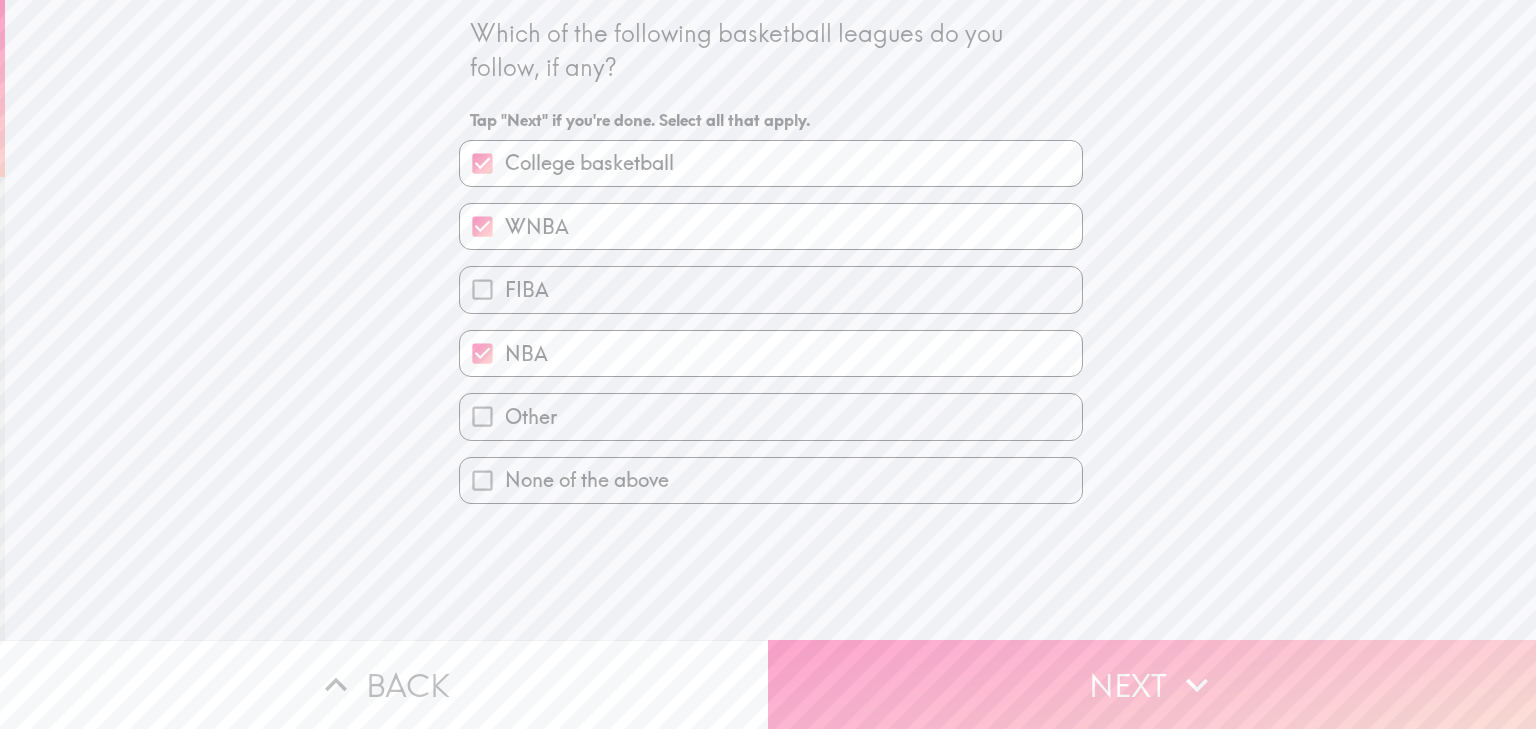 click on "Next" at bounding box center (1152, 684) 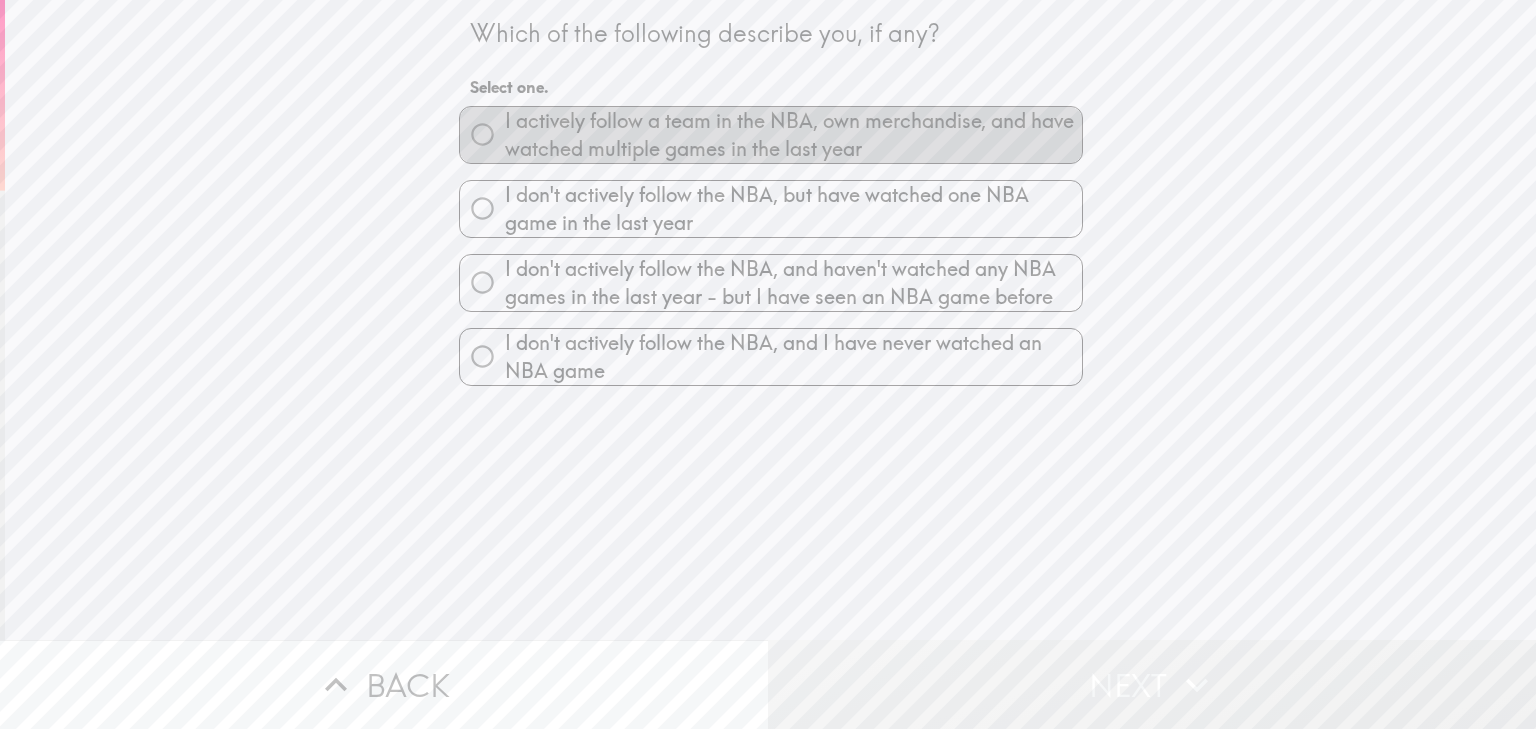 click on "I actively follow a team in the NBA, own merchandise, and have watched multiple games in the last year" at bounding box center [793, 135] 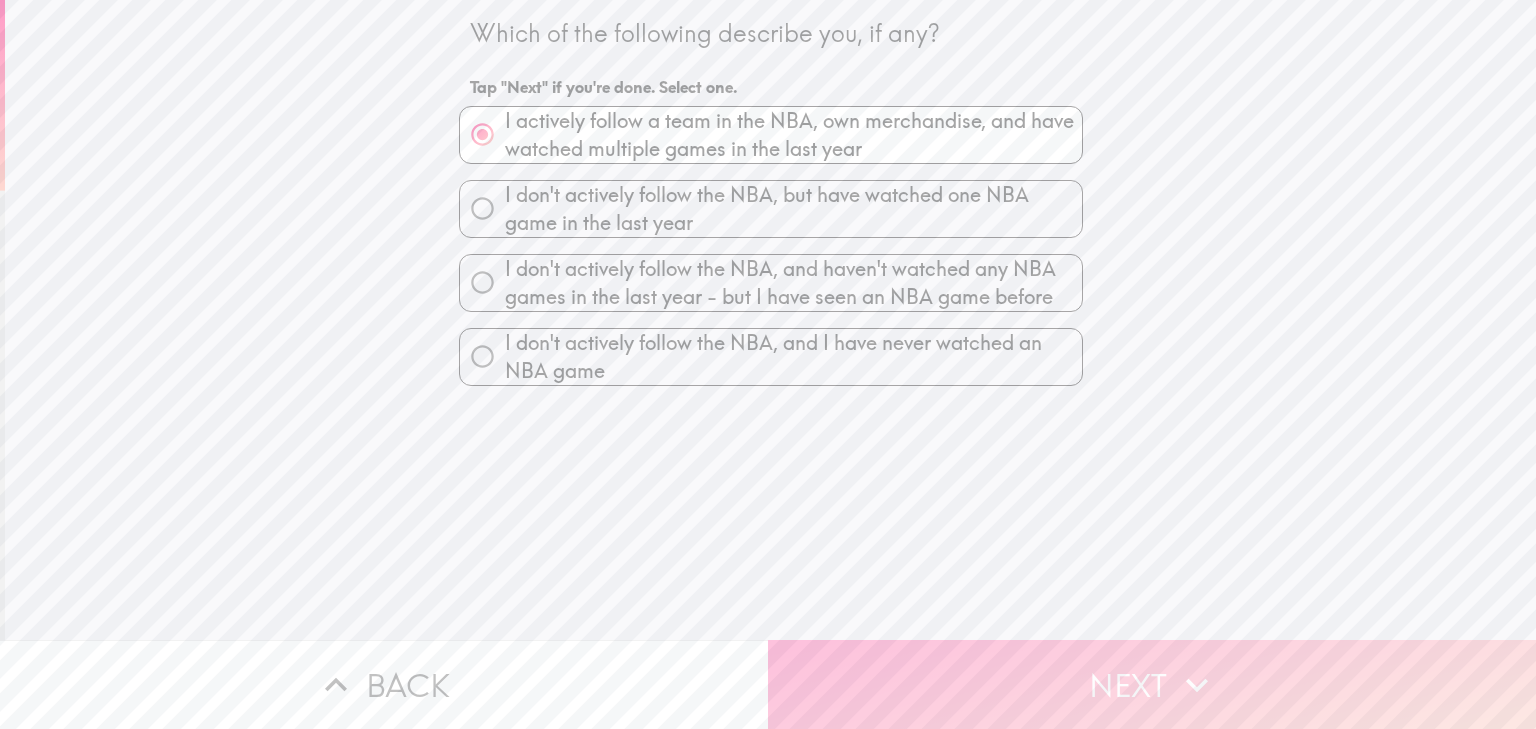 click on "Next" at bounding box center [1152, 684] 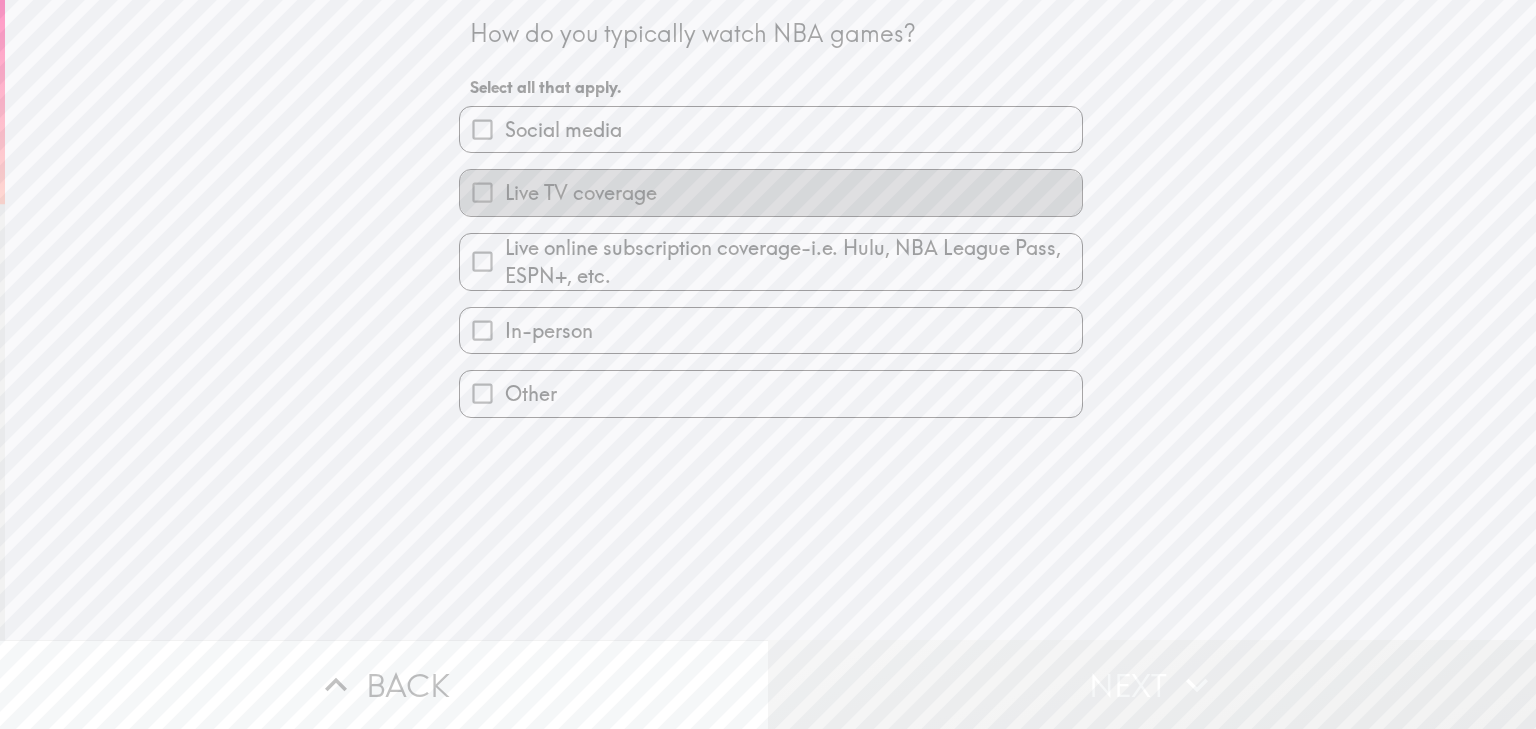 click on "Live TV coverage" at bounding box center [581, 193] 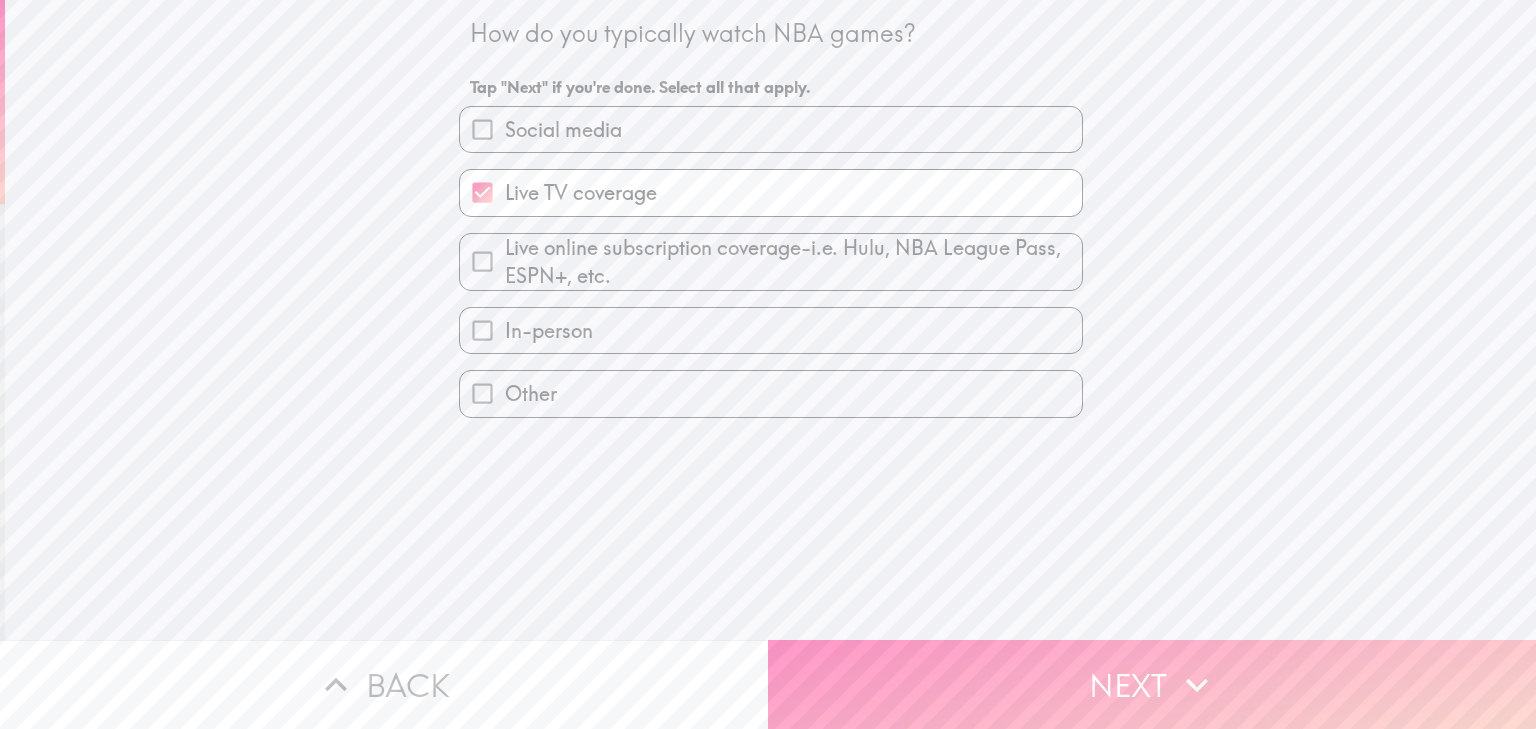 click on "Live online subscription coverage-i.e. Hulu, NBA League Pass, ESPN+, etc." at bounding box center [793, 262] 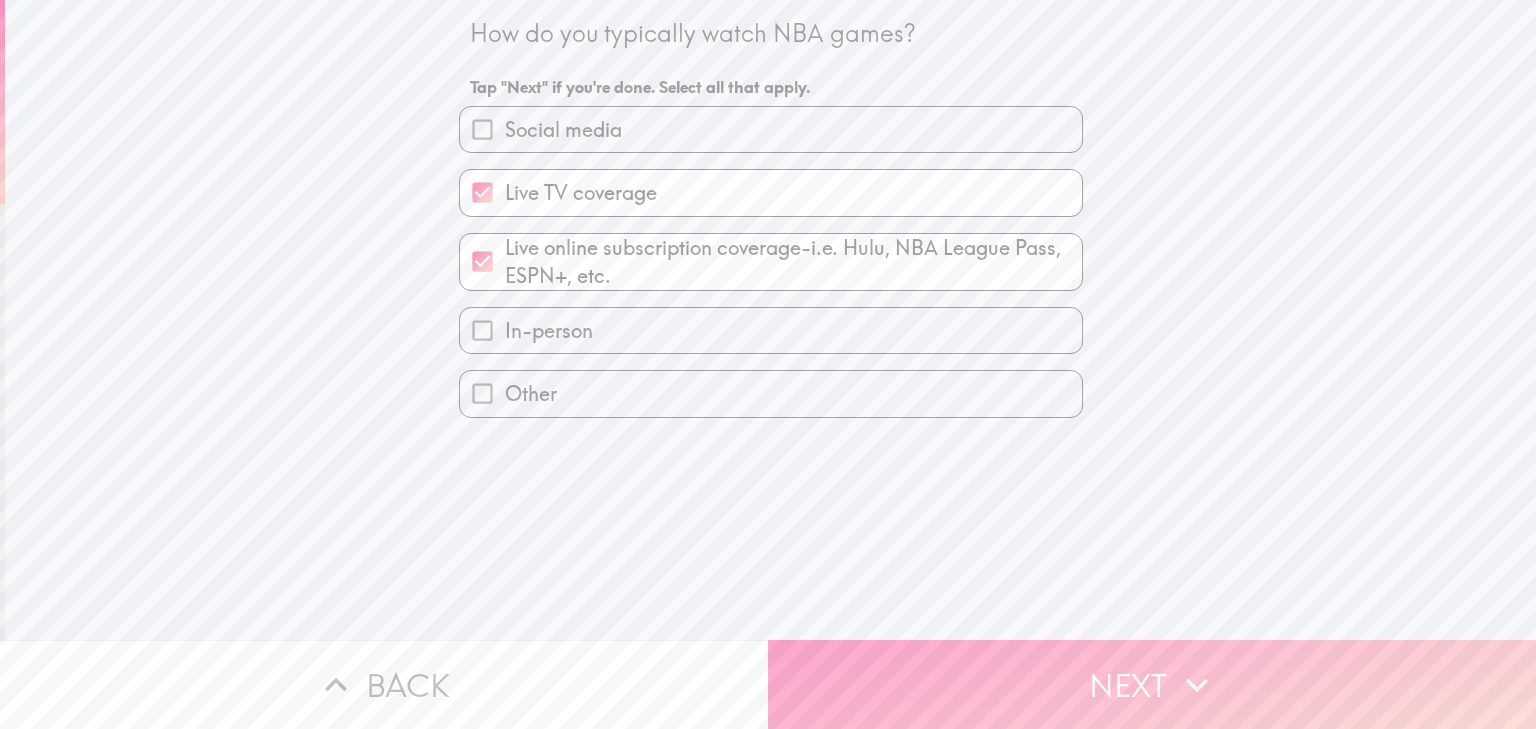 click on "Next" at bounding box center [1152, 684] 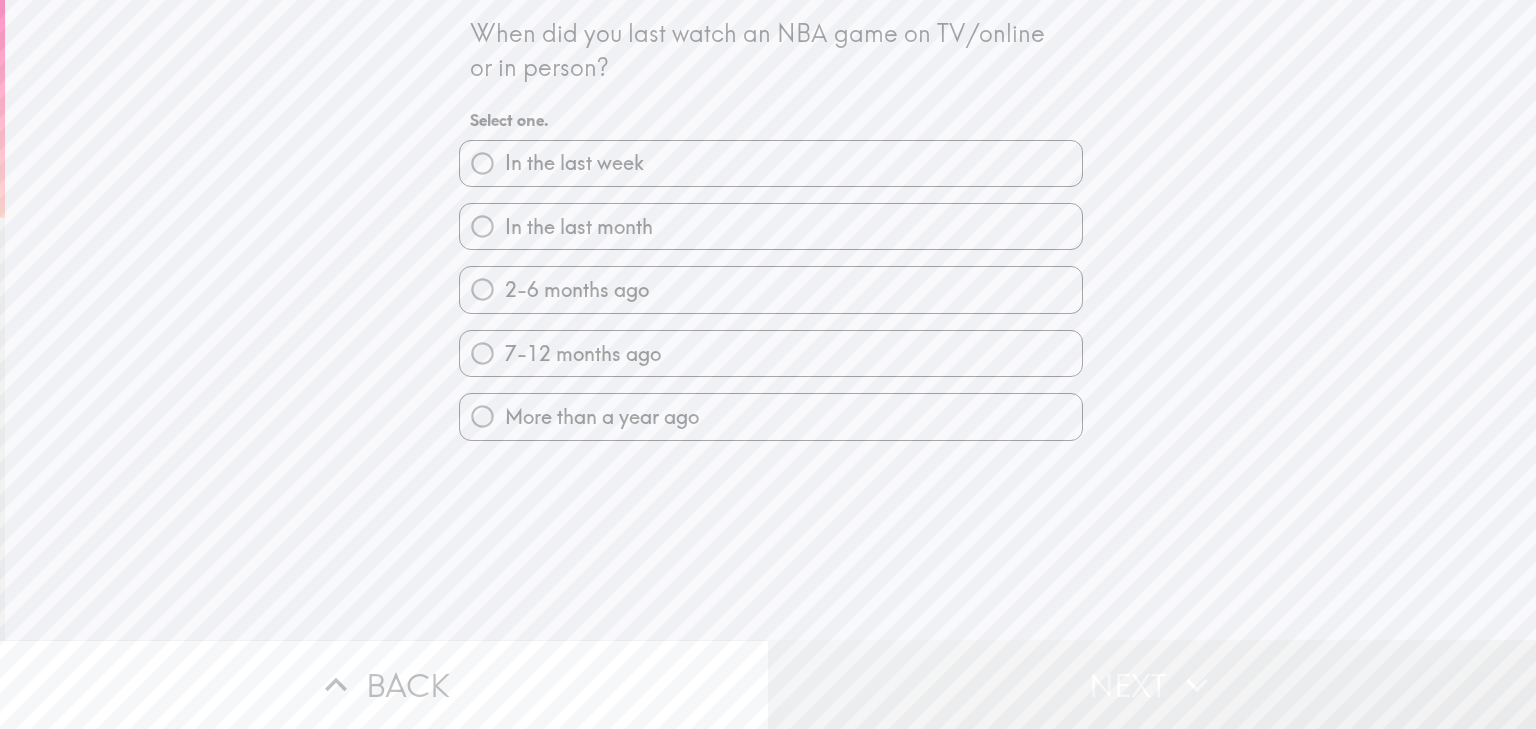 click on "In the last month" at bounding box center [579, 227] 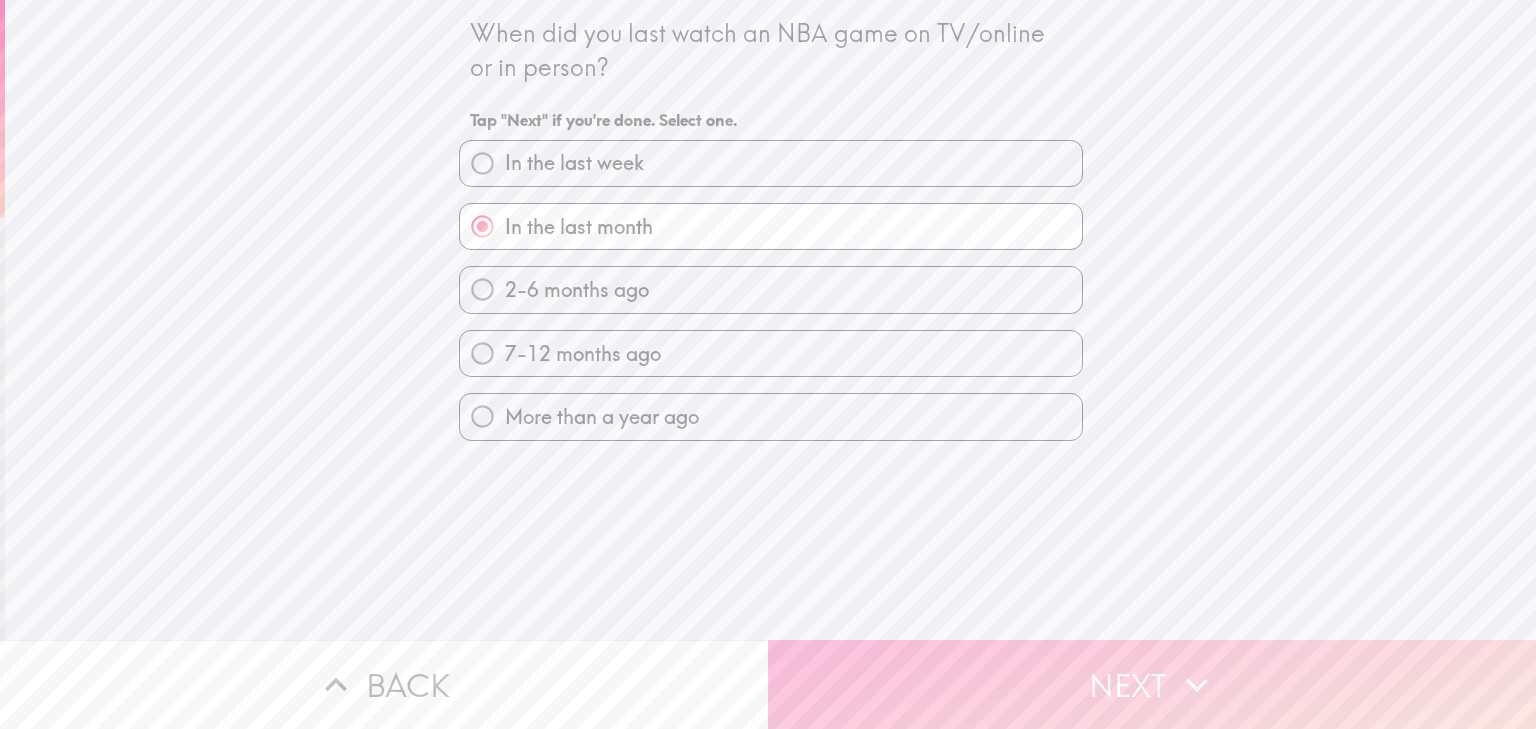 click on "Next" at bounding box center [1152, 684] 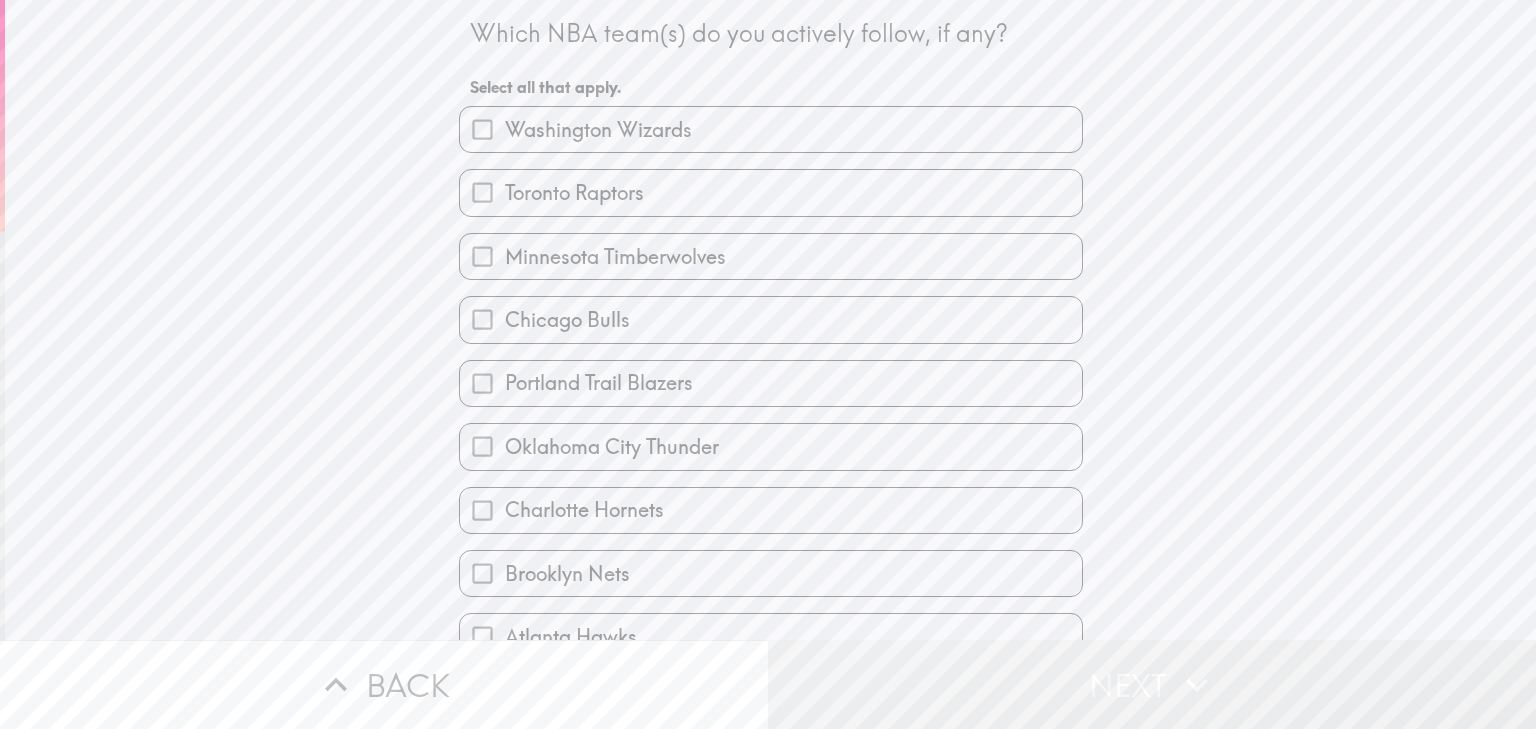 click on "Washington Wizards" at bounding box center (598, 130) 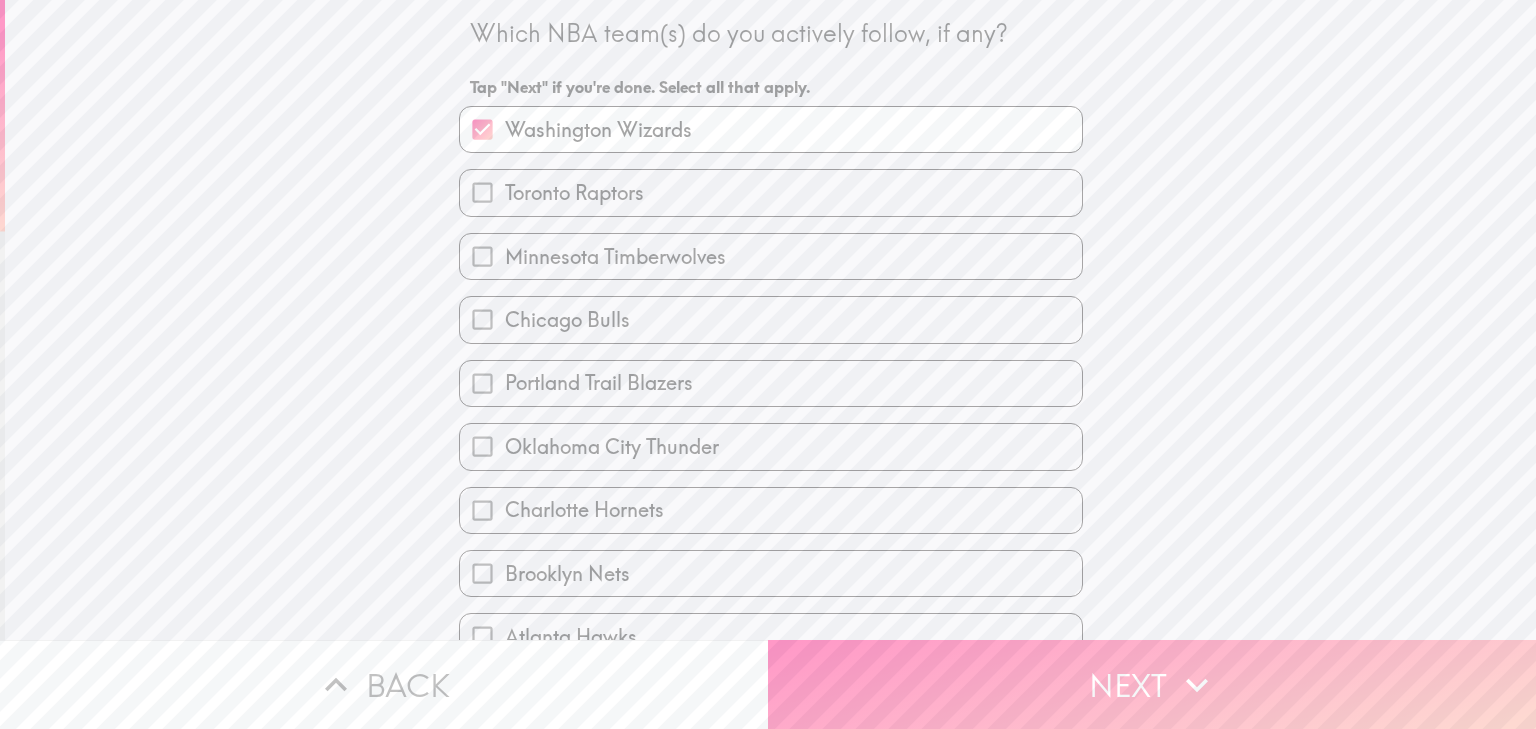 click on "Portland Trail Blazers" at bounding box center (599, 383) 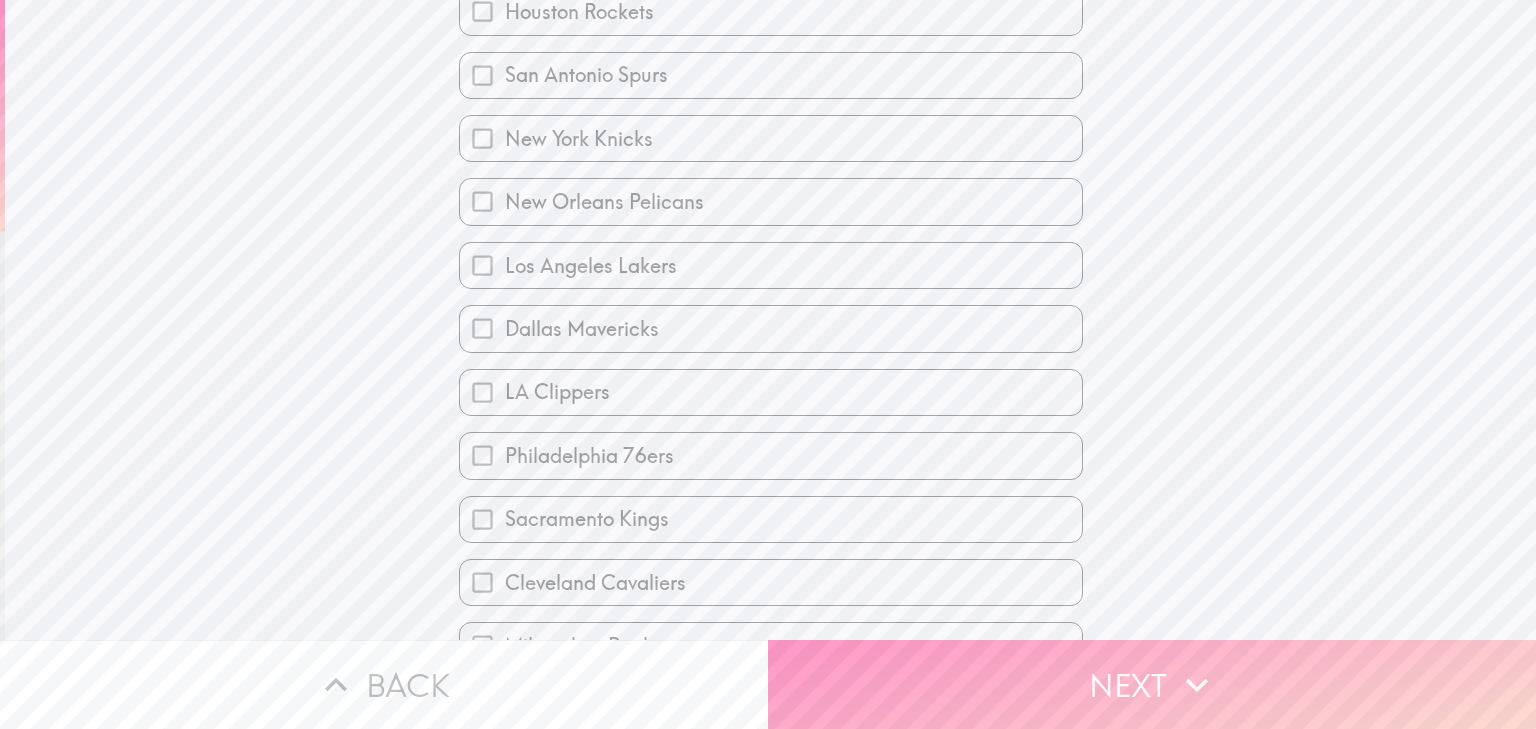 scroll, scrollTop: 880, scrollLeft: 0, axis: vertical 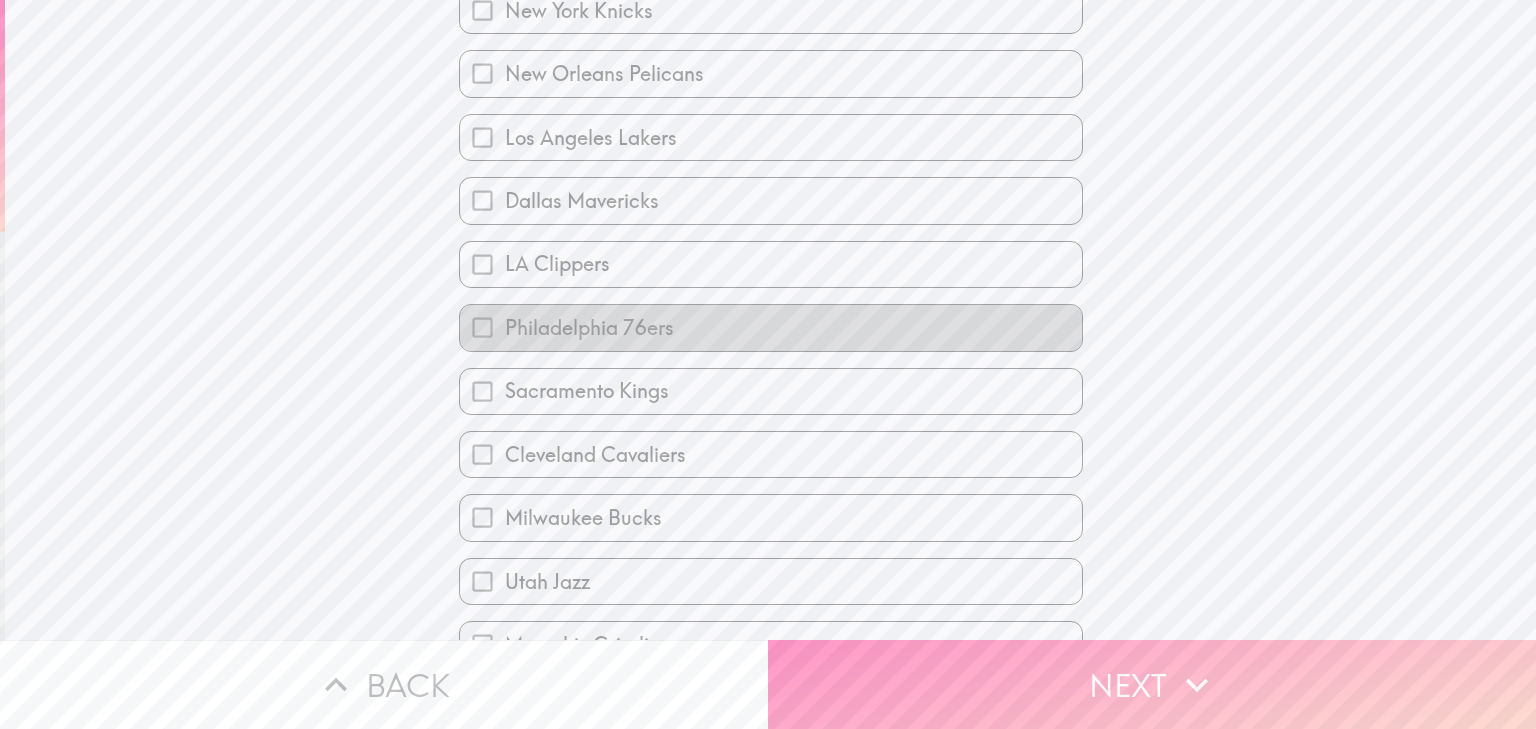 click on "Philadelphia 76ers" at bounding box center [589, 328] 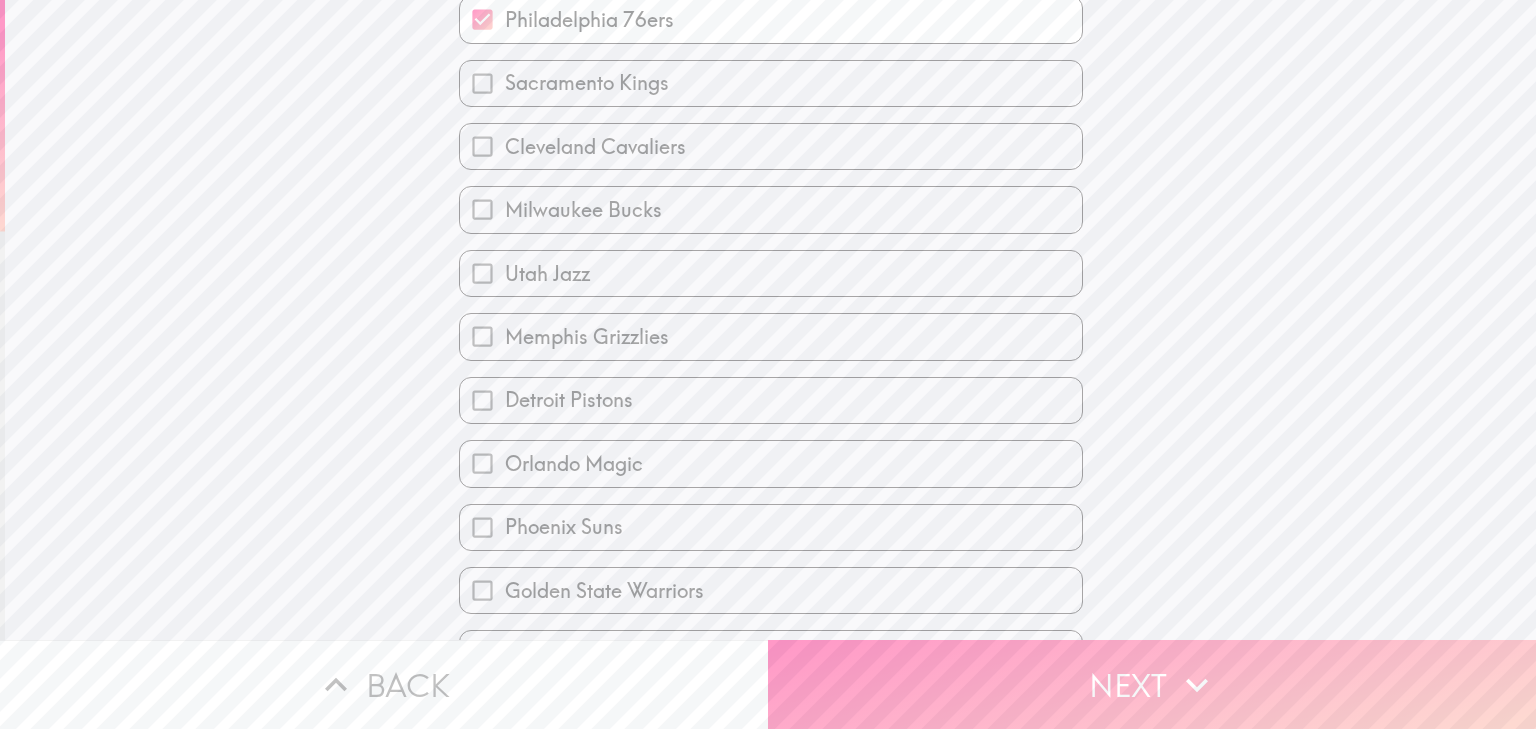 scroll, scrollTop: 1280, scrollLeft: 0, axis: vertical 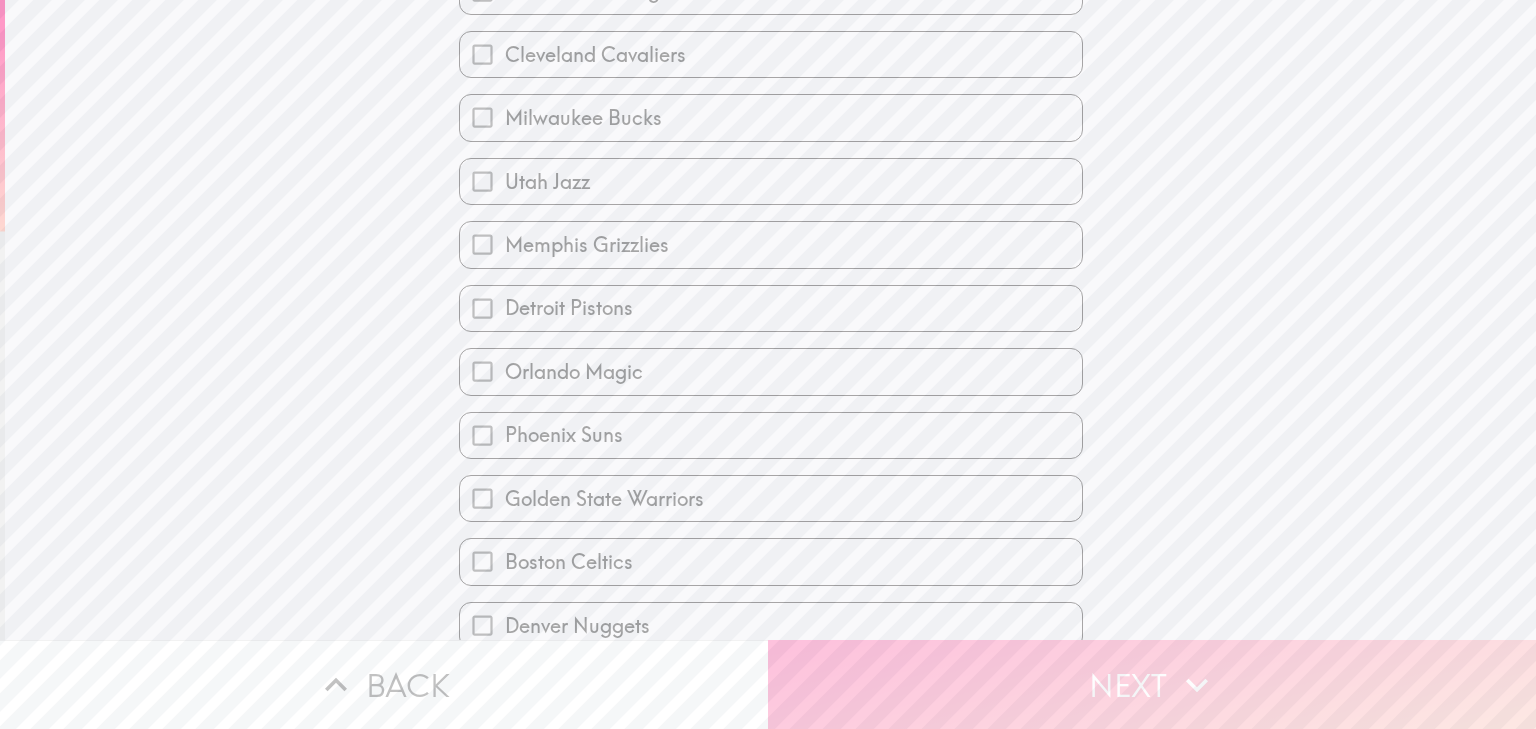 click on "Next" at bounding box center [1152, 684] 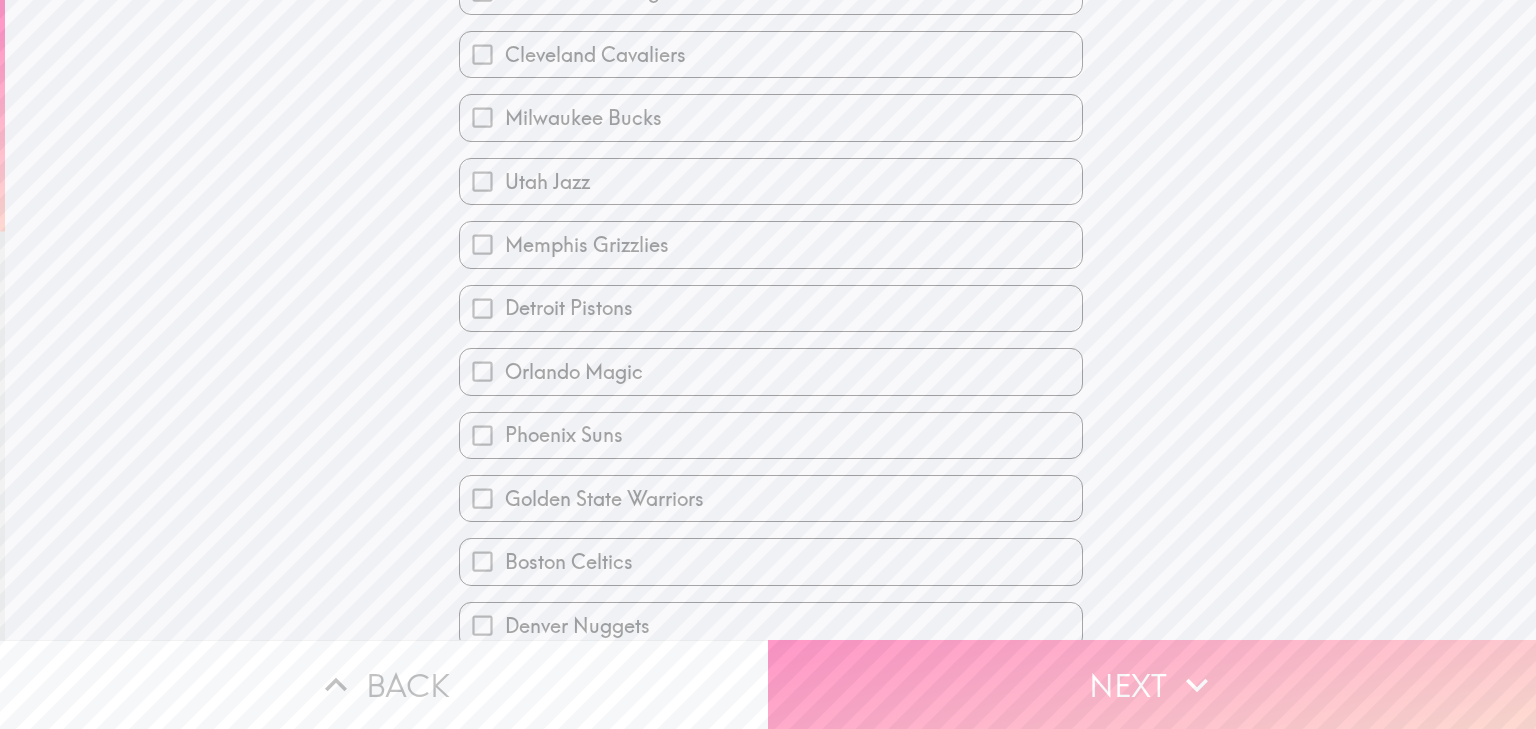 scroll, scrollTop: 0, scrollLeft: 0, axis: both 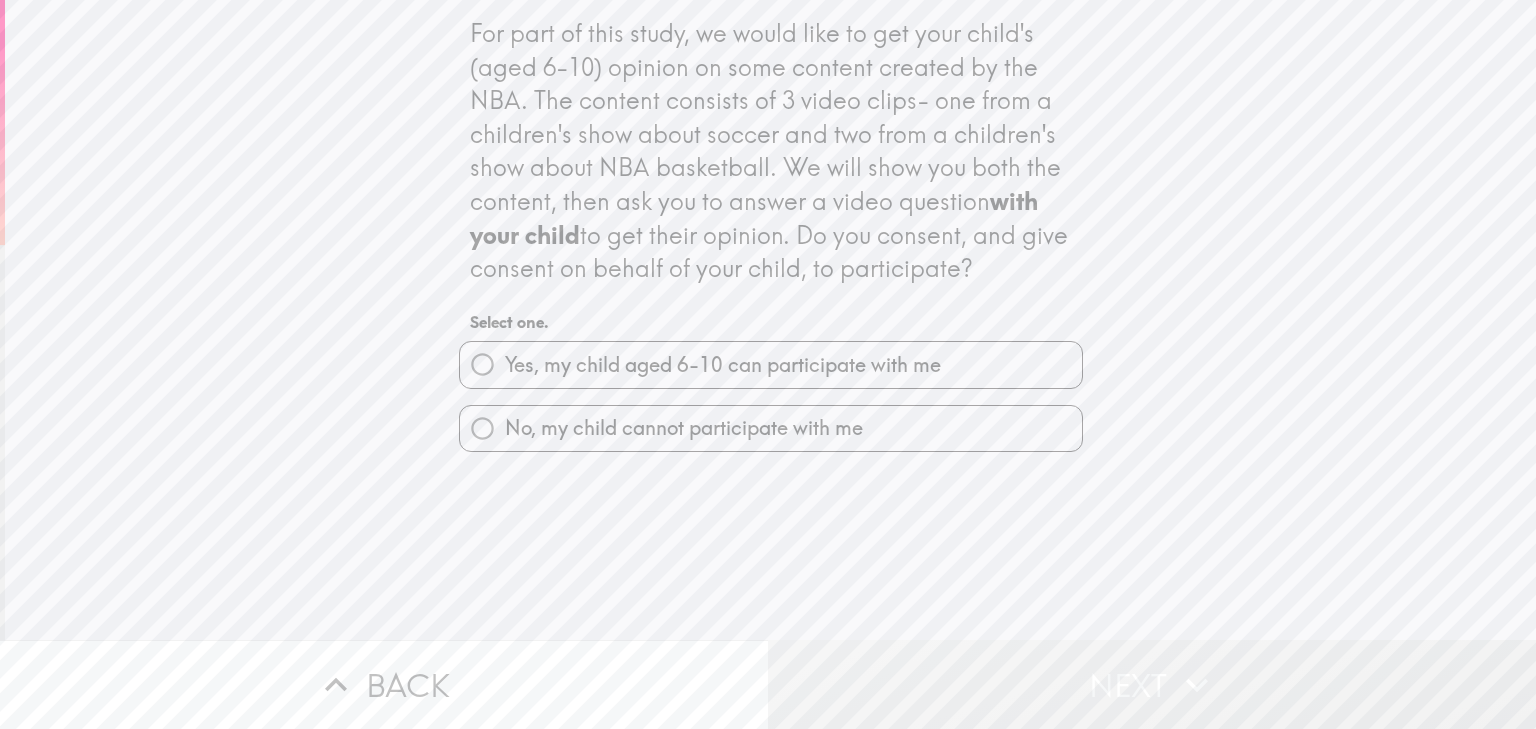 click on "Yes, my child aged 6-10 can participate with me" at bounding box center [723, 365] 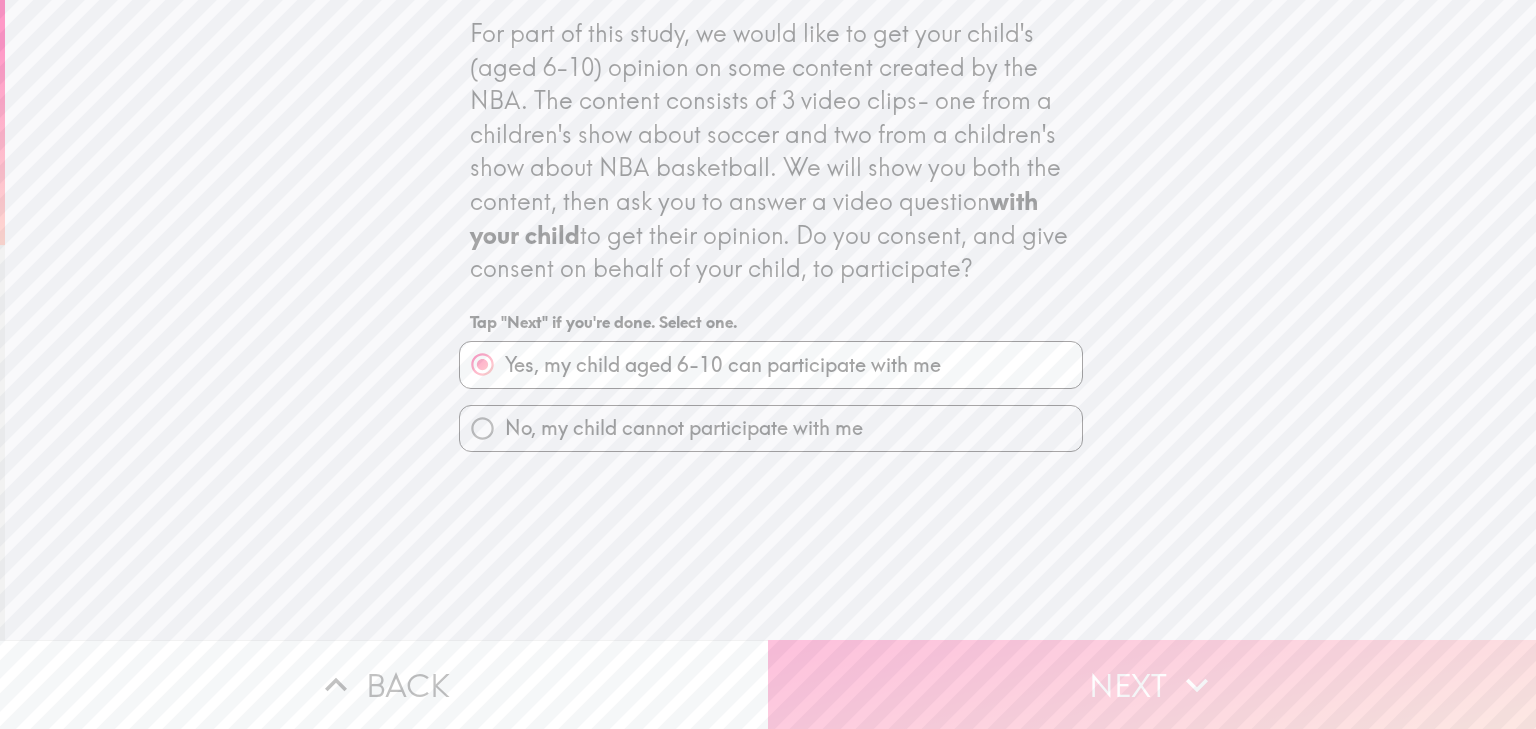 click on "Next" at bounding box center [1152, 684] 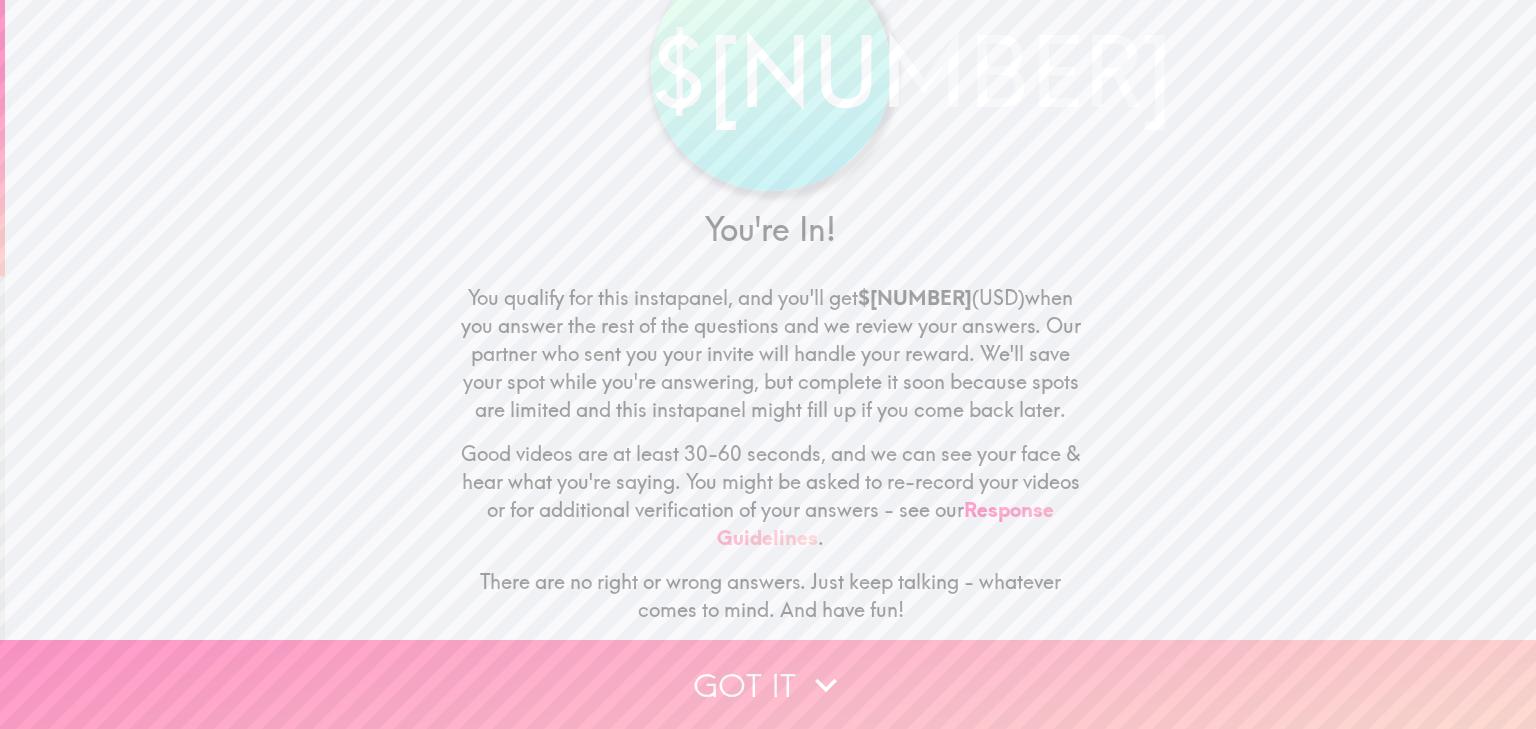 scroll, scrollTop: 92, scrollLeft: 0, axis: vertical 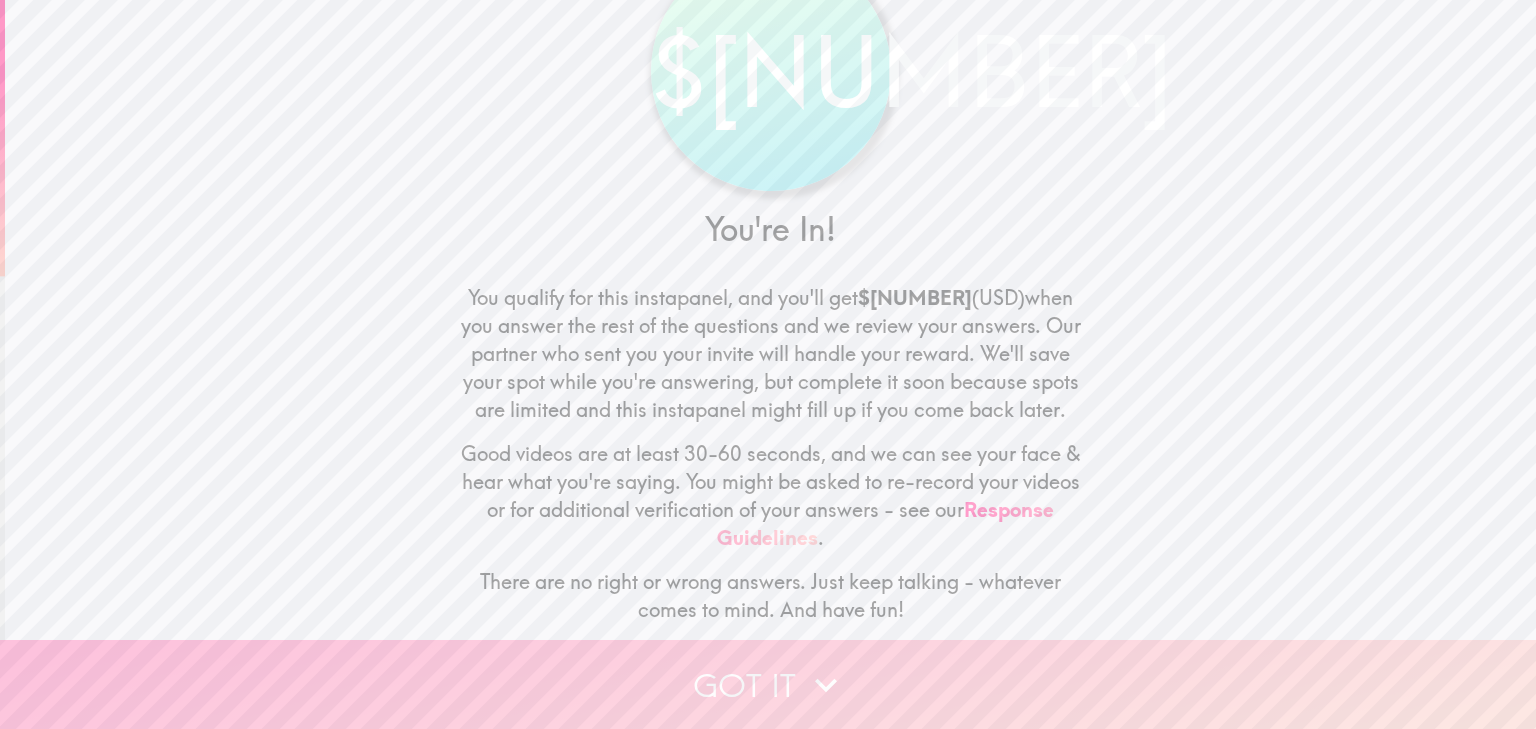 click on "Got it" at bounding box center [768, 684] 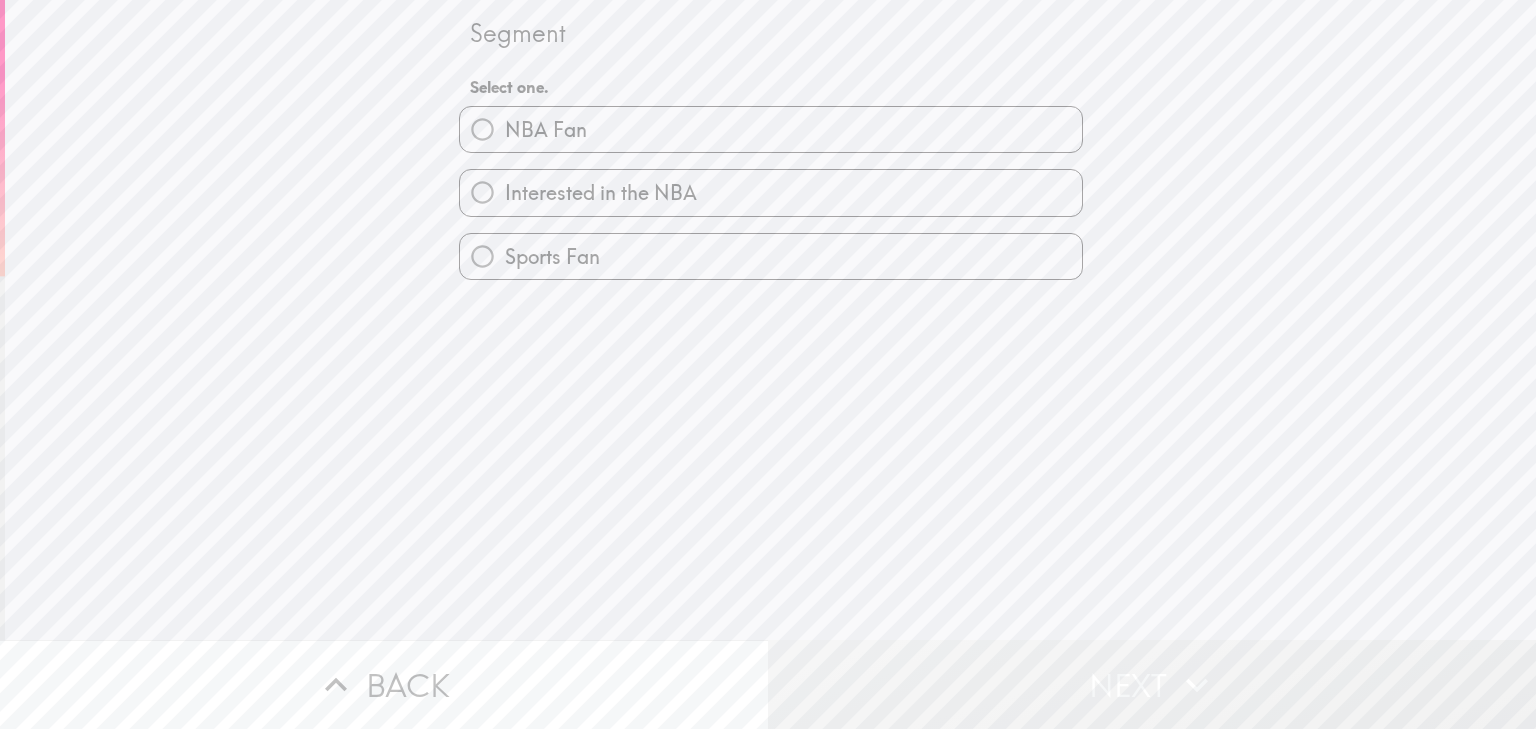 click on "NBA Fan" at bounding box center [546, 130] 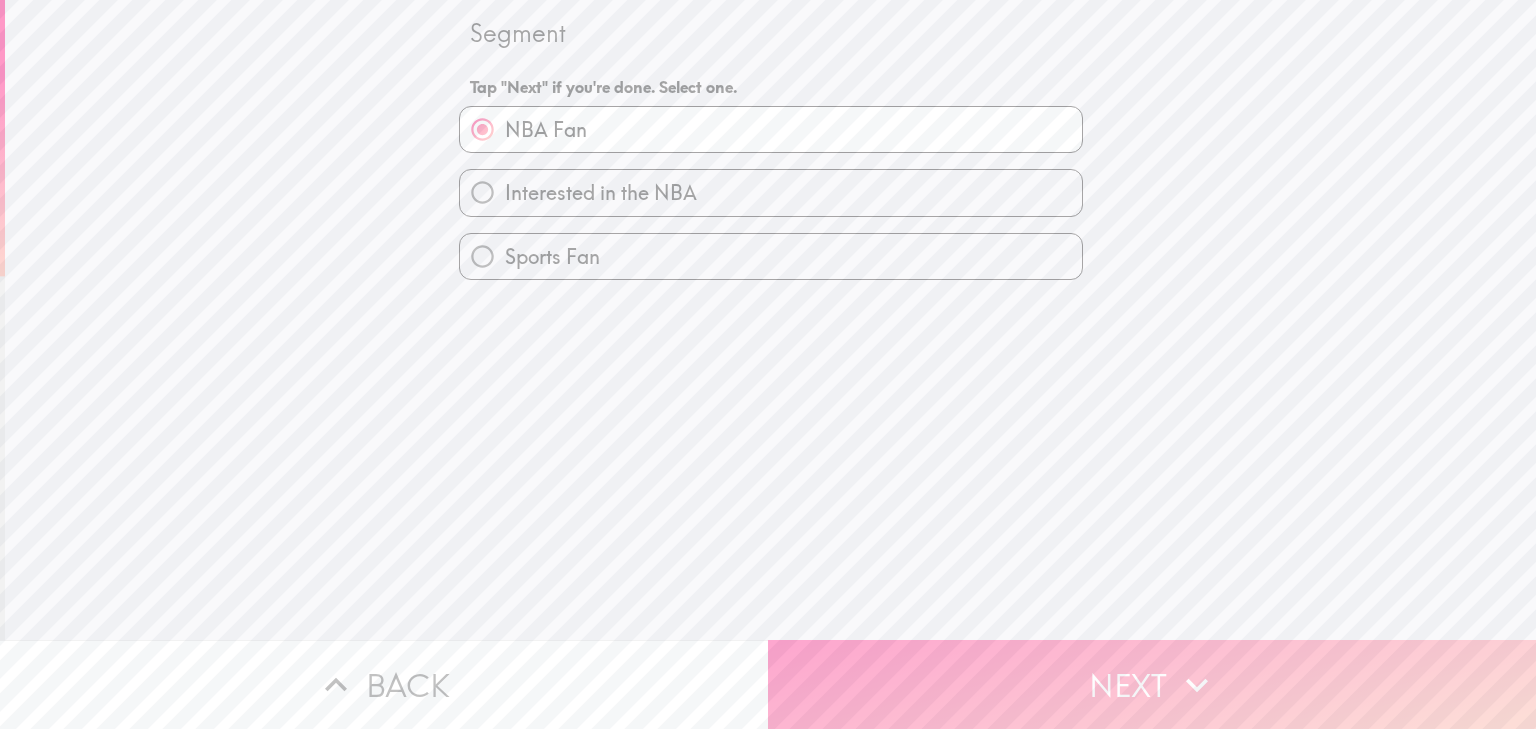click on "Next" at bounding box center (1152, 684) 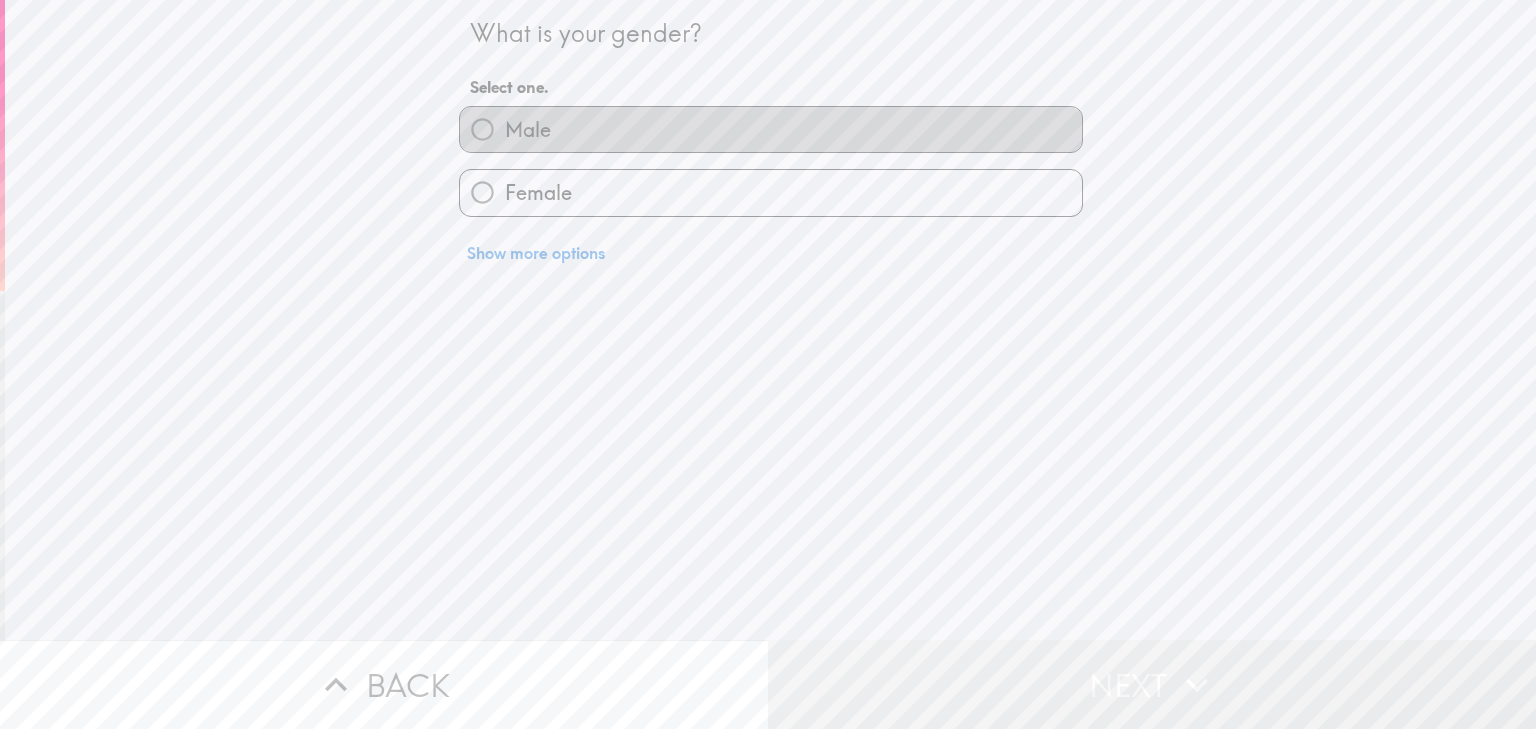 click on "Male" at bounding box center [771, 129] 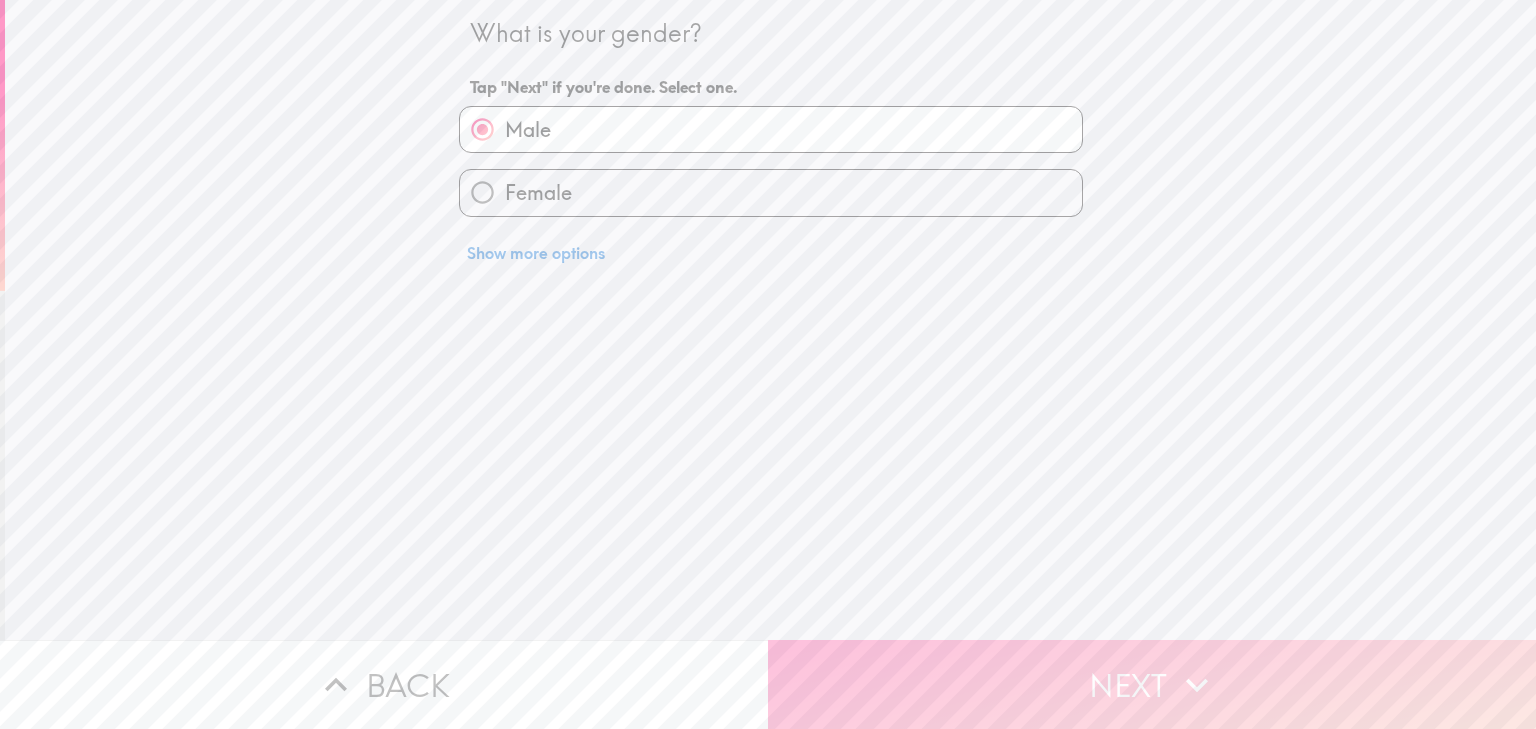 click on "Next" at bounding box center [1152, 684] 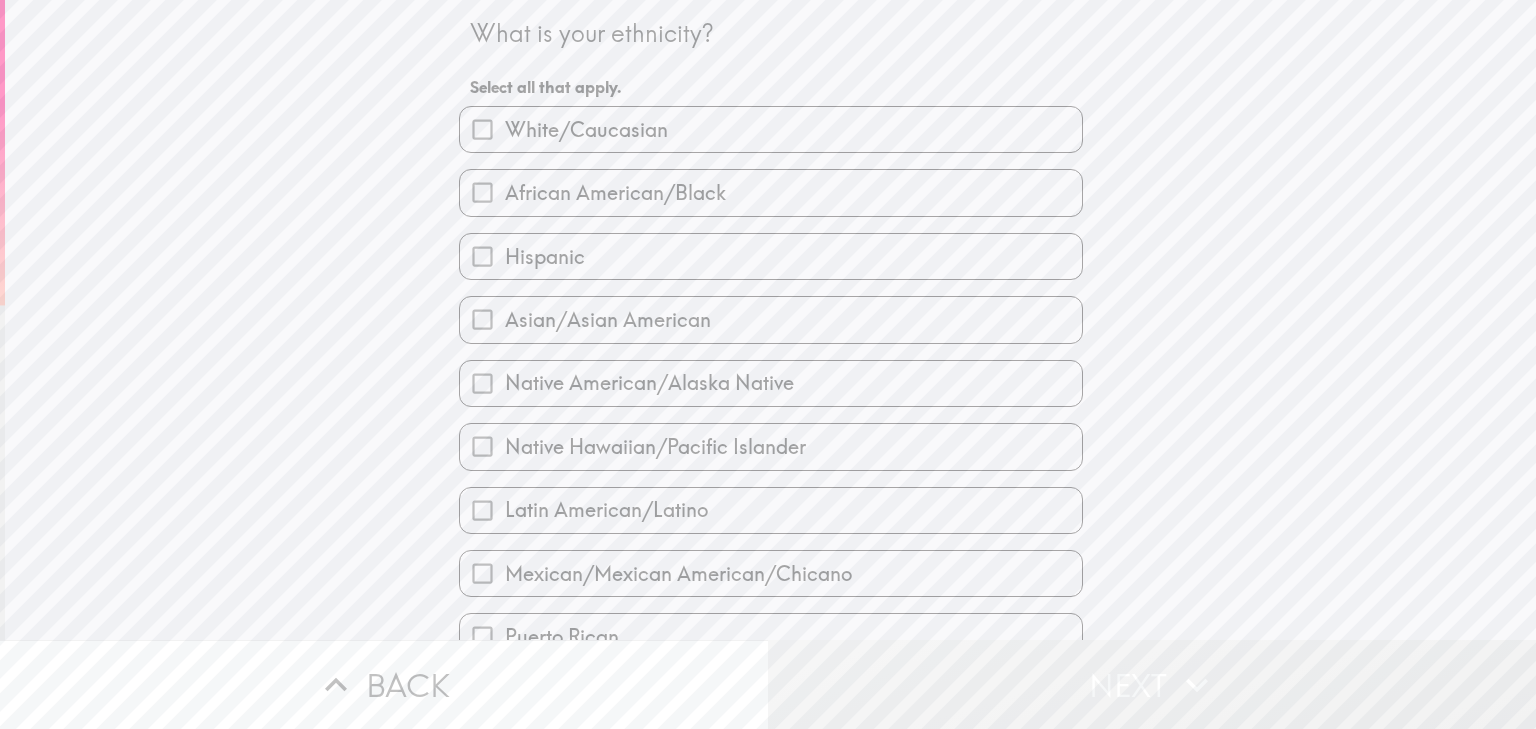 click on "Hispanic" at bounding box center (771, 256) 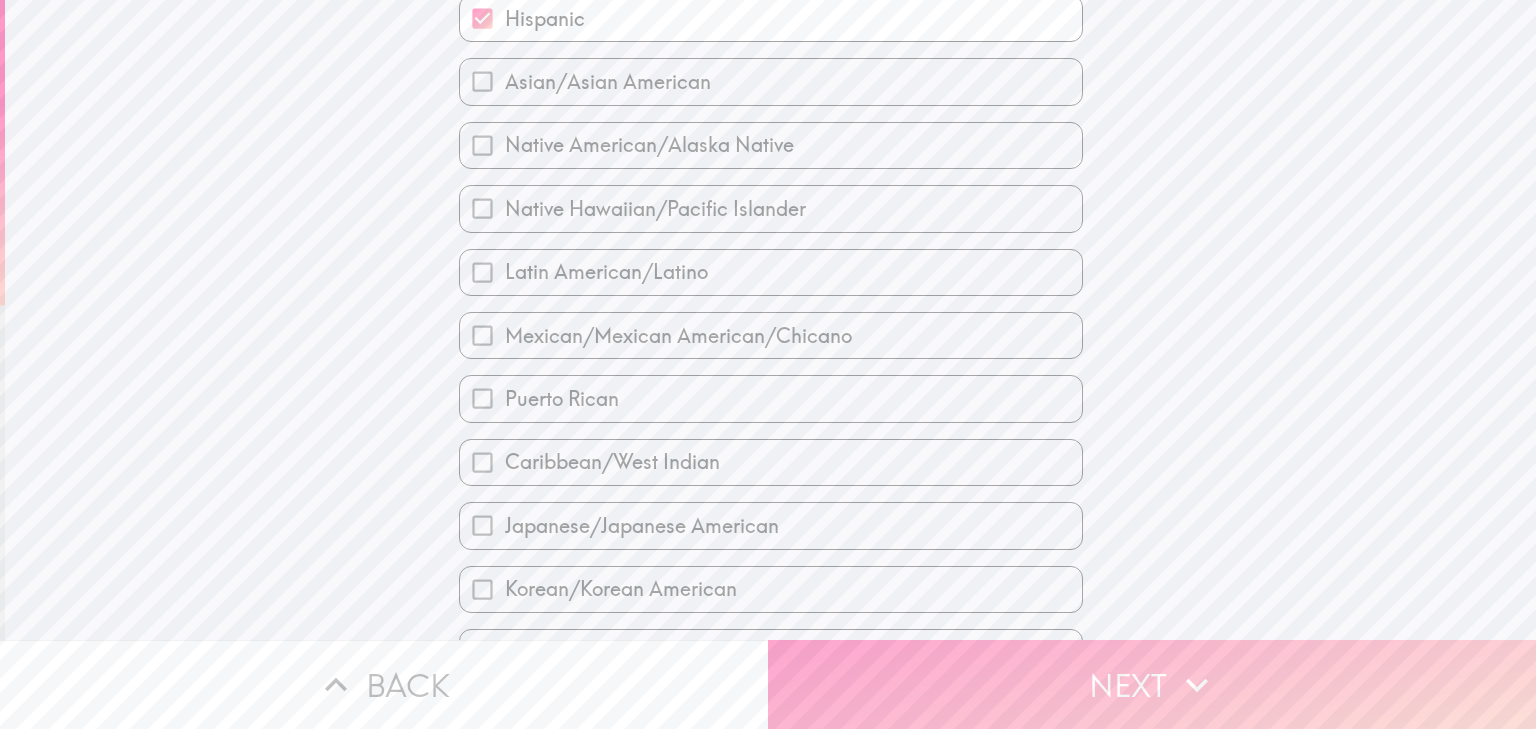 scroll, scrollTop: 240, scrollLeft: 0, axis: vertical 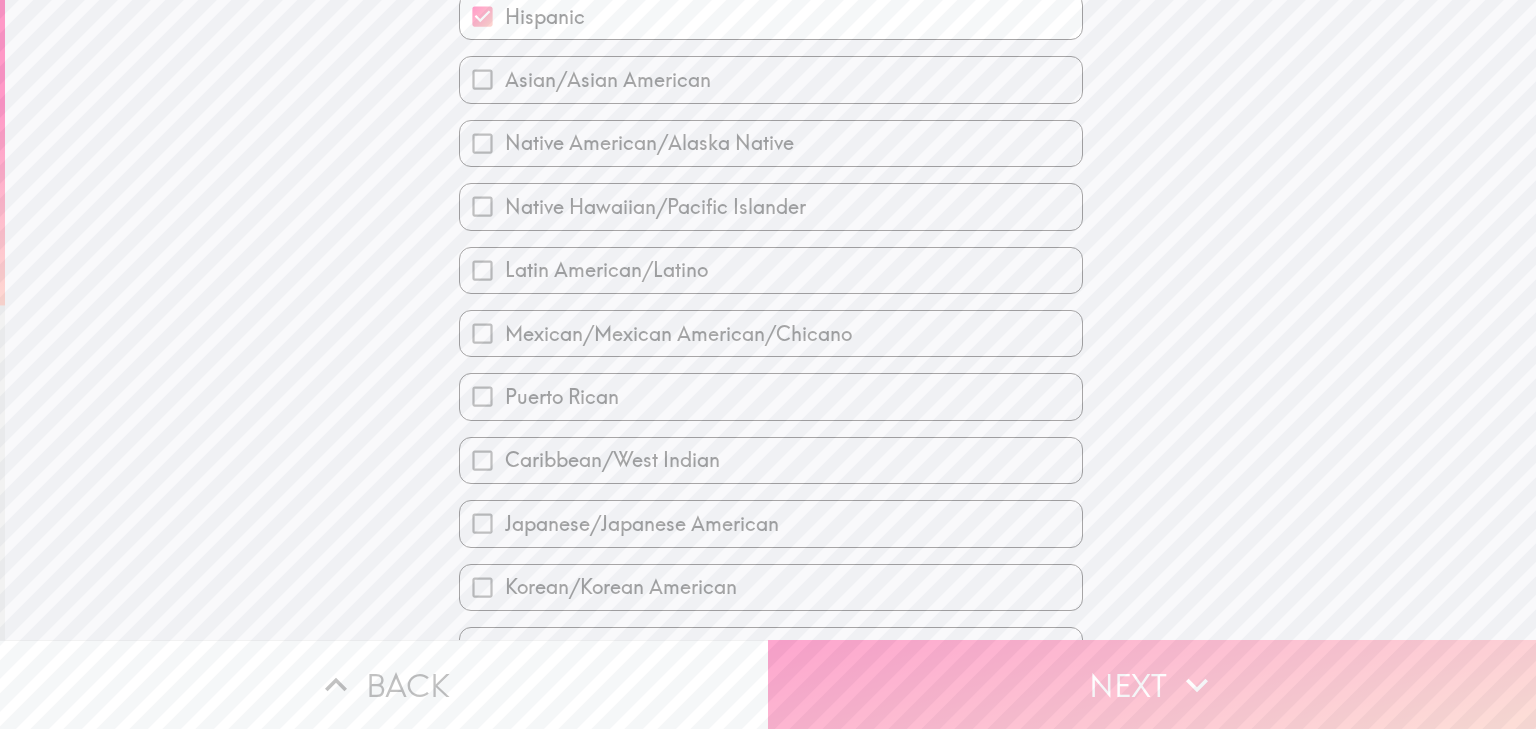 click on "Next" at bounding box center [1152, 684] 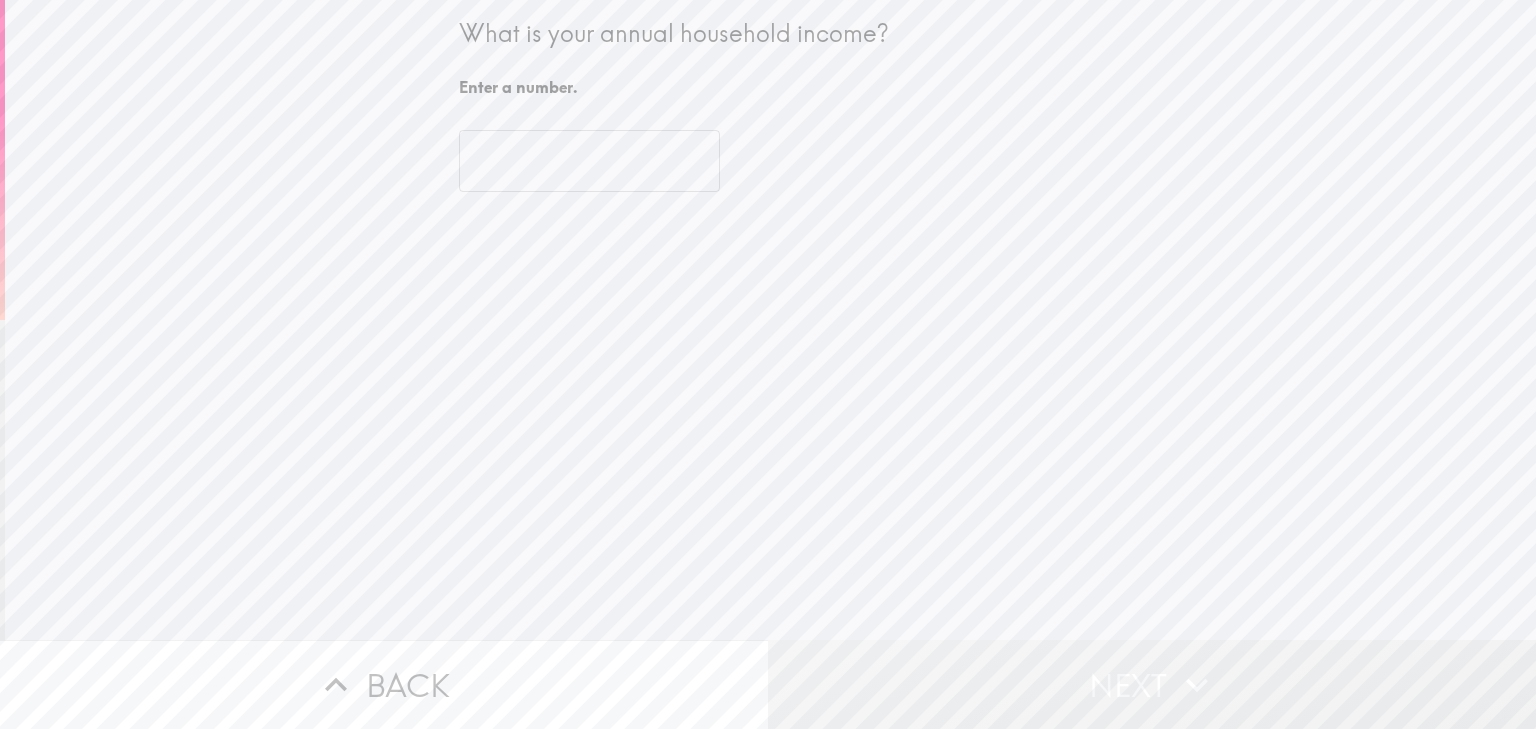 scroll, scrollTop: 0, scrollLeft: 0, axis: both 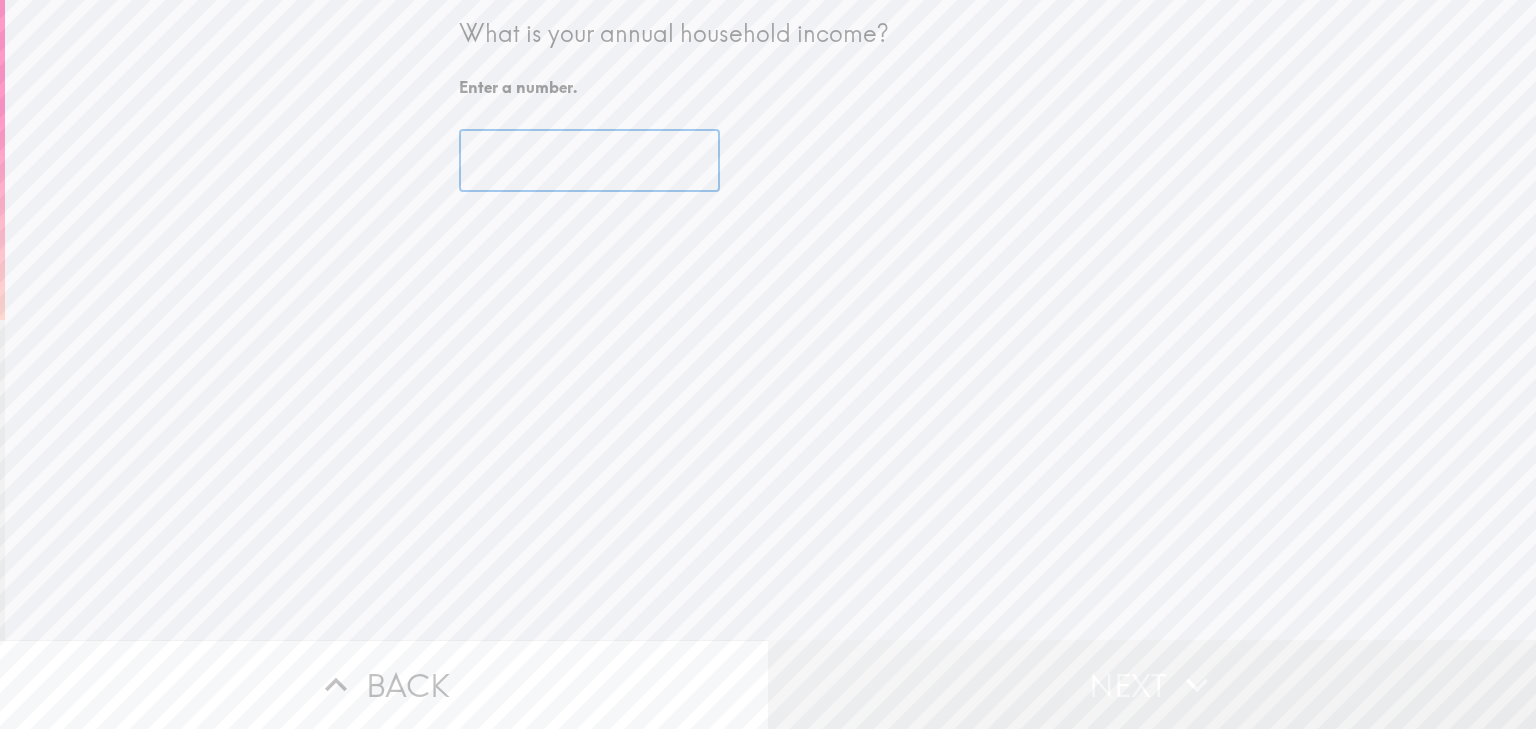 type on "1" 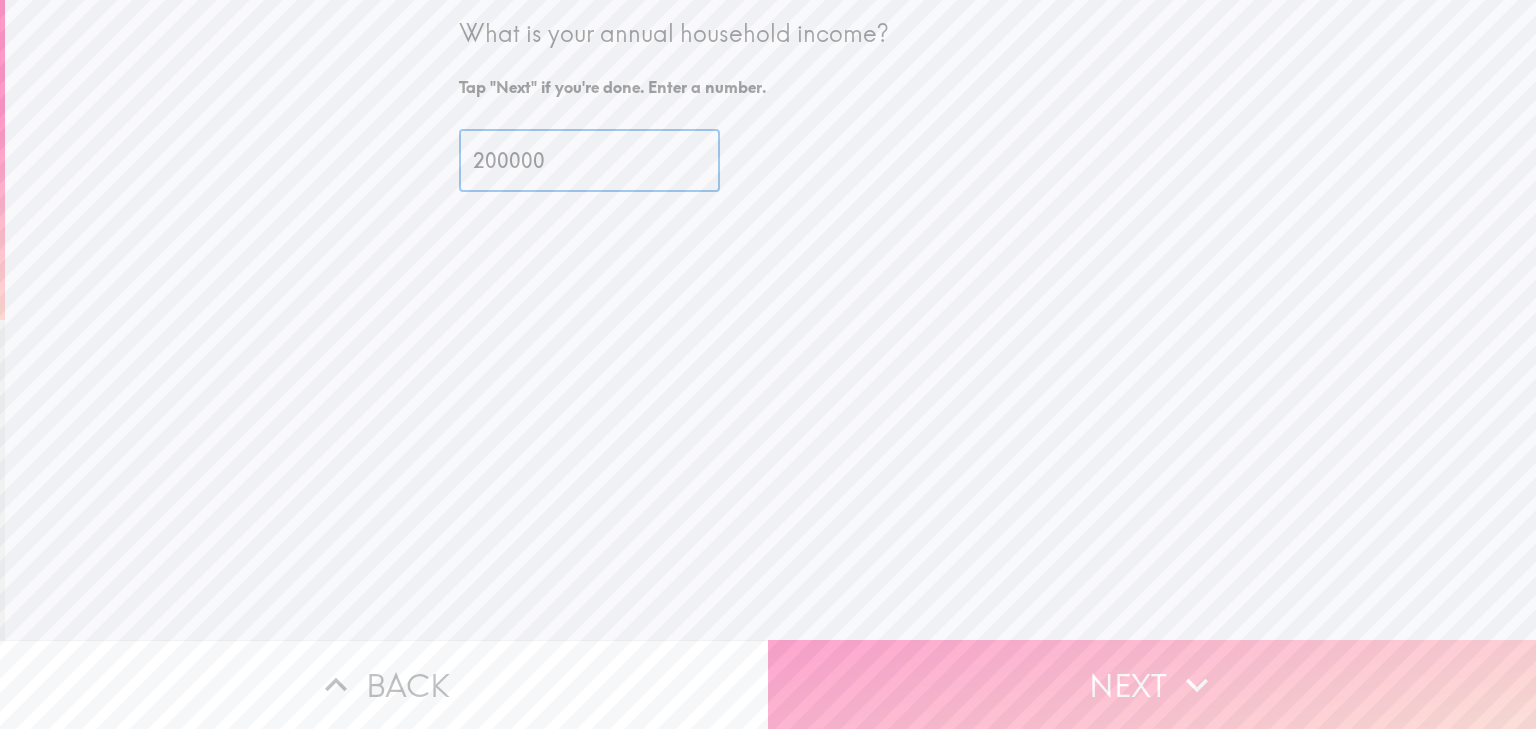 type on "200000" 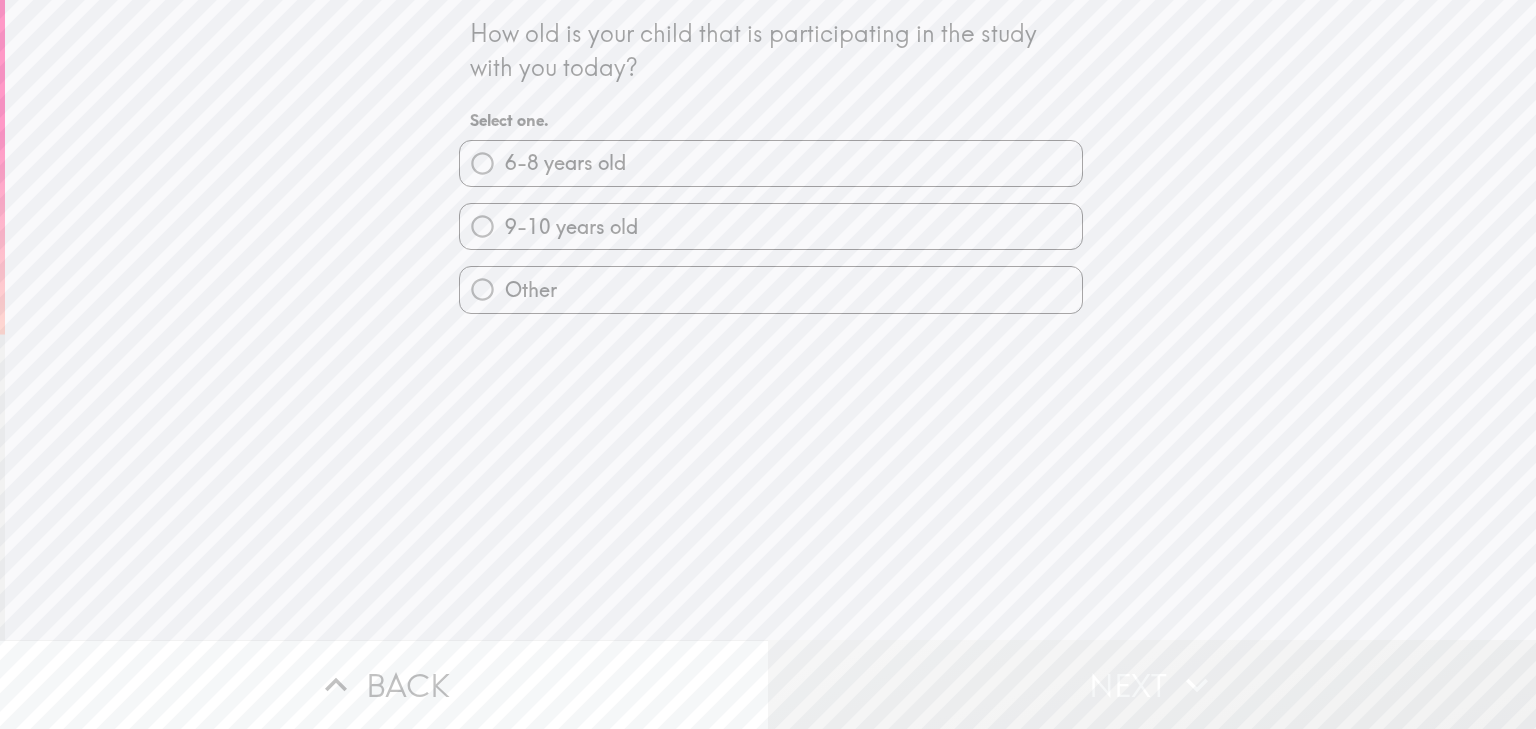 click on "6-8 years old" at bounding box center [771, 163] 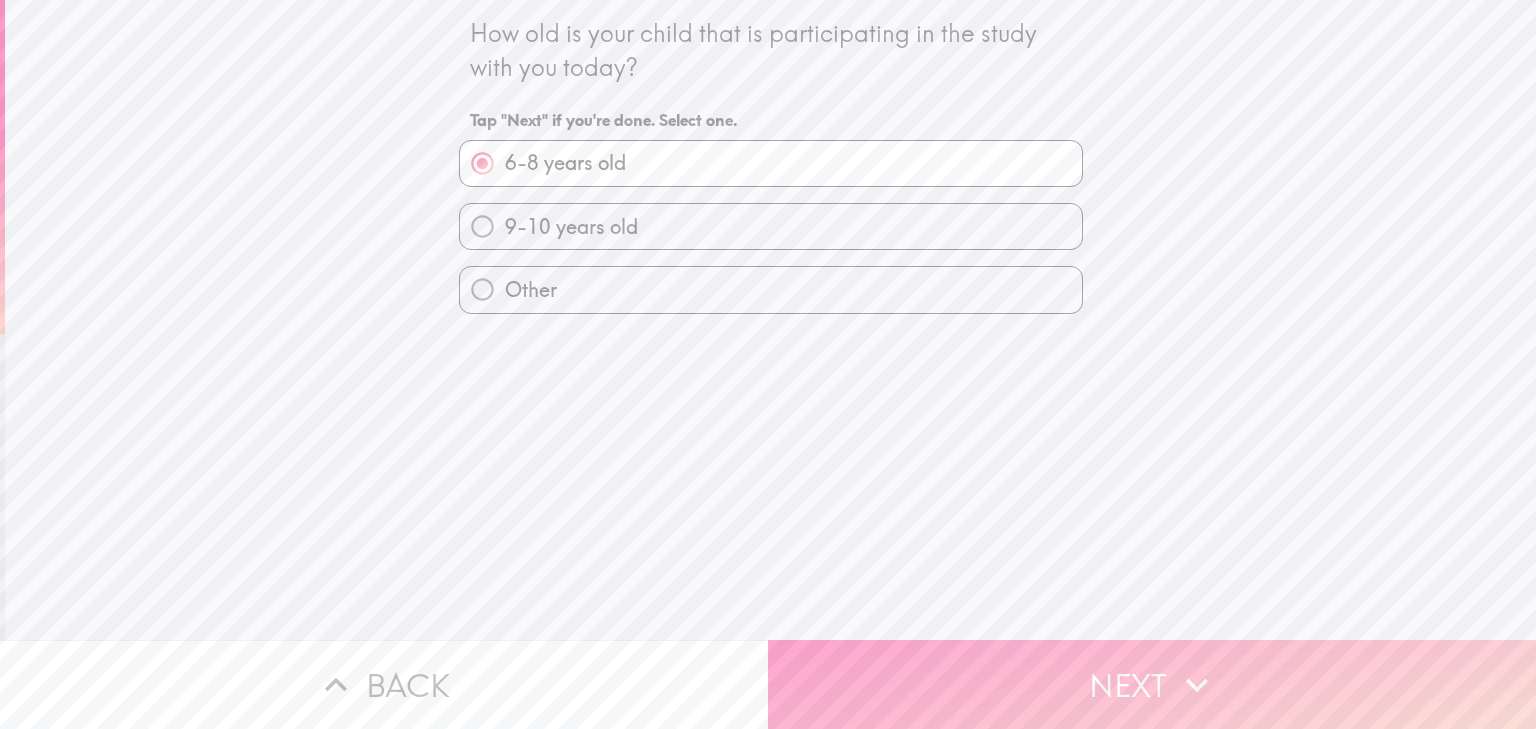 click on "Next" at bounding box center [1152, 684] 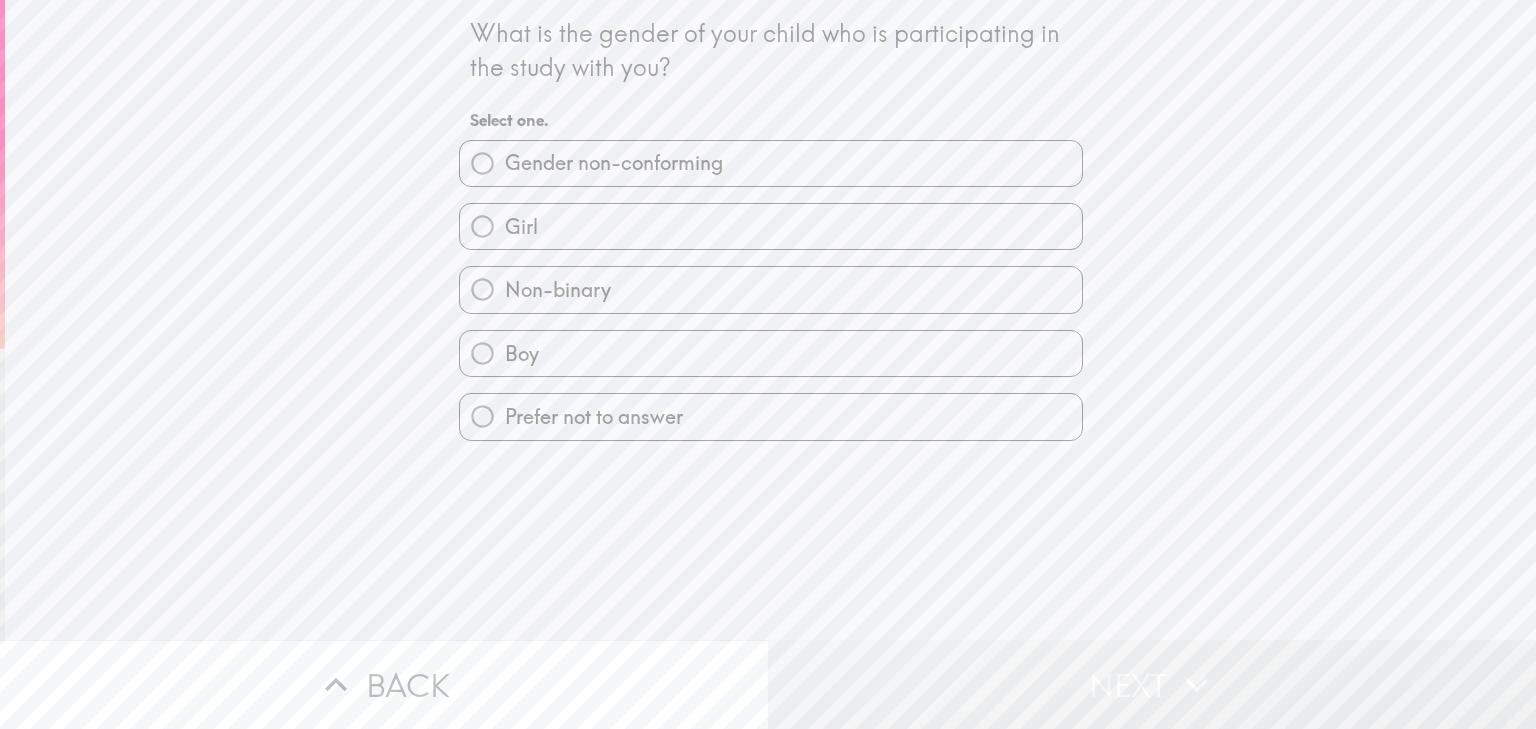 click on "Boy" at bounding box center (771, 353) 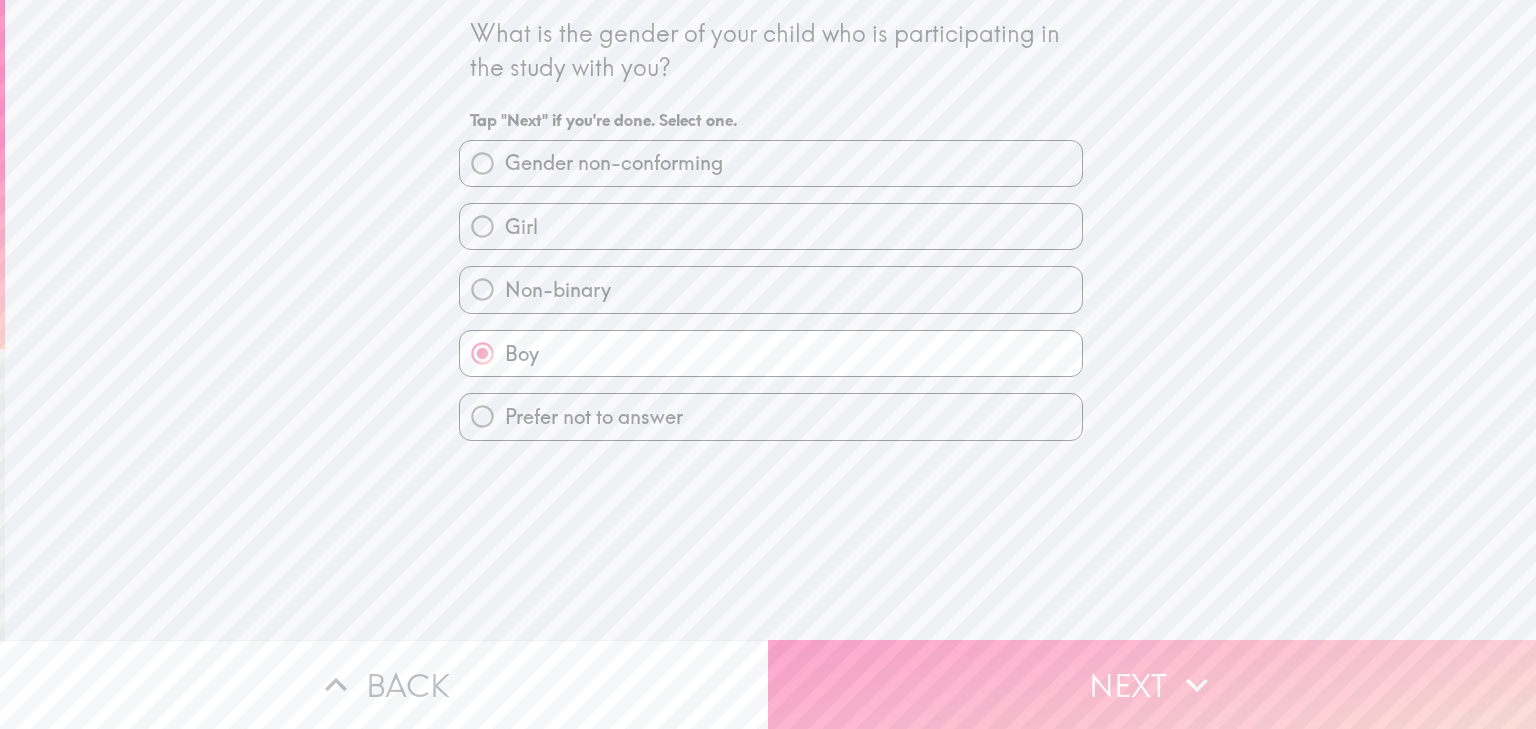 click on "Next" at bounding box center [1152, 684] 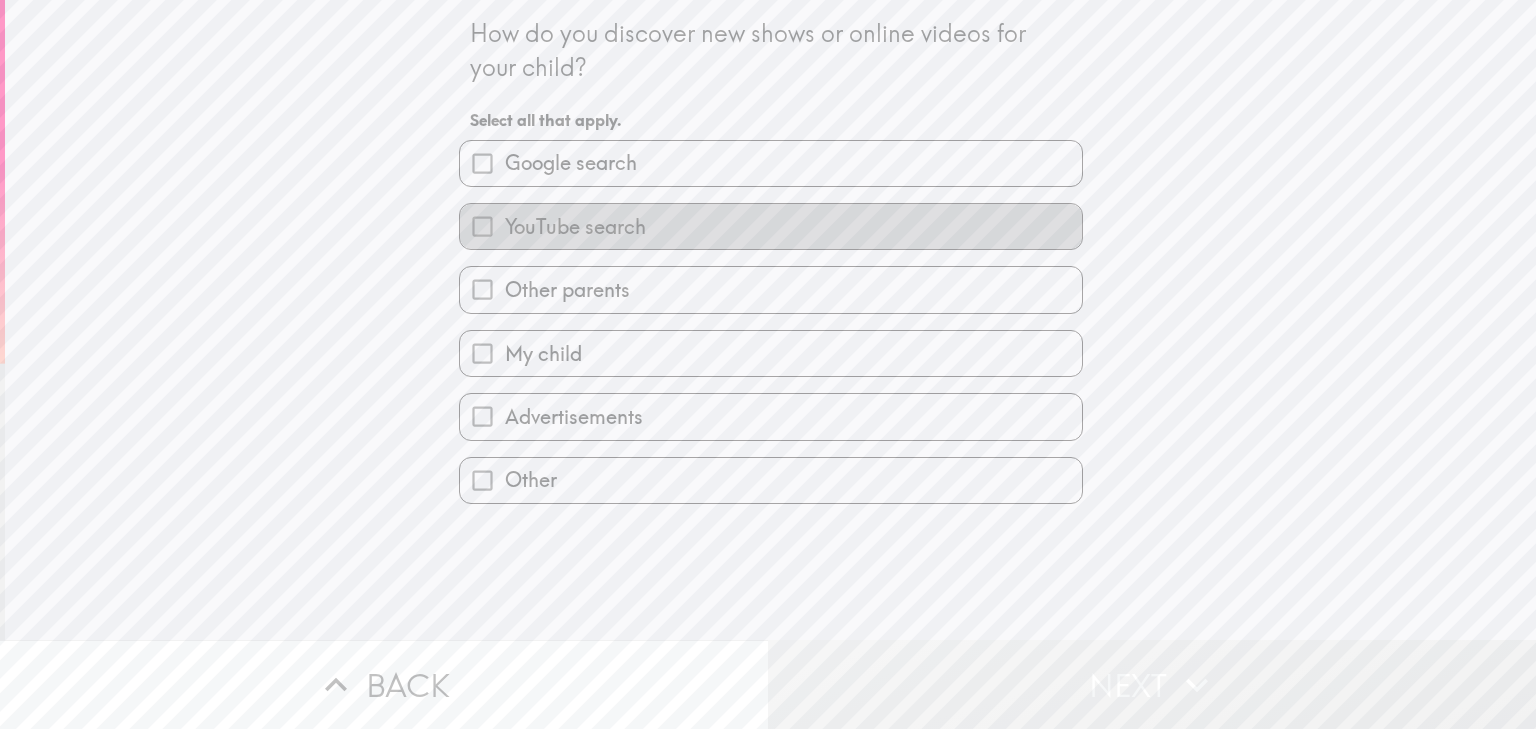click on "YouTube search" at bounding box center (575, 227) 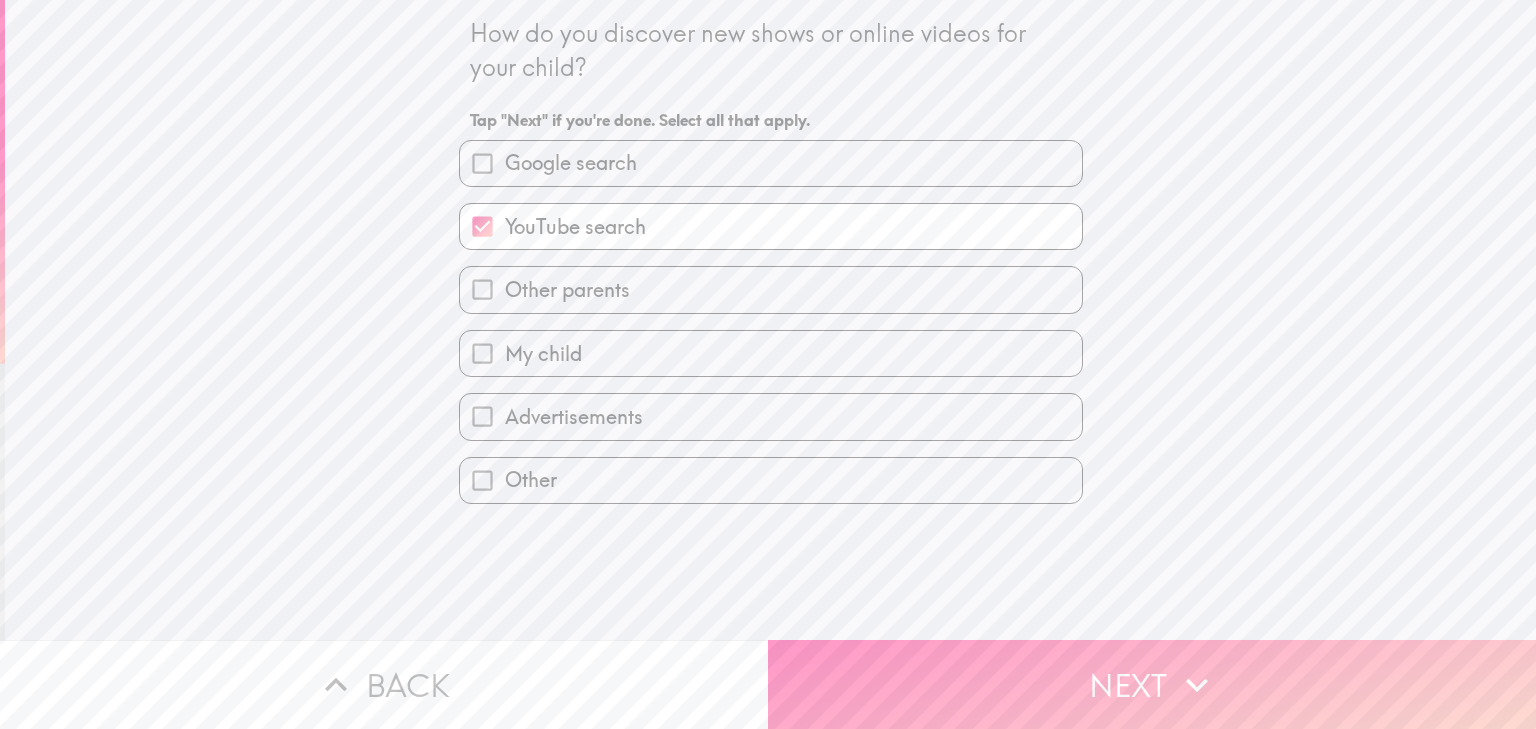 click on "Google search" at bounding box center [571, 163] 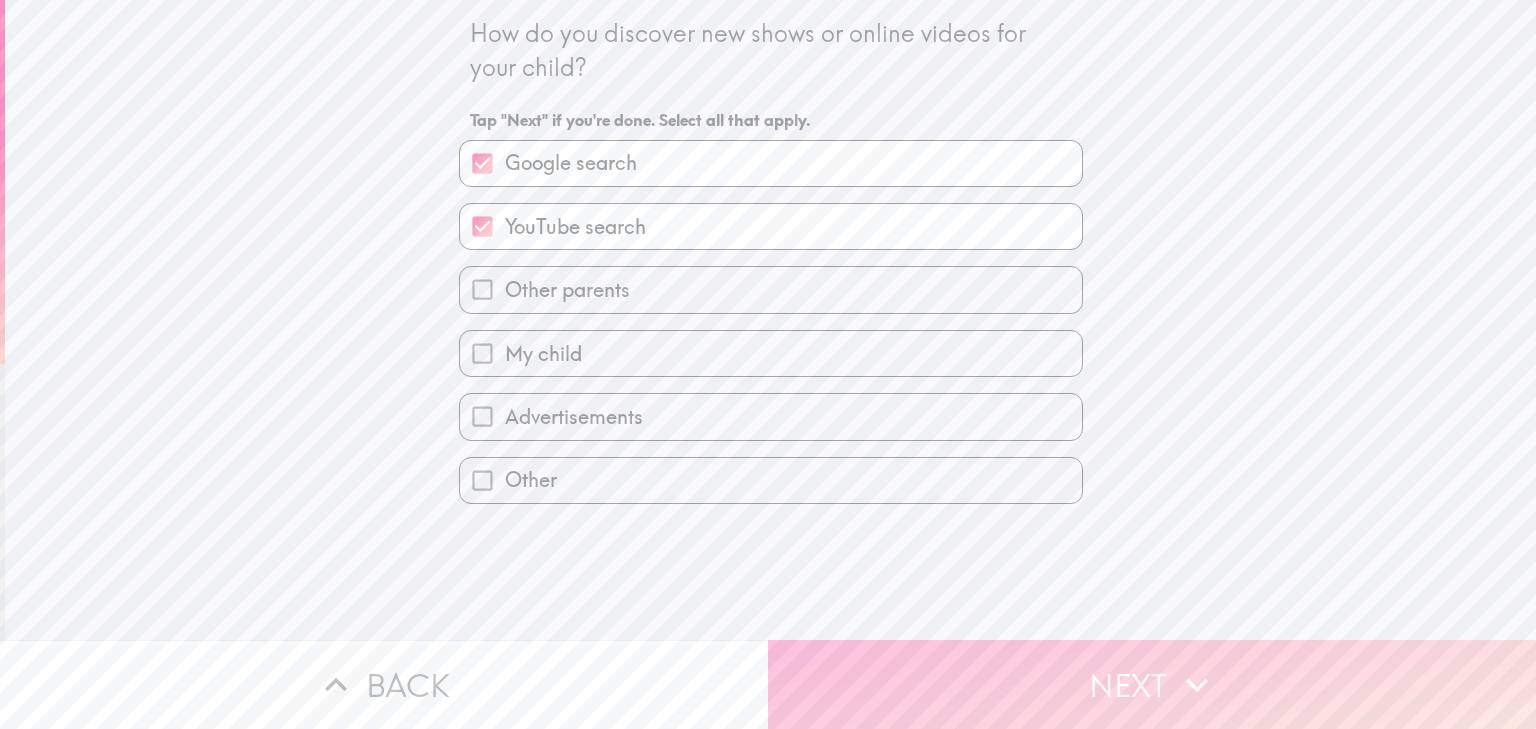 click on "Next" at bounding box center [1152, 684] 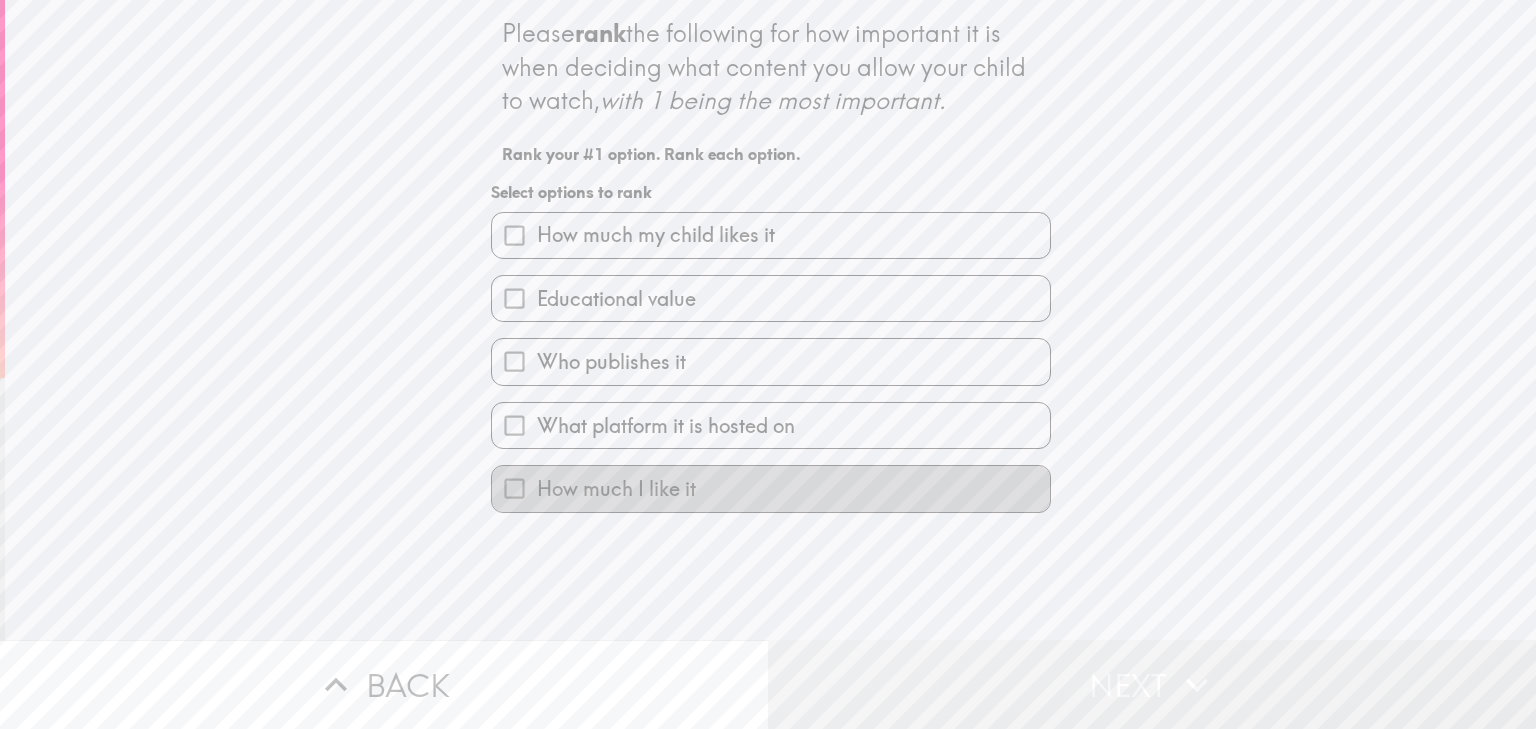 click on "How much I like it" at bounding box center (616, 489) 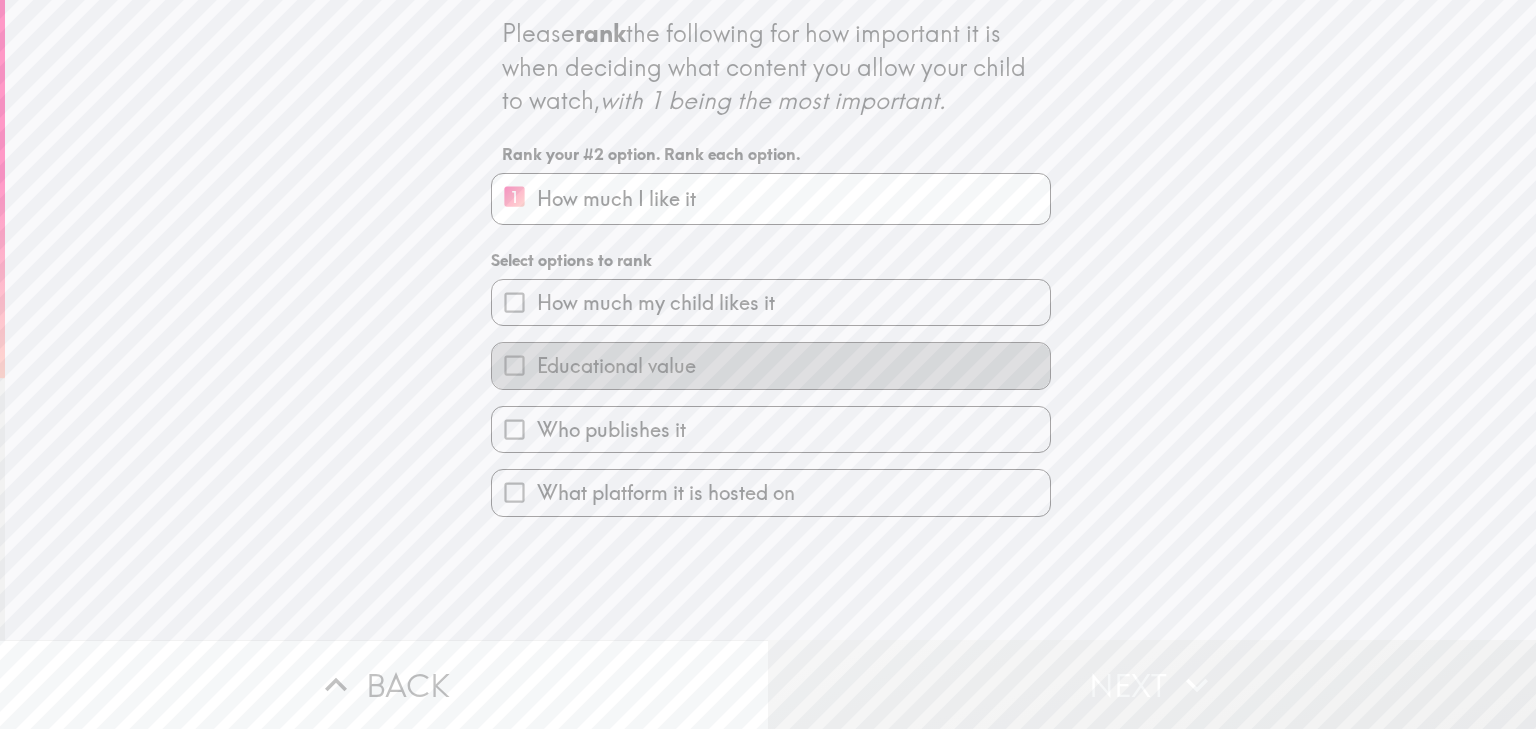 click on "Educational value" at bounding box center (616, 366) 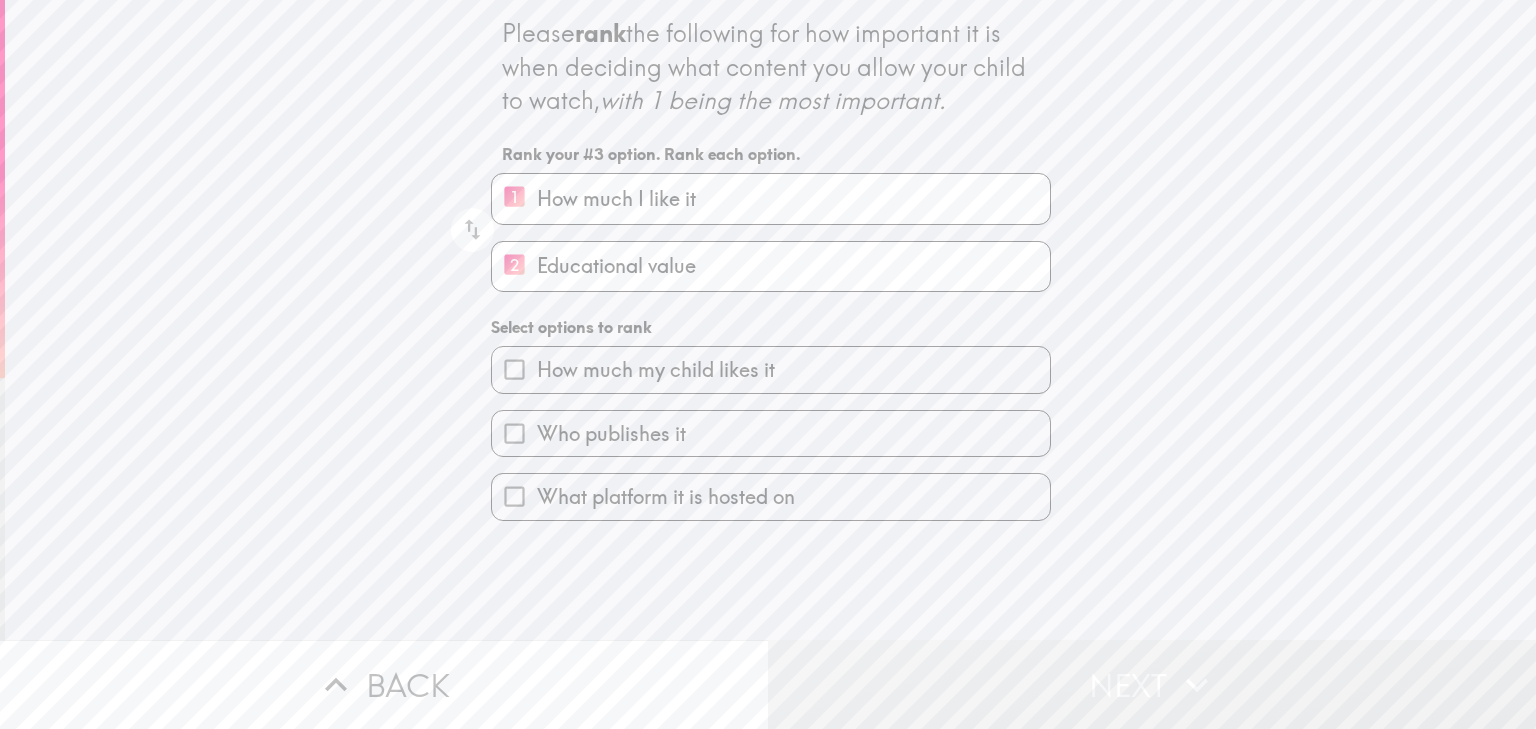 click on "What platform it is hosted on" at bounding box center [666, 497] 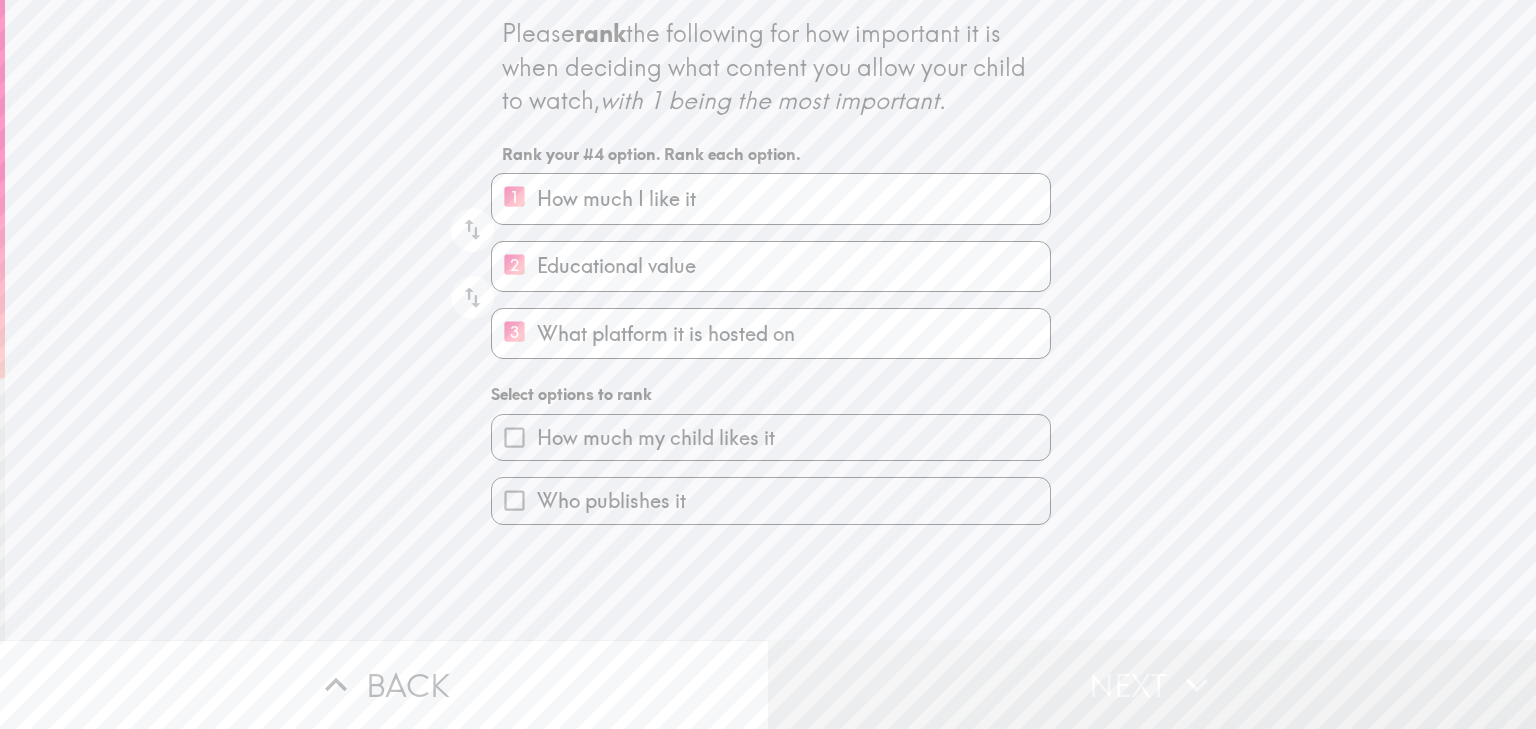 click on "How much my child likes it" at bounding box center (656, 438) 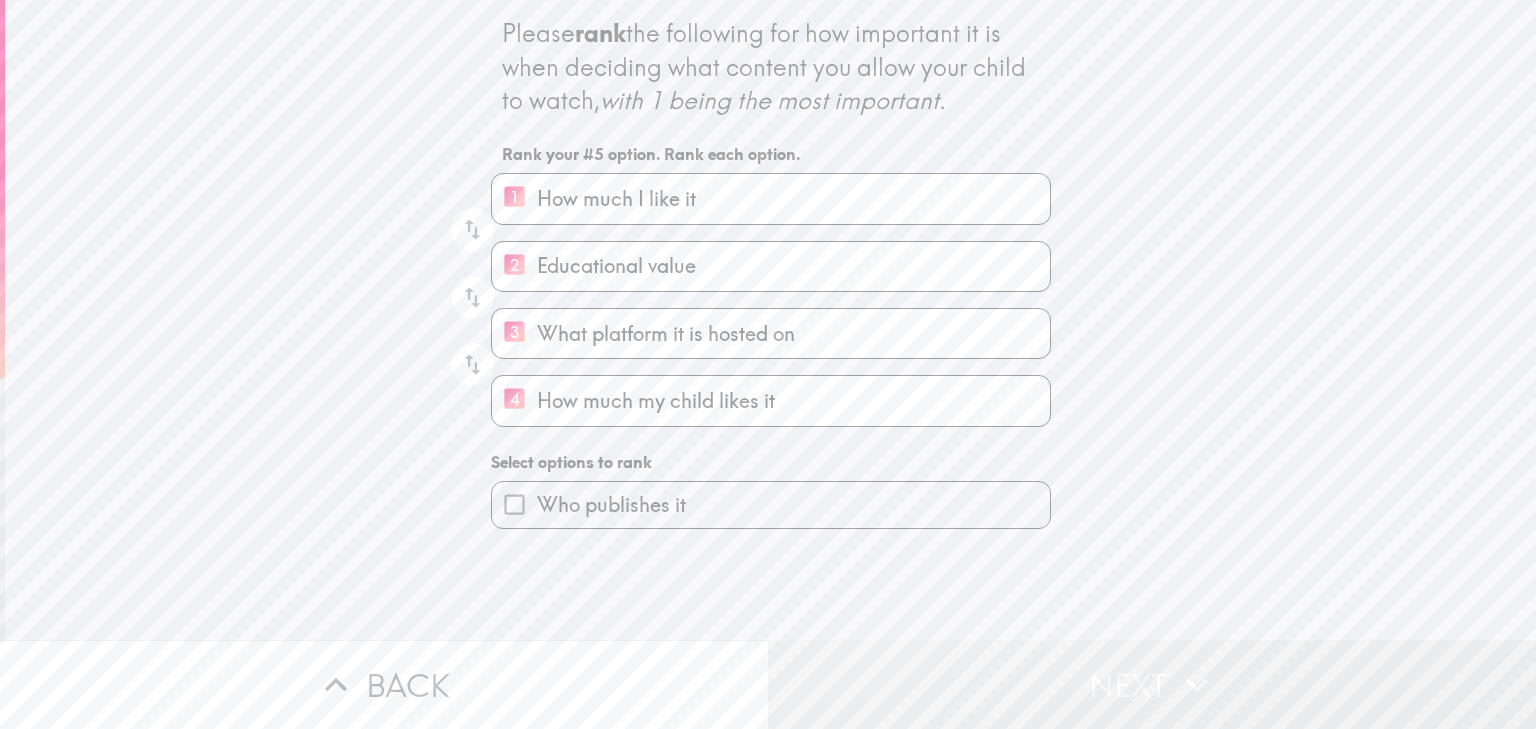 click on "Who publishes it" at bounding box center [611, 505] 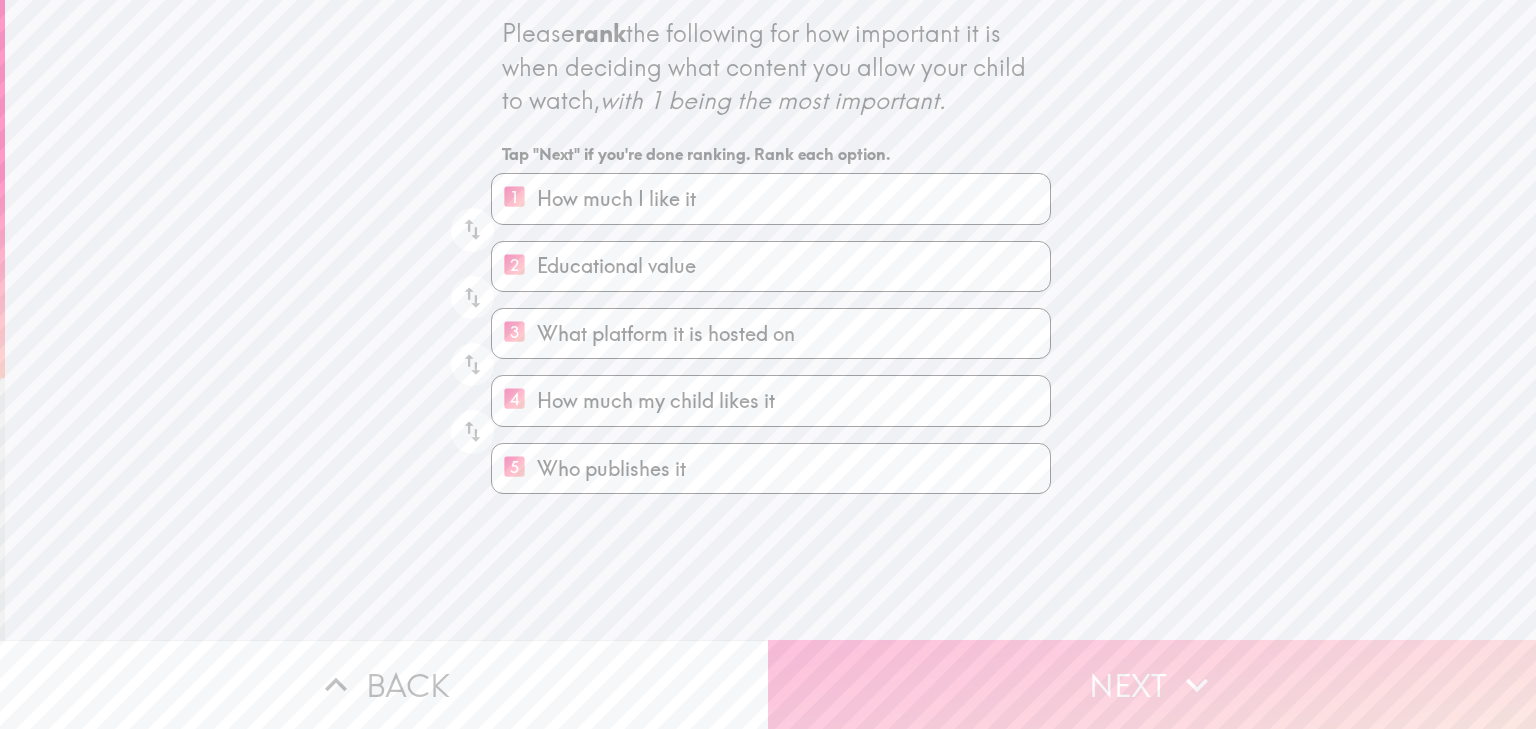 click on "Next" at bounding box center [1152, 684] 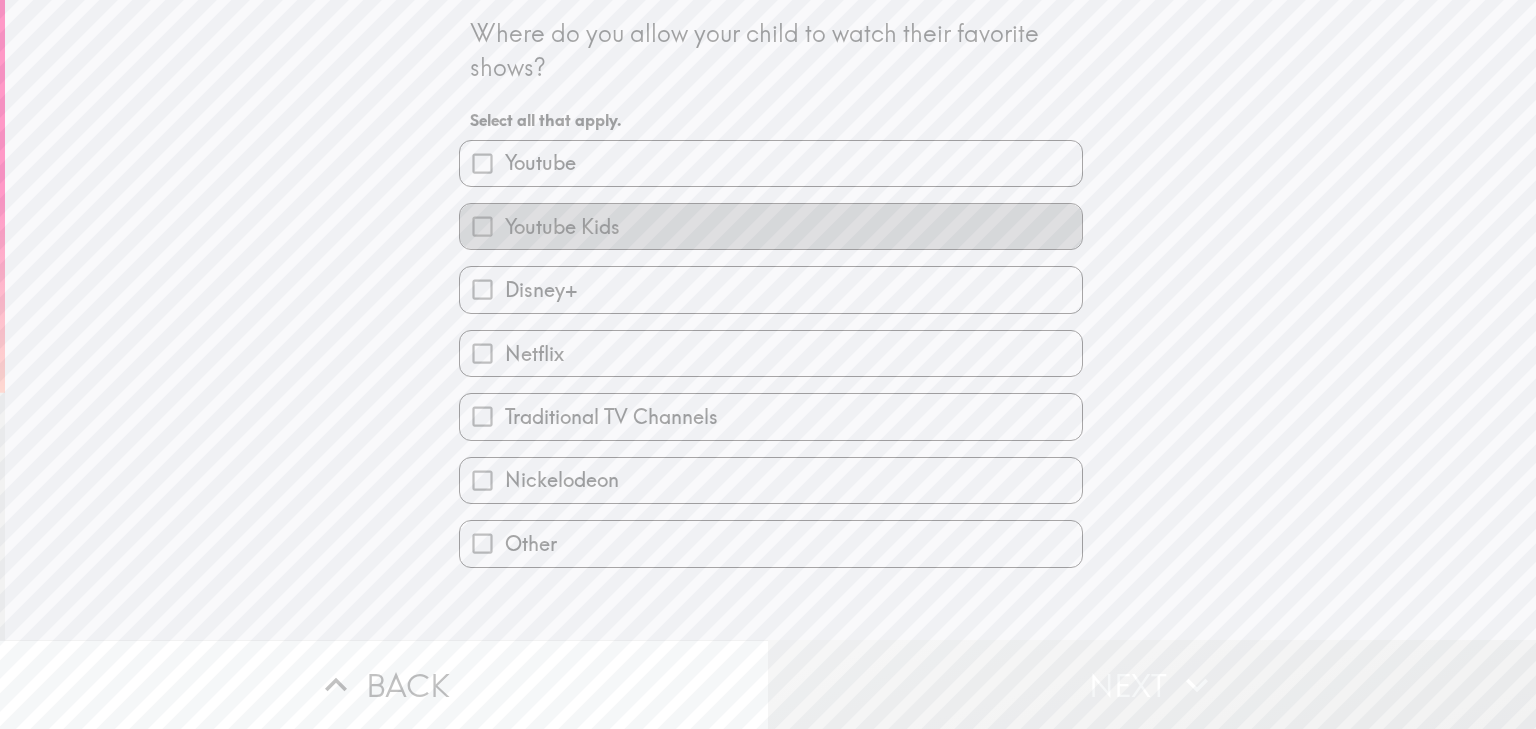drag, startPoint x: 577, startPoint y: 230, endPoint x: 581, endPoint y: 170, distance: 60.133186 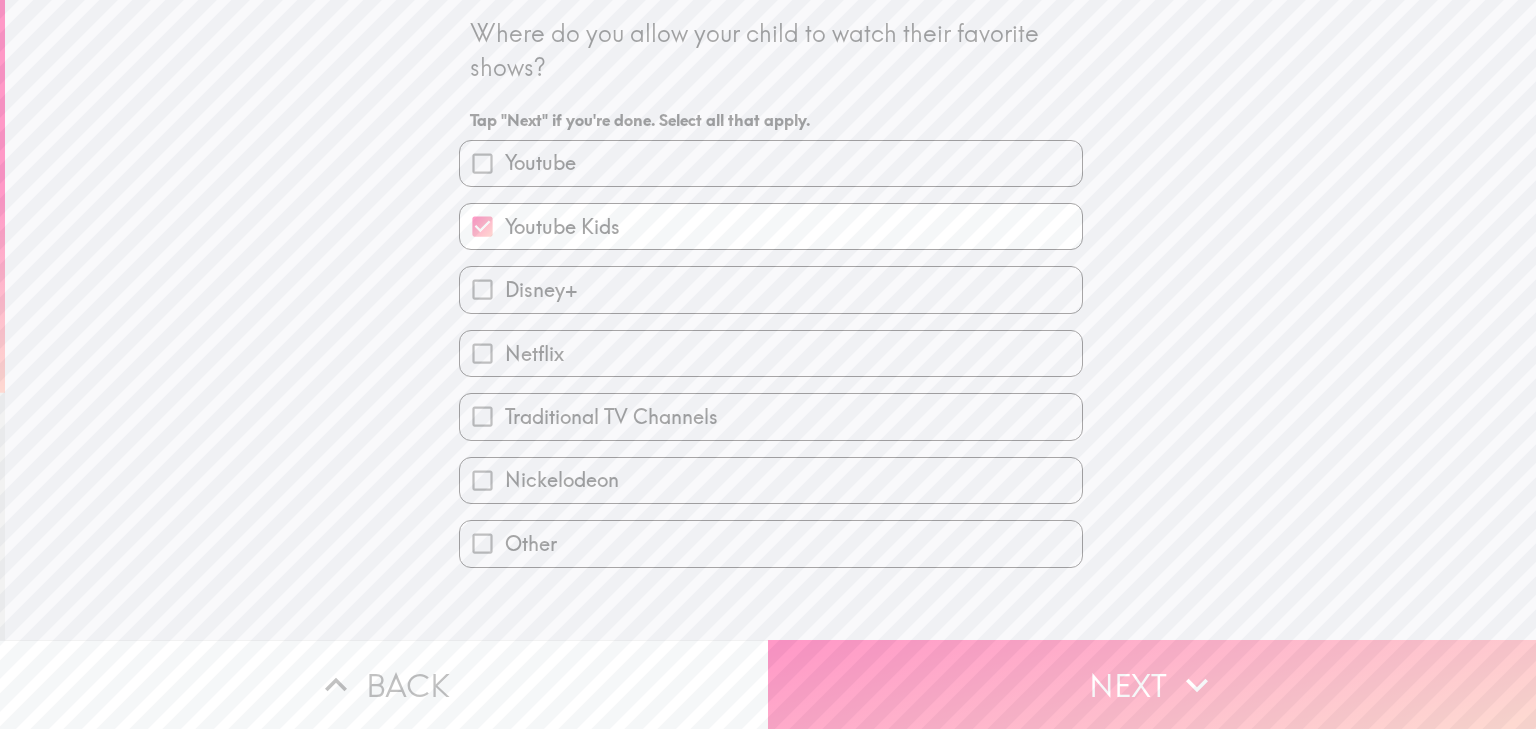 click on "Youtube" at bounding box center (771, 163) 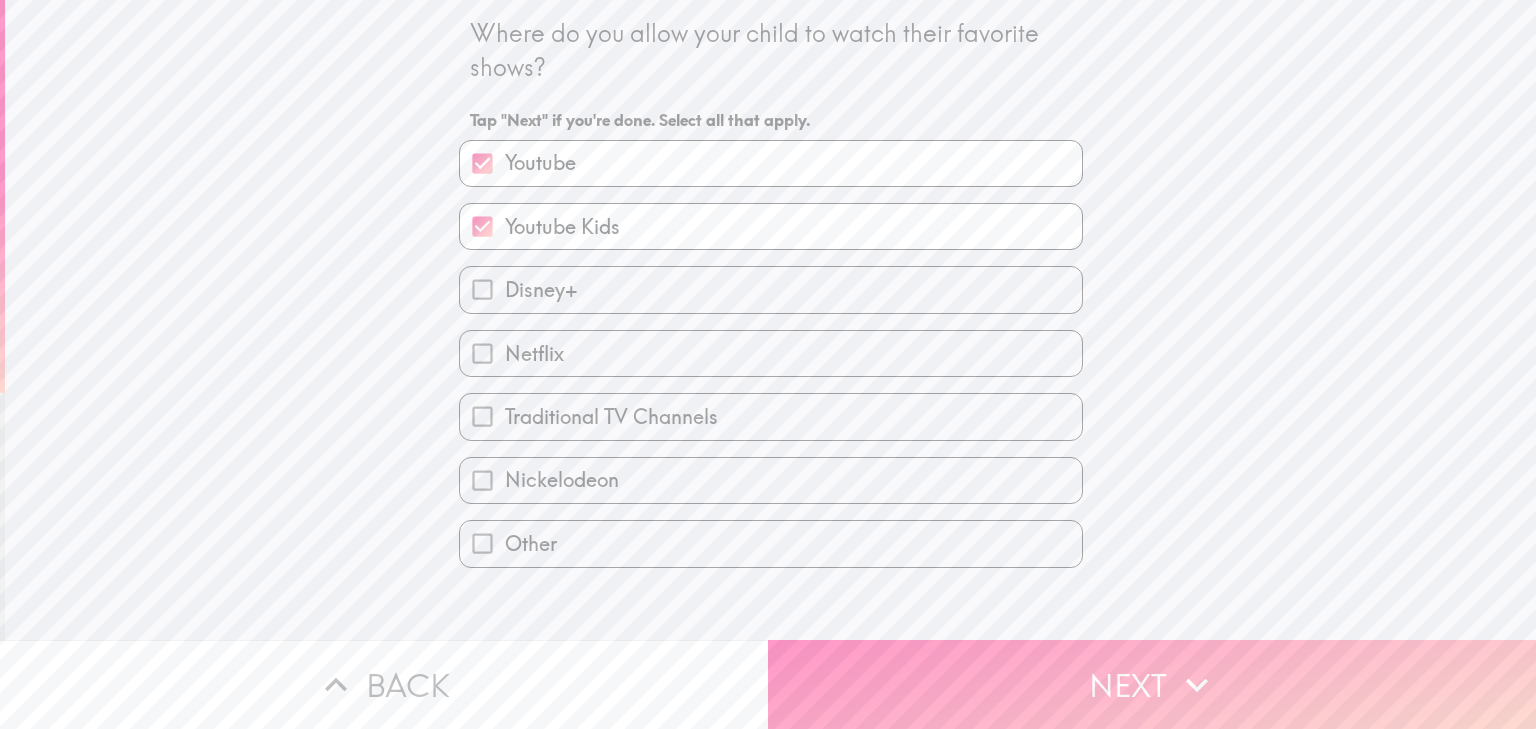click on "Netflix" at bounding box center [771, 353] 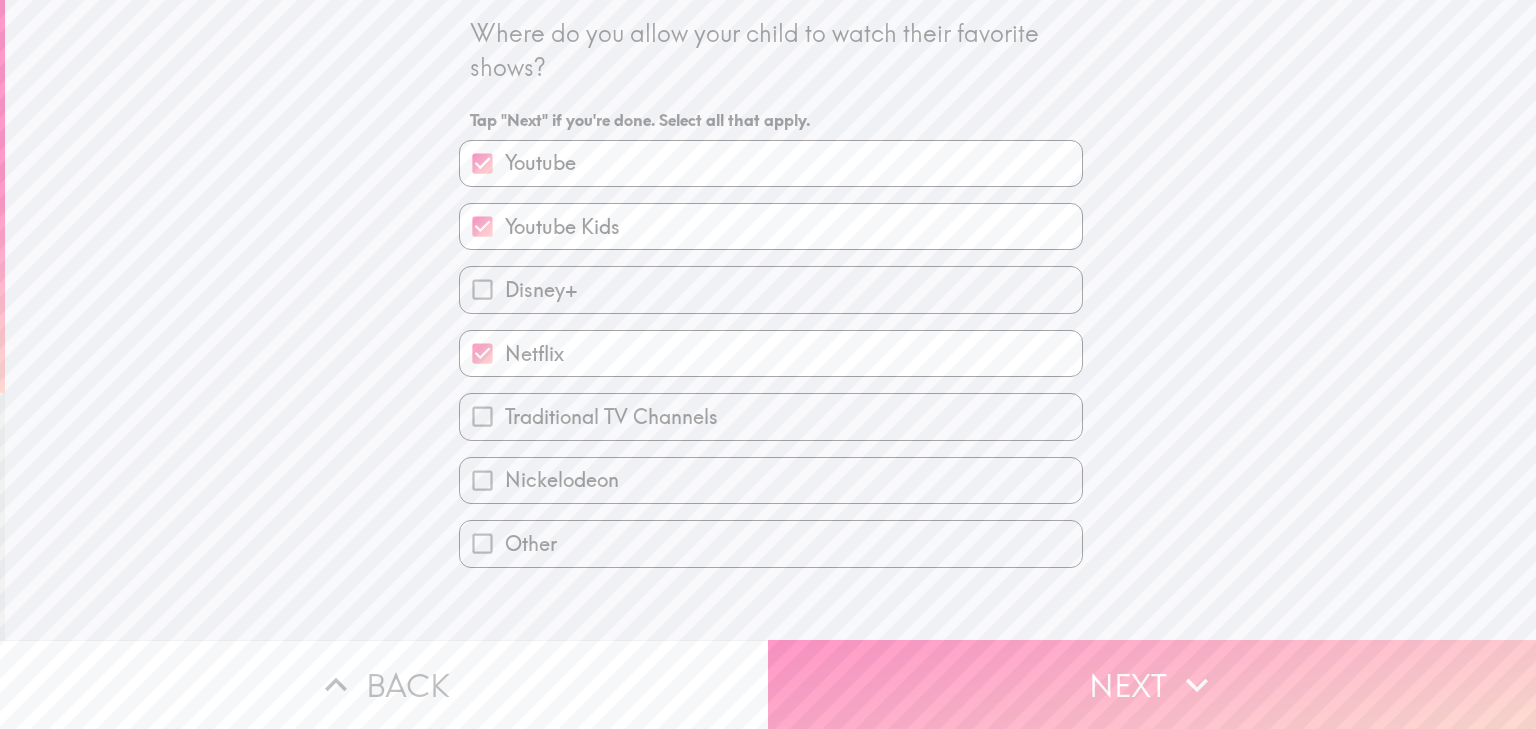 click on "Nickelodeon" at bounding box center (771, 480) 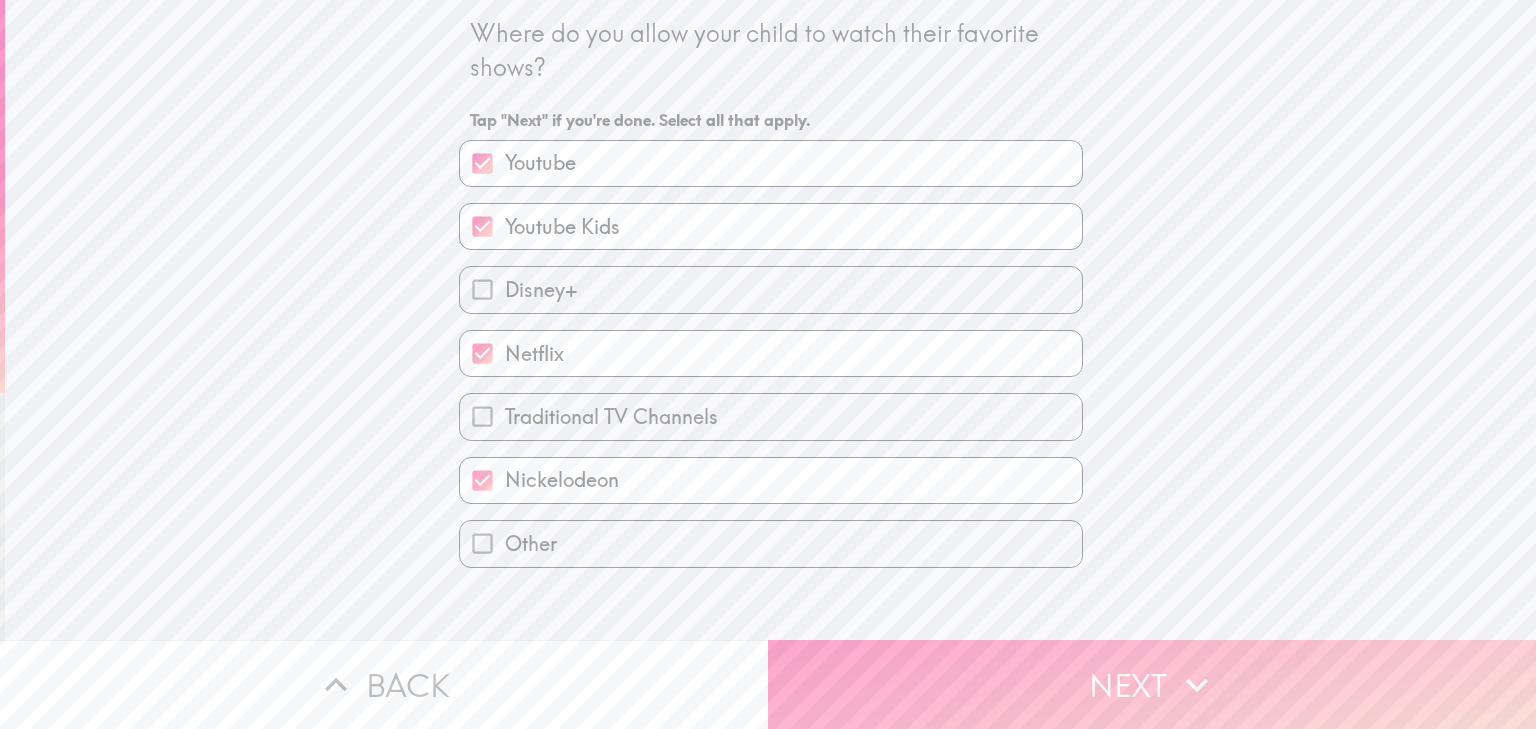 click on "Next" at bounding box center [1152, 684] 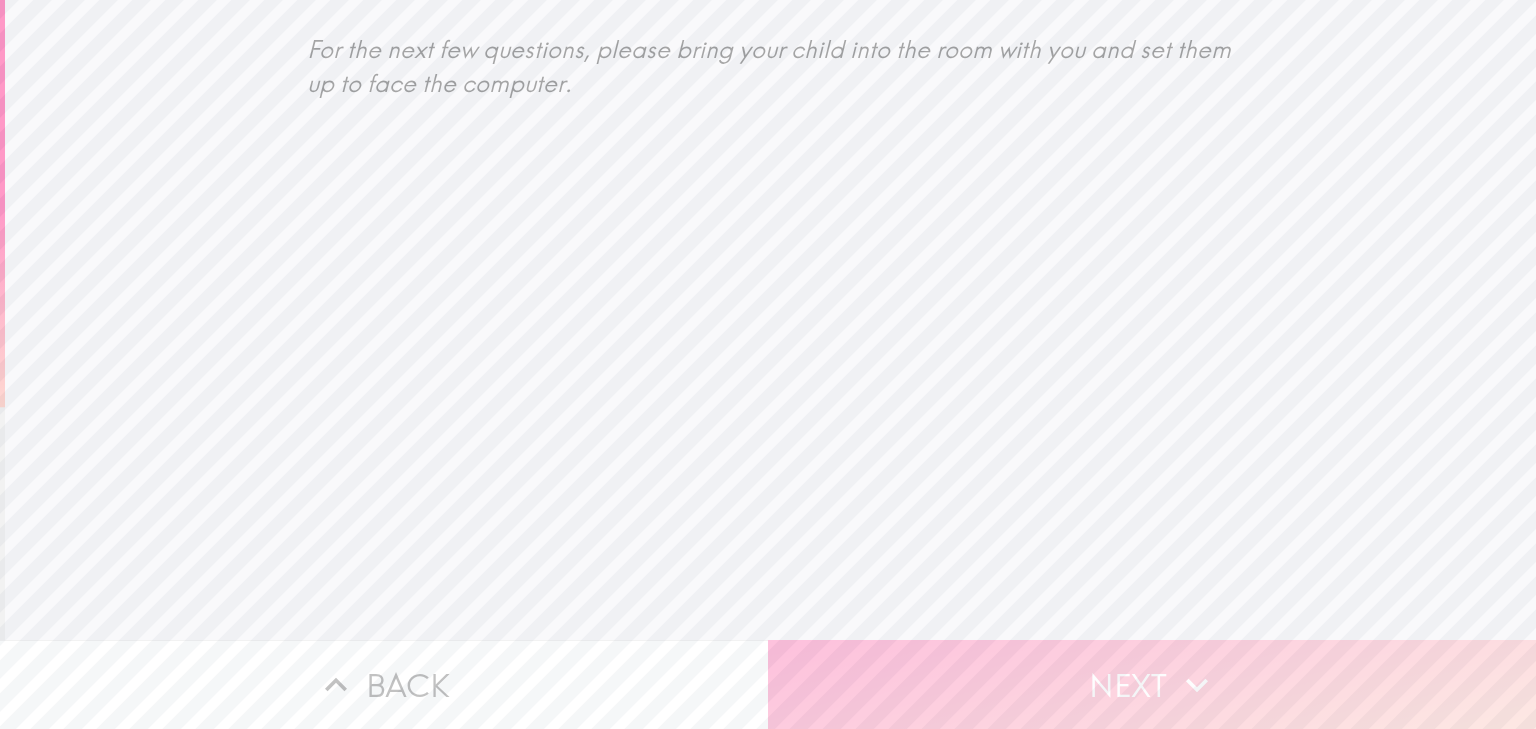 click on "Next" at bounding box center [1152, 684] 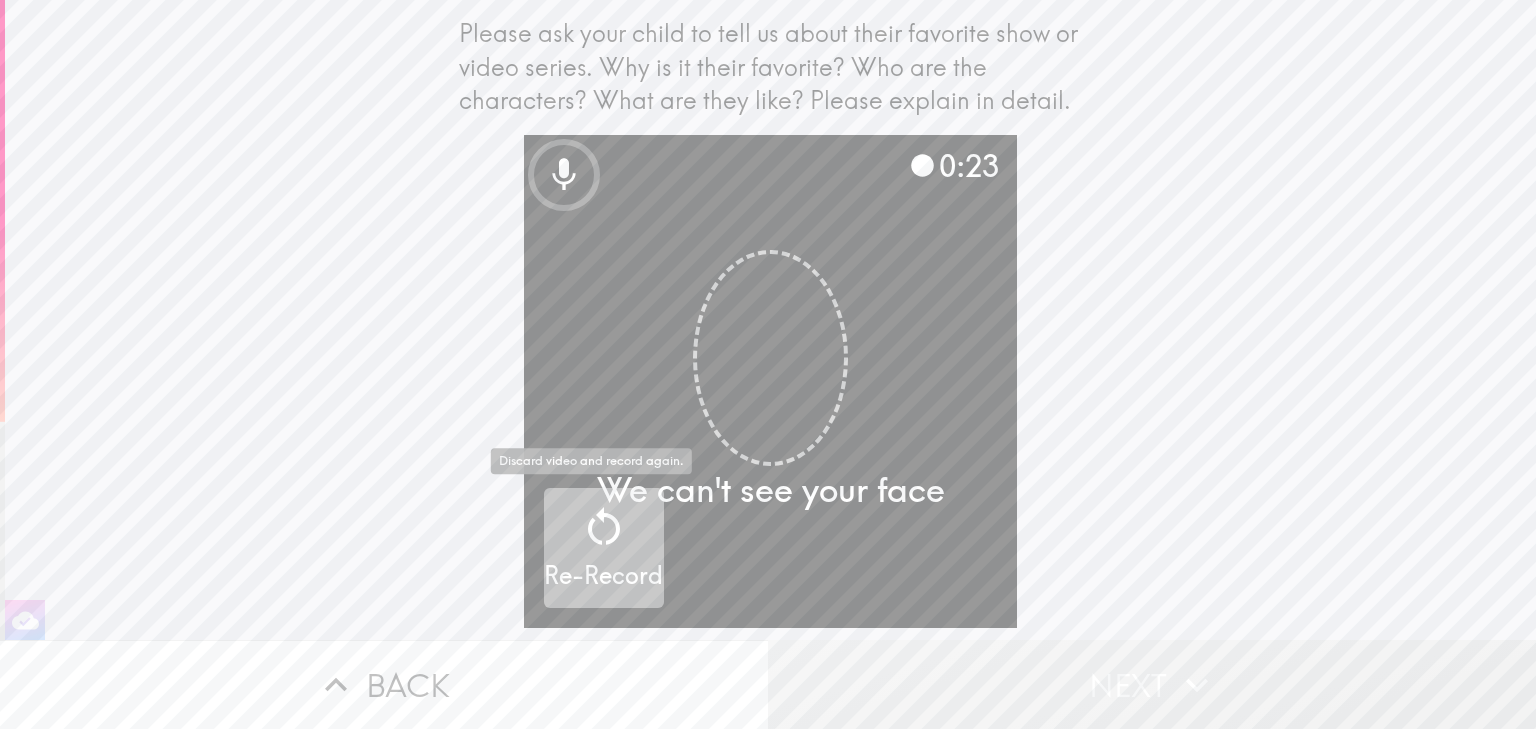 click 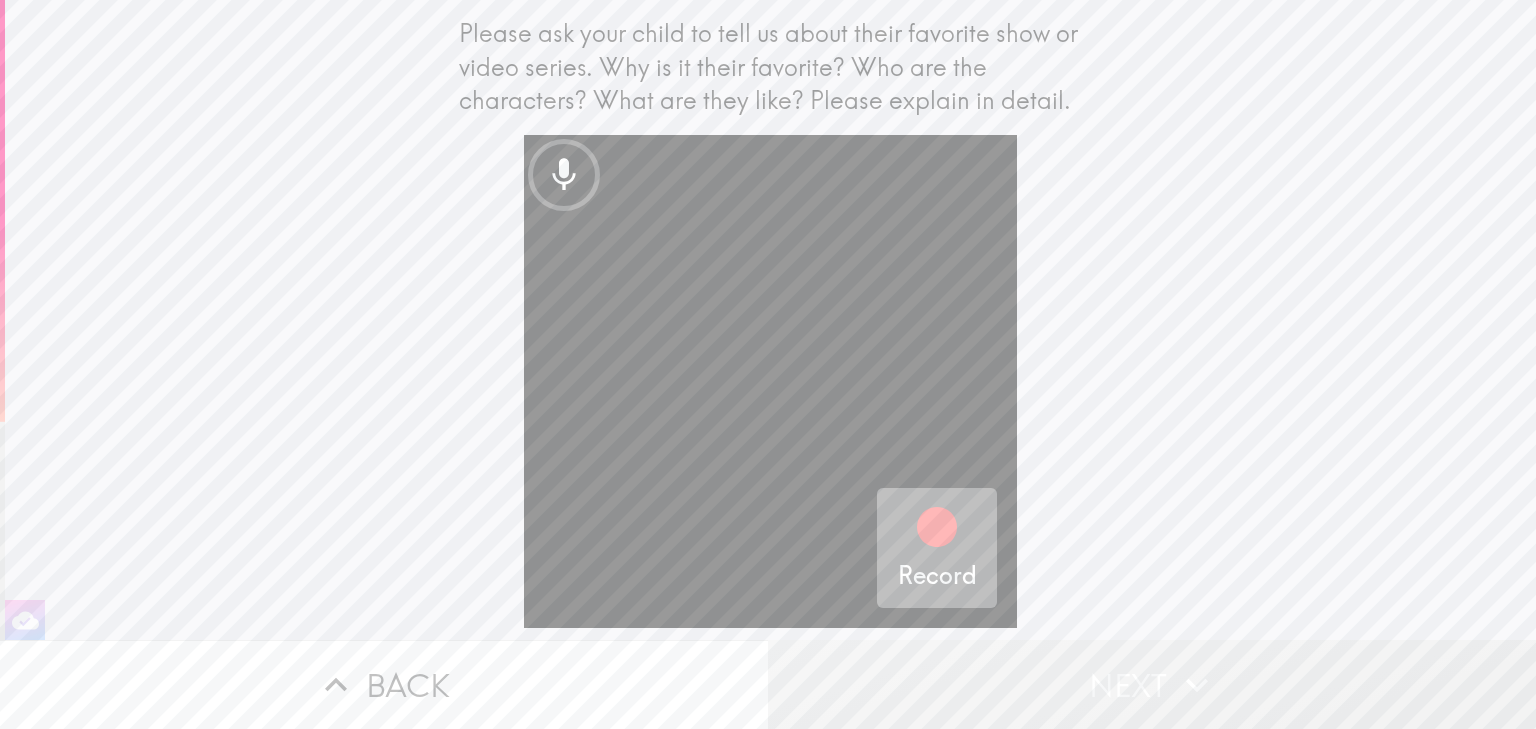 drag, startPoint x: 936, startPoint y: 538, endPoint x: 1272, endPoint y: 431, distance: 352.62585 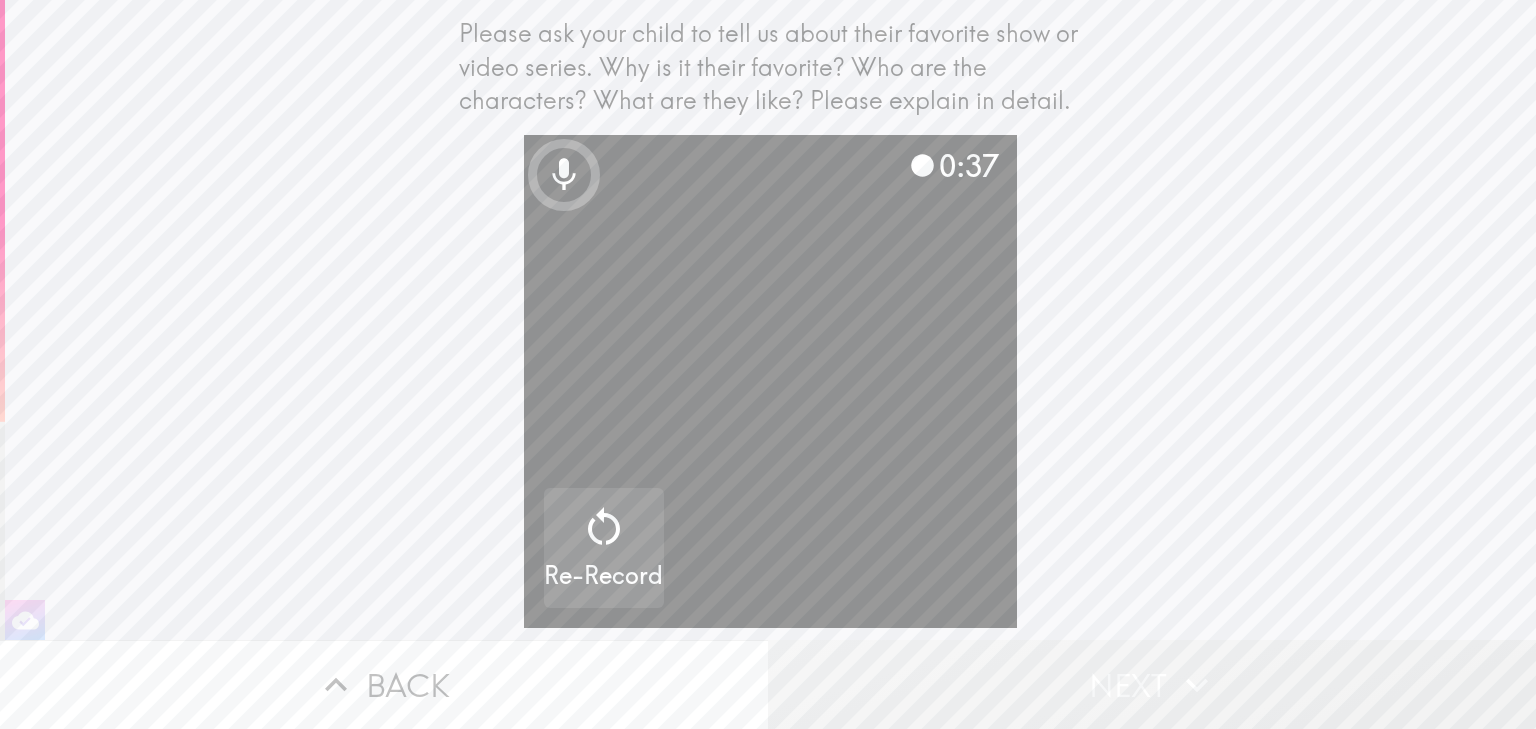 click at bounding box center [770, 381] 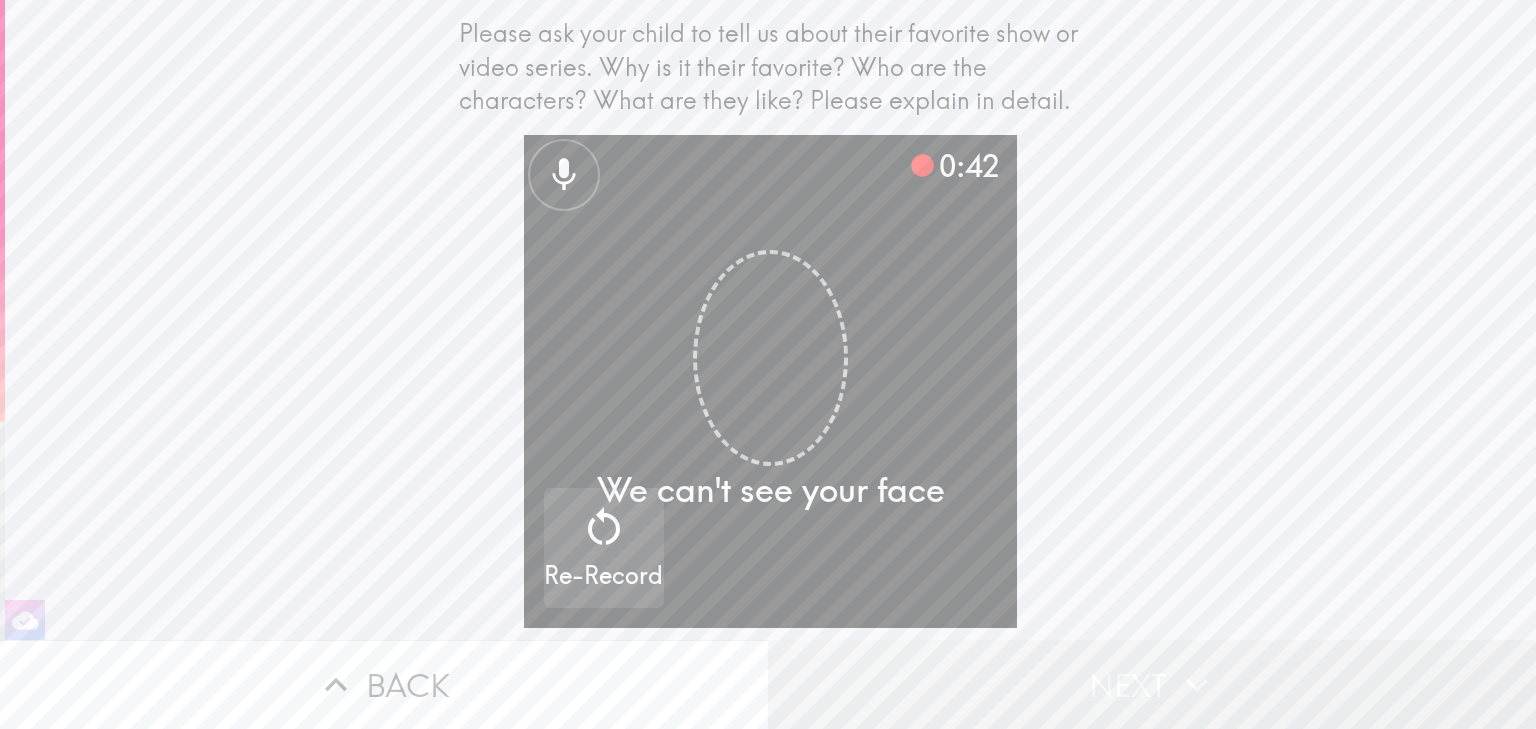 click at bounding box center (770, 381) 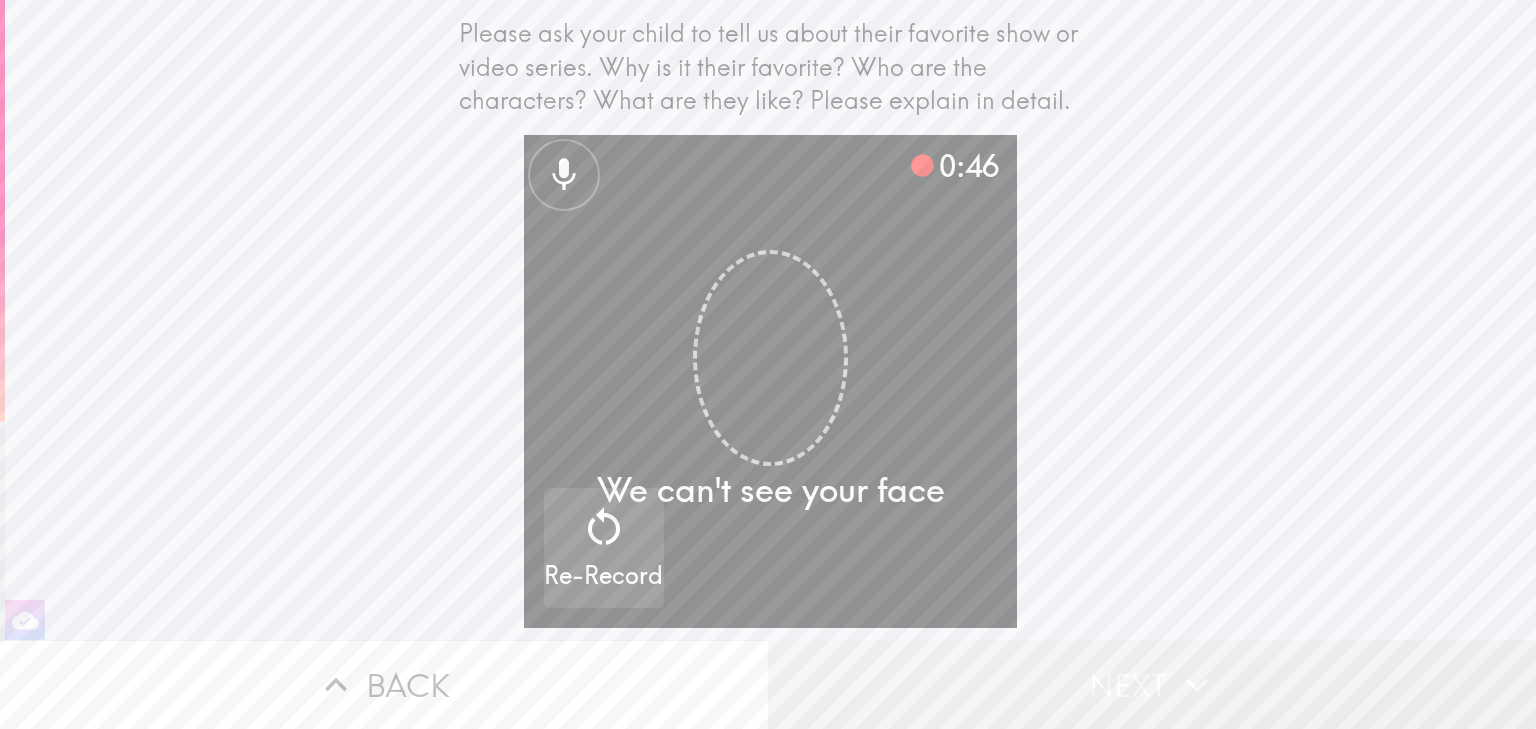 click on "Next" at bounding box center [1152, 684] 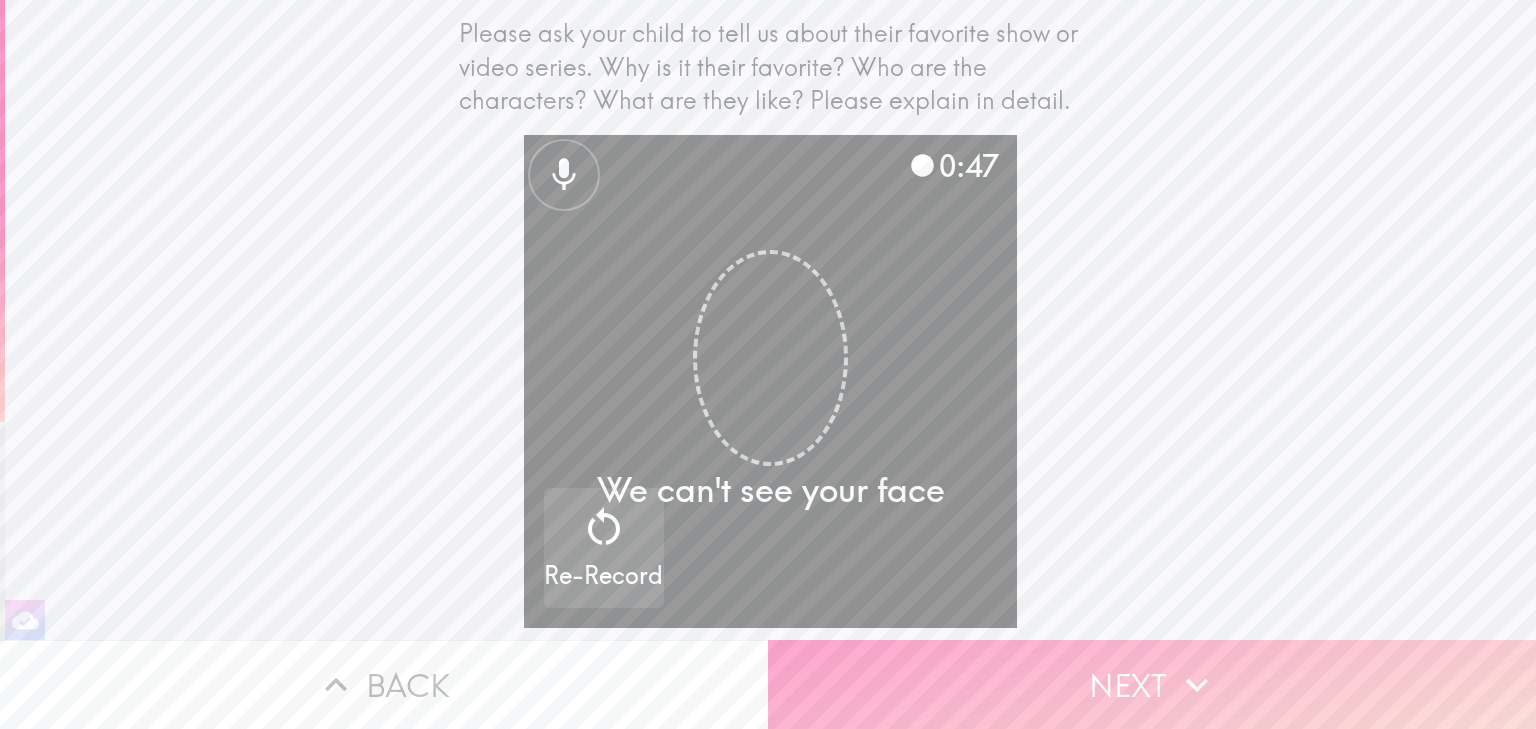 click on "Next" at bounding box center [1152, 684] 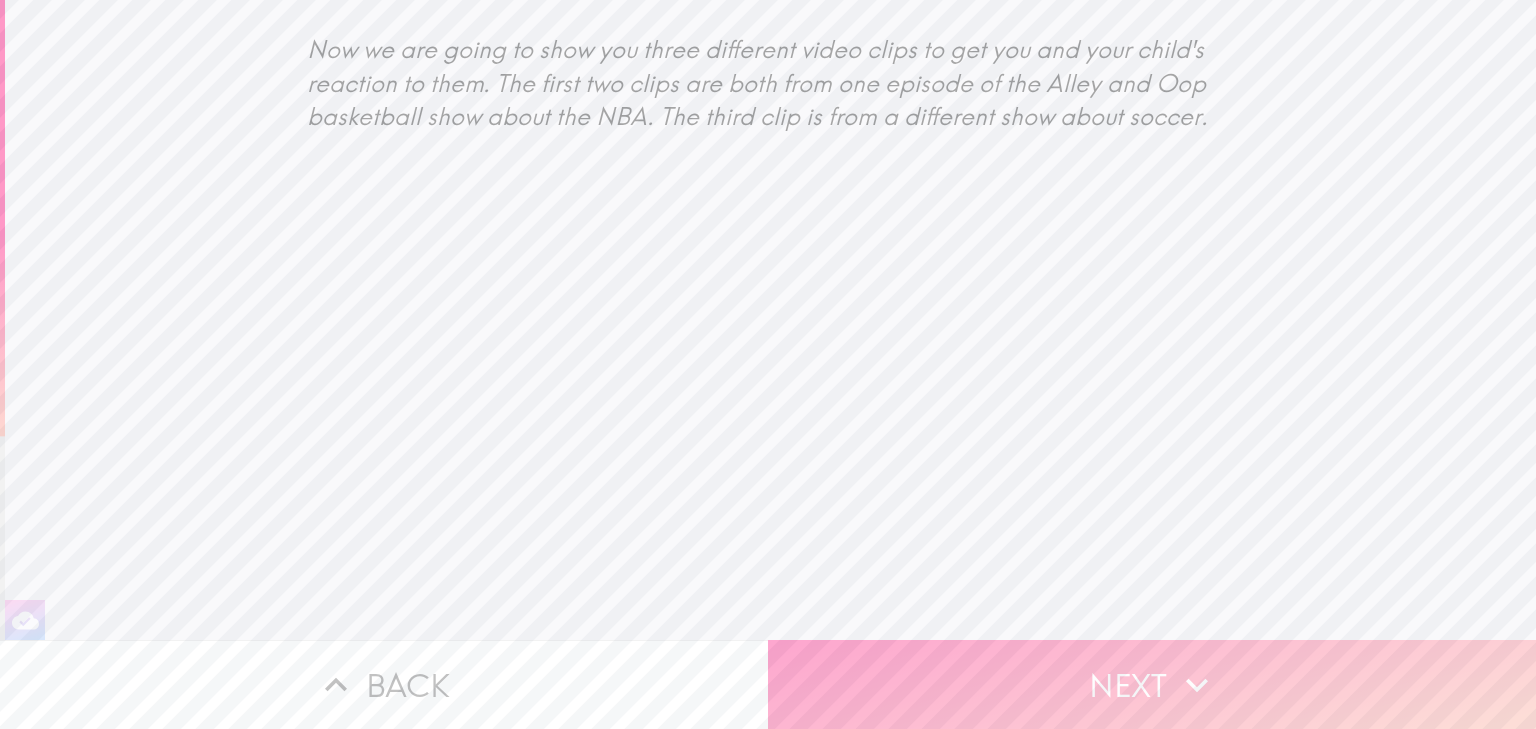 click on "Next" at bounding box center [1152, 684] 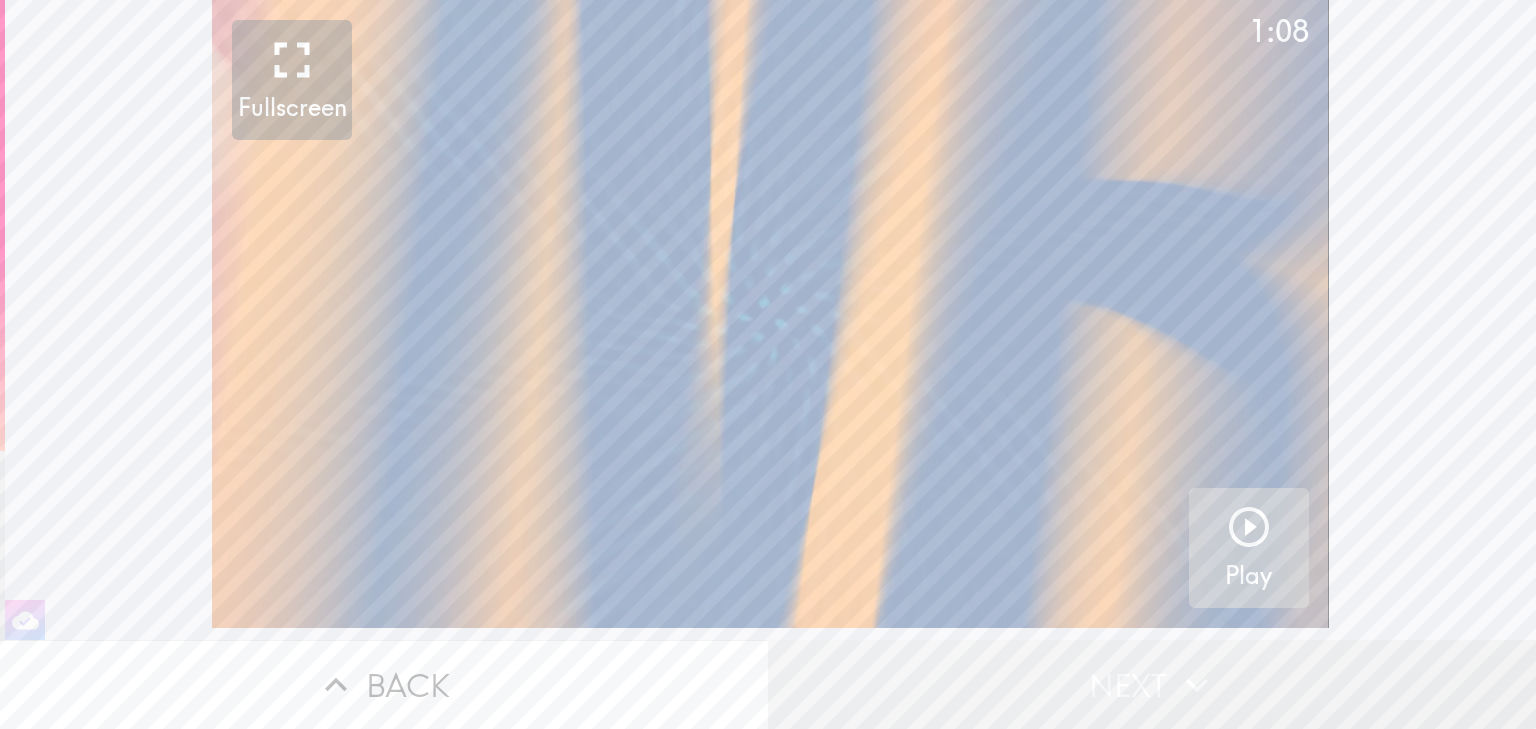 click 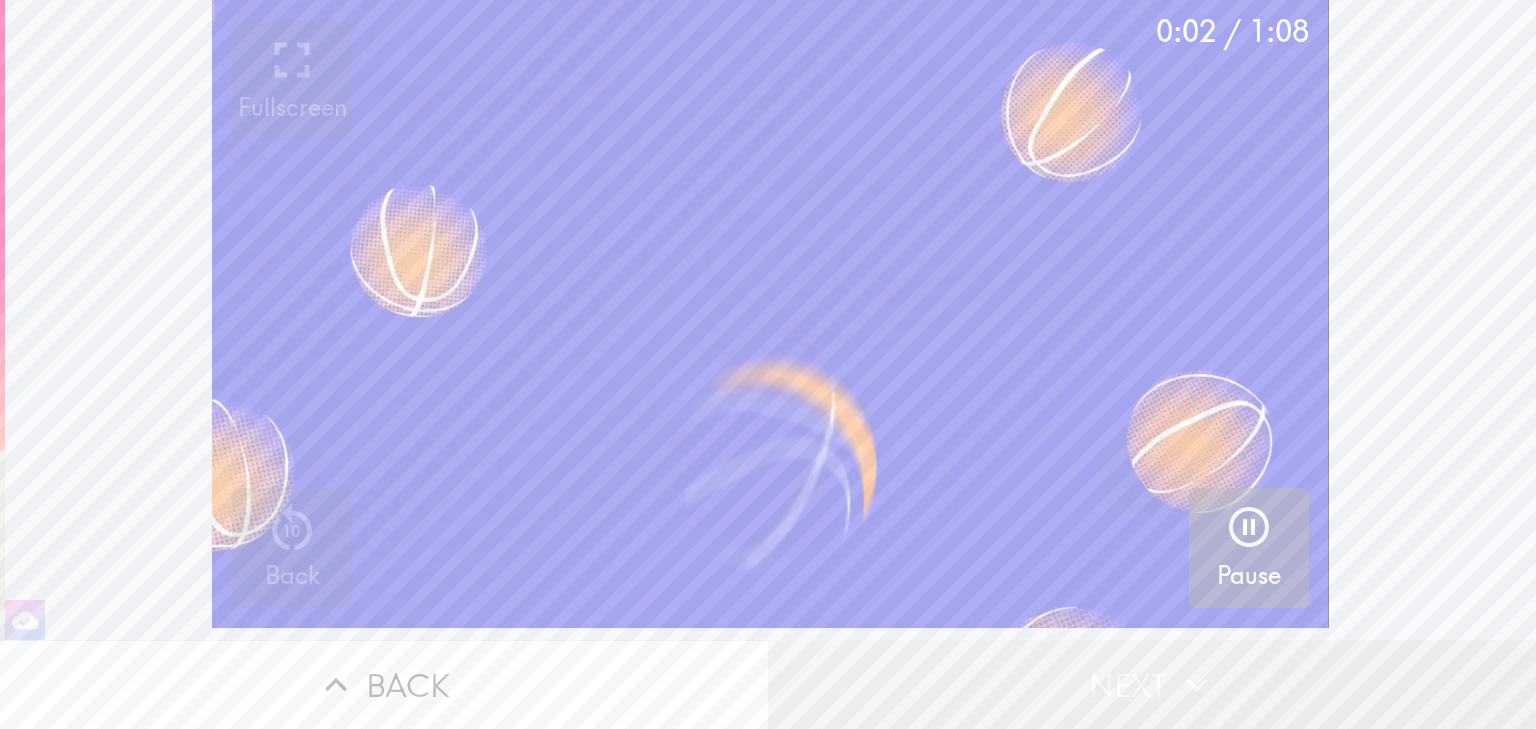 click on "0:02 / 1:08 Fullscreen 10 Back Pause" at bounding box center (770, 320) 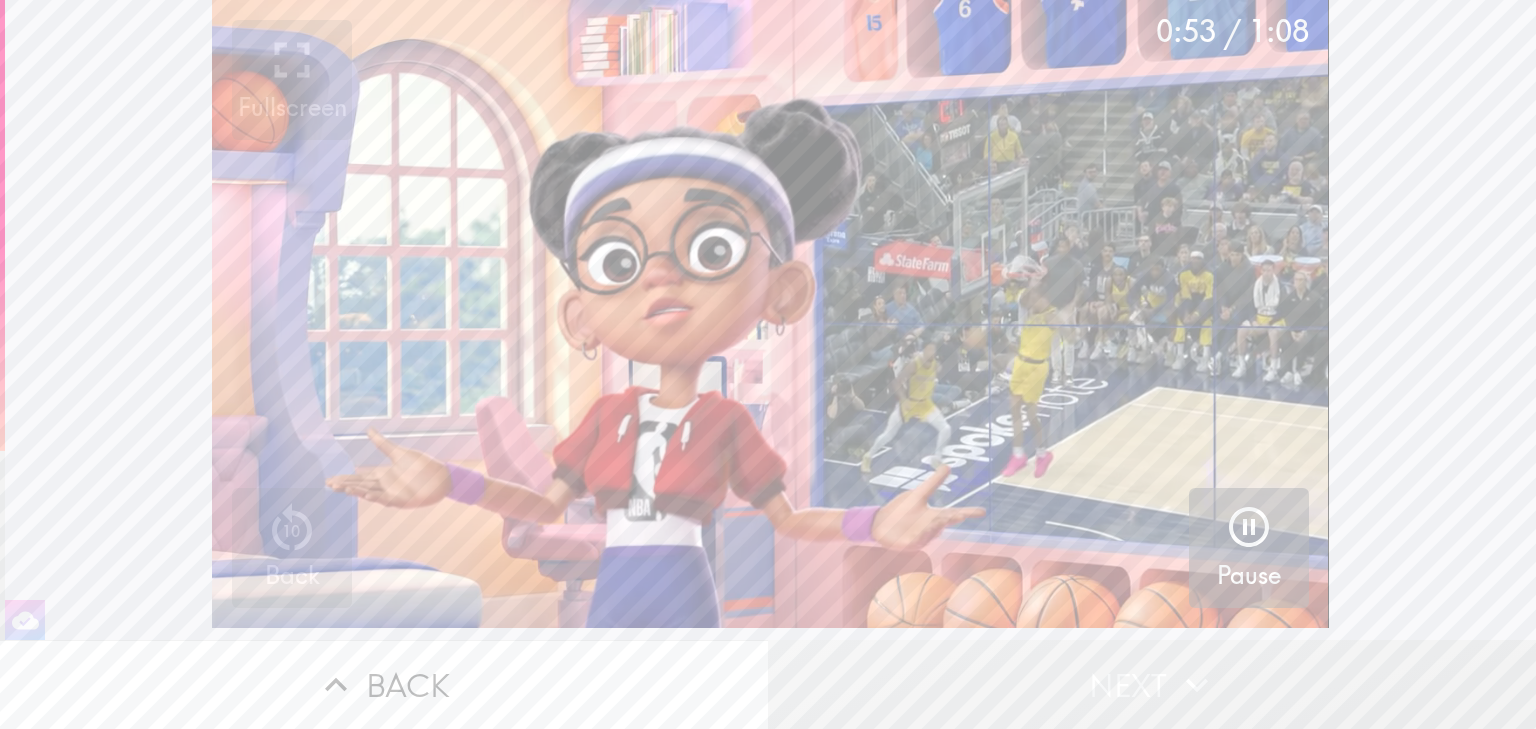 click on "0:53 / 1:08 Fullscreen 10 Back Pause" at bounding box center (770, 320) 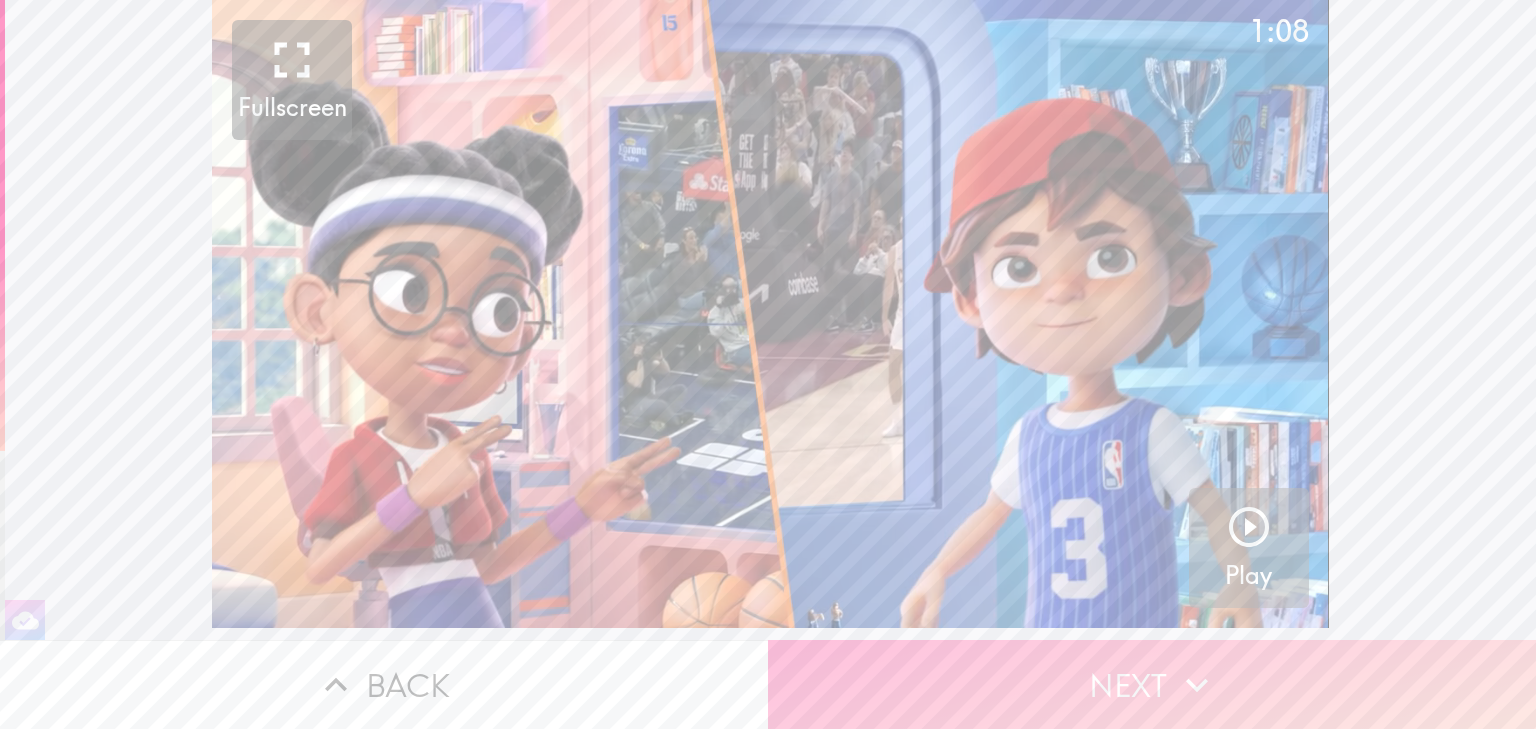 click on "Next" at bounding box center [1152, 684] 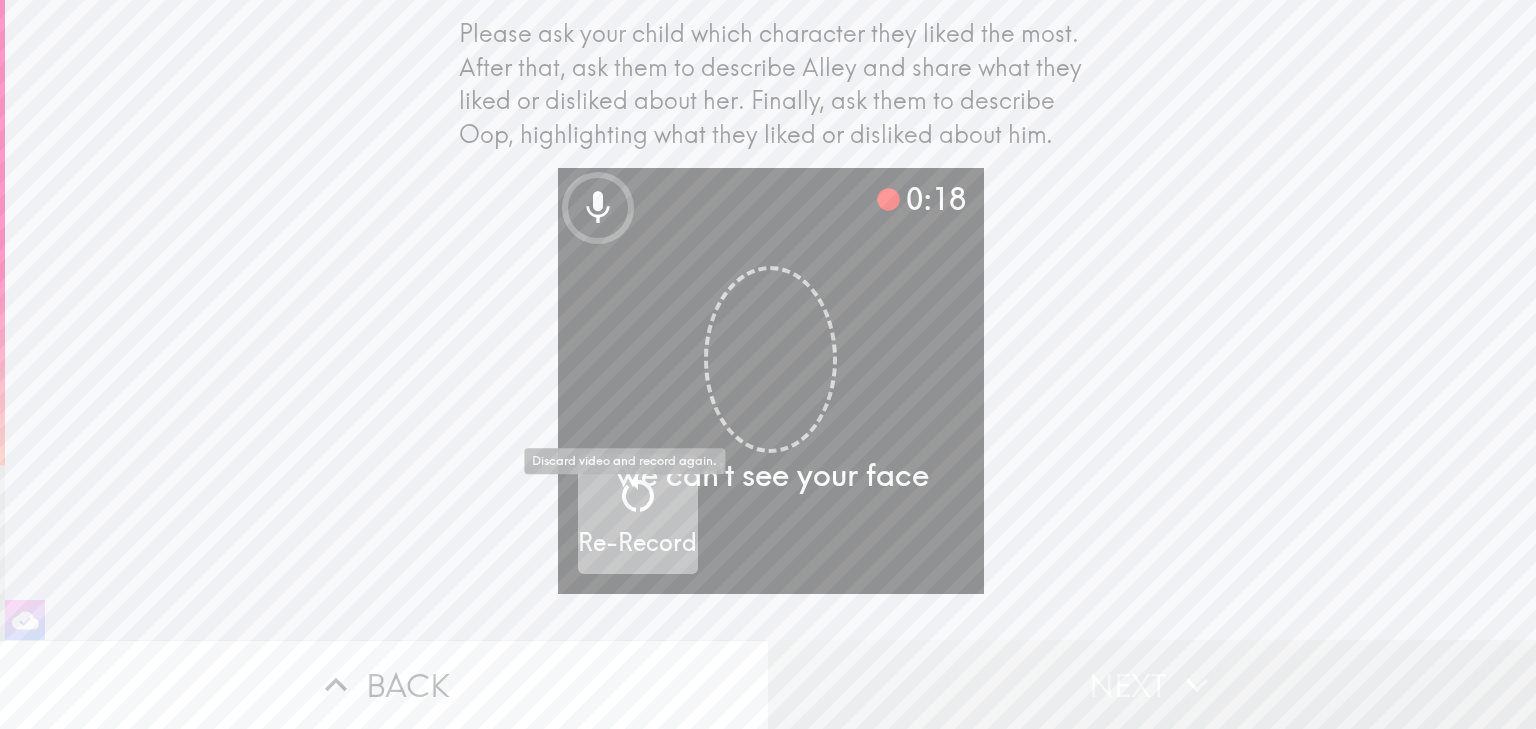 click on "Re-Record" at bounding box center (637, 515) 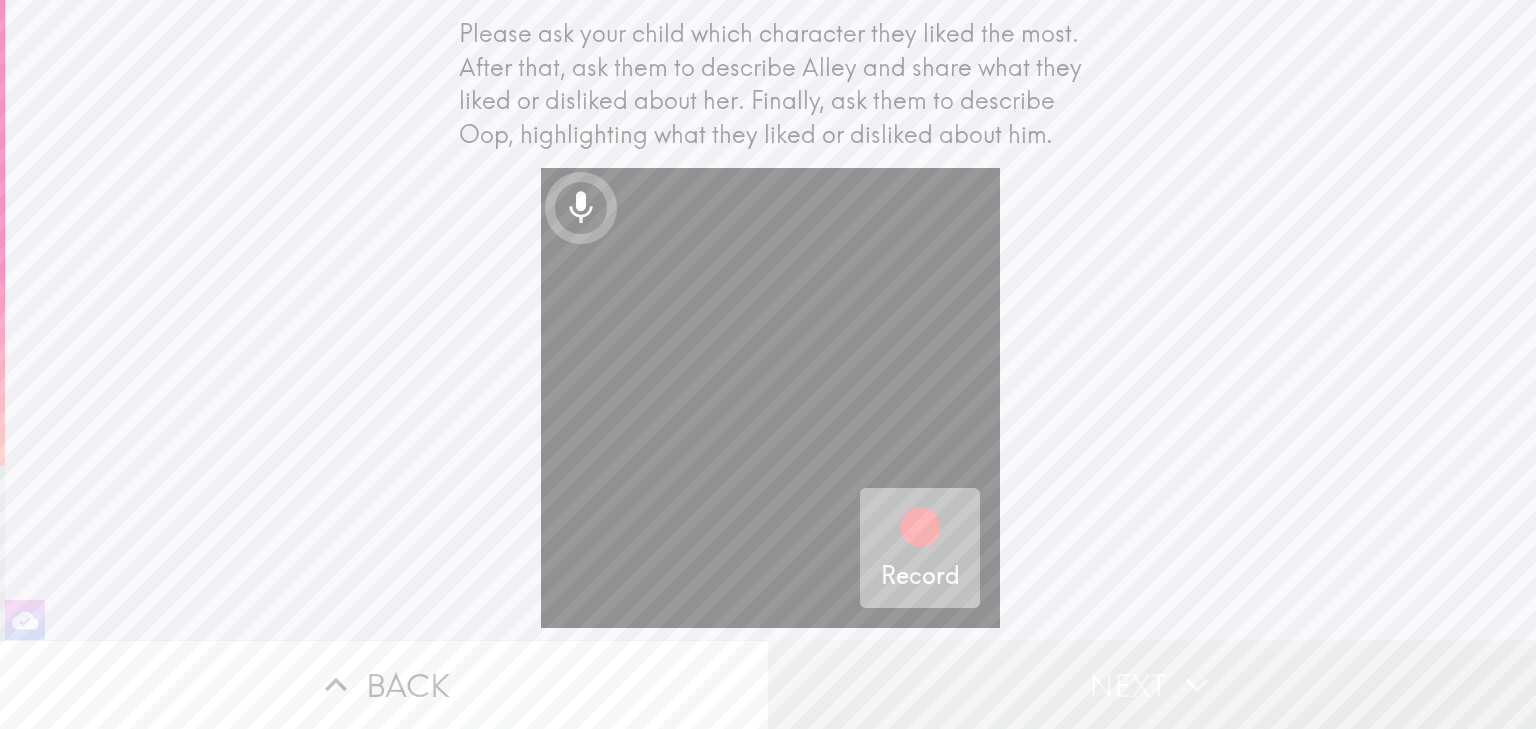 click 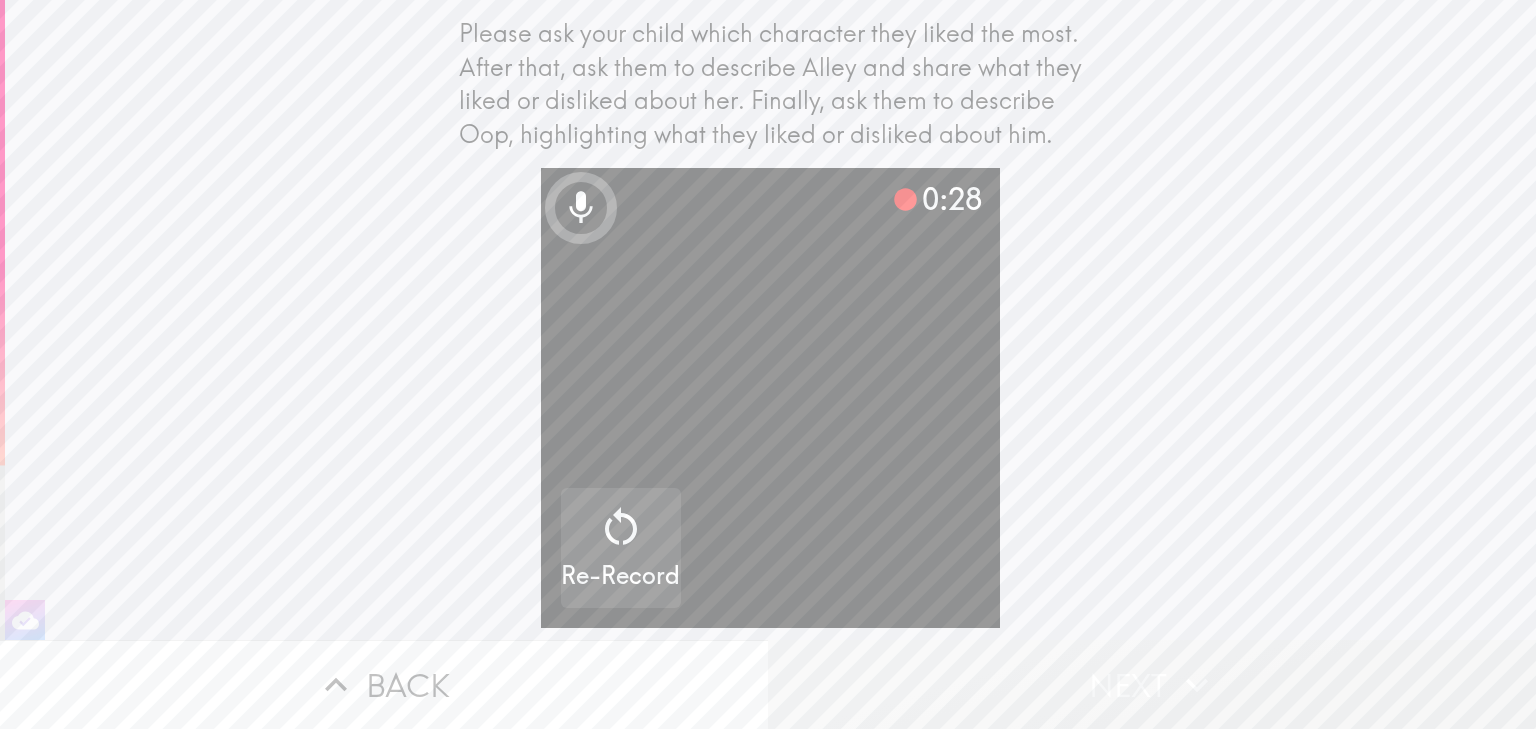 click on "Next" at bounding box center (1152, 684) 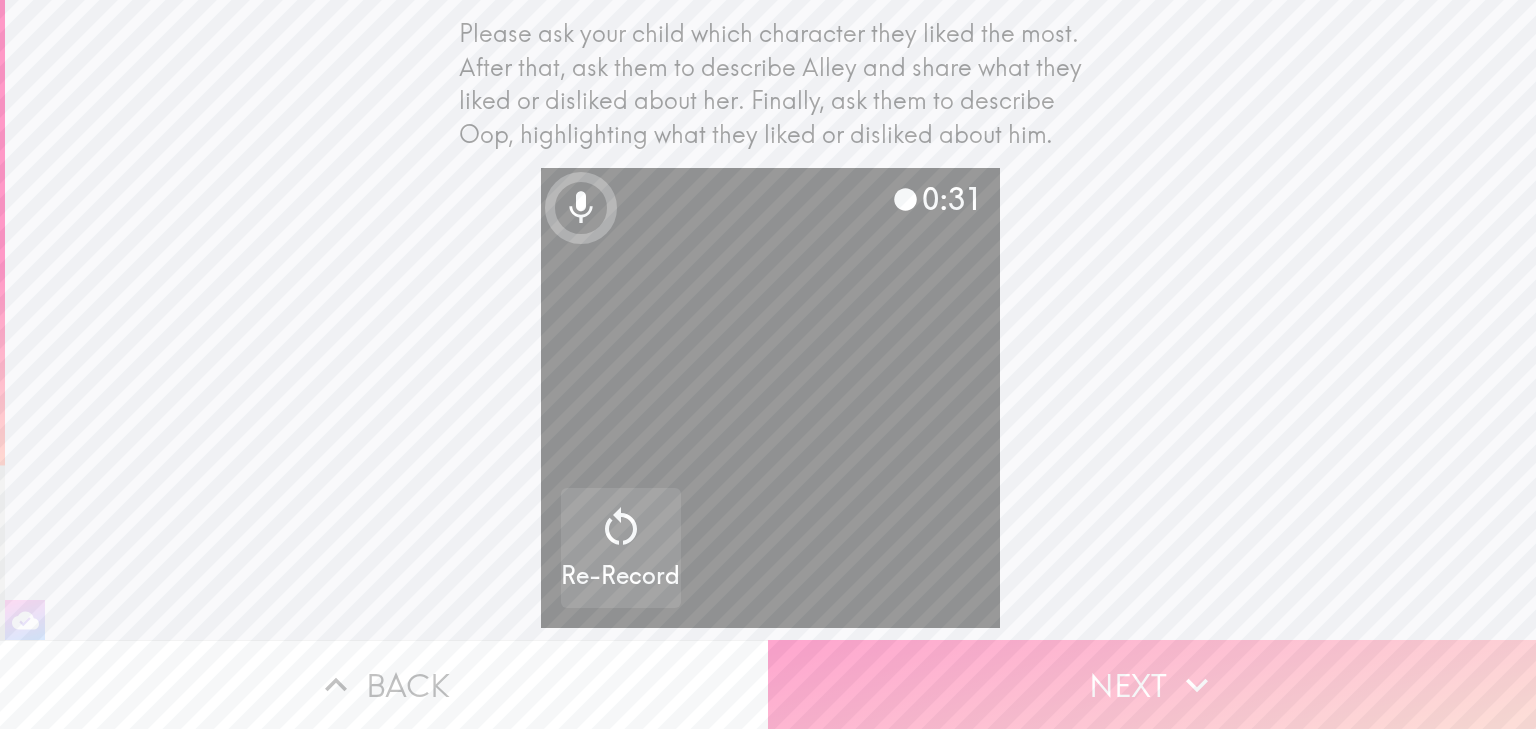 click on "Next" at bounding box center [1152, 684] 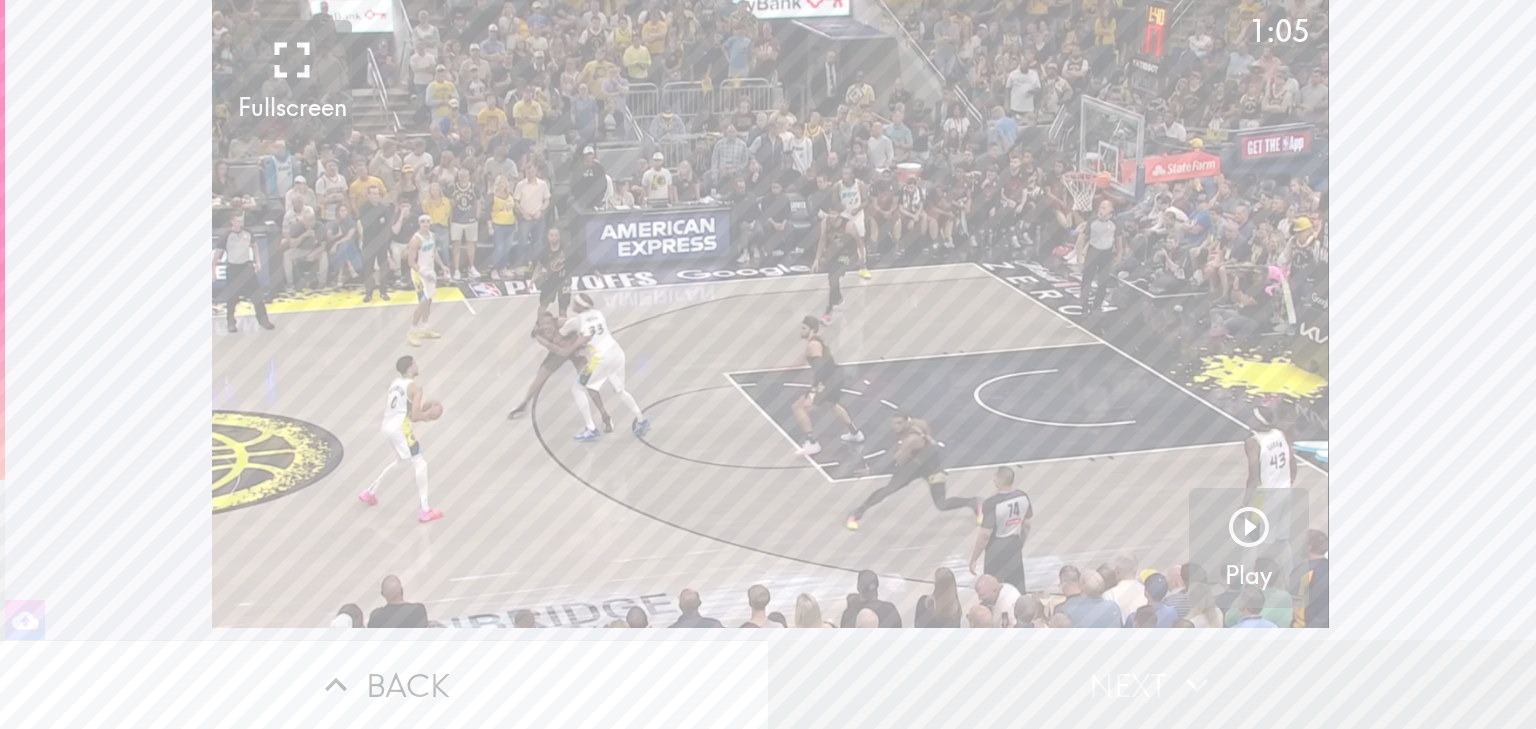 click 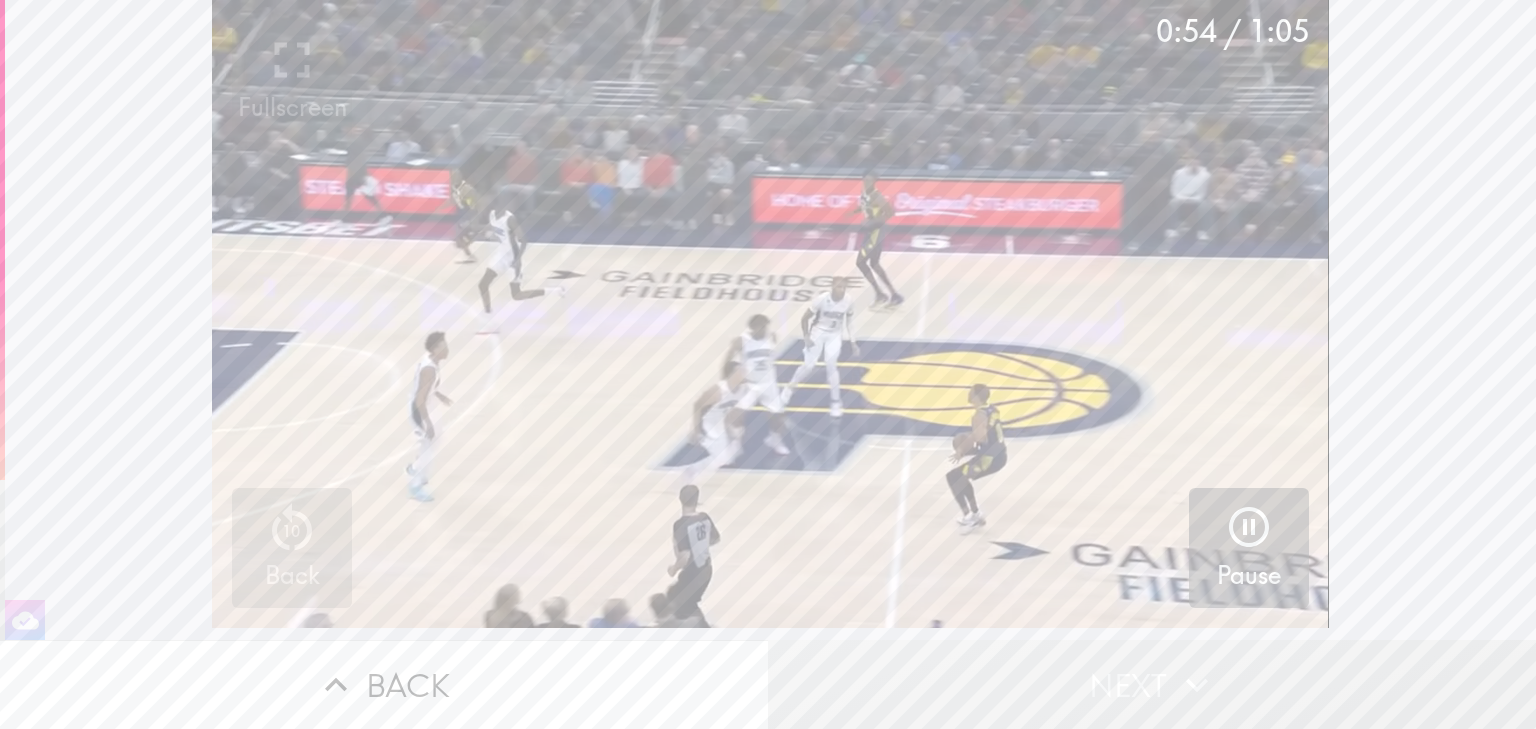 click on "0:54 / 1:05 Fullscreen 10 Back Pause" at bounding box center (770, 320) 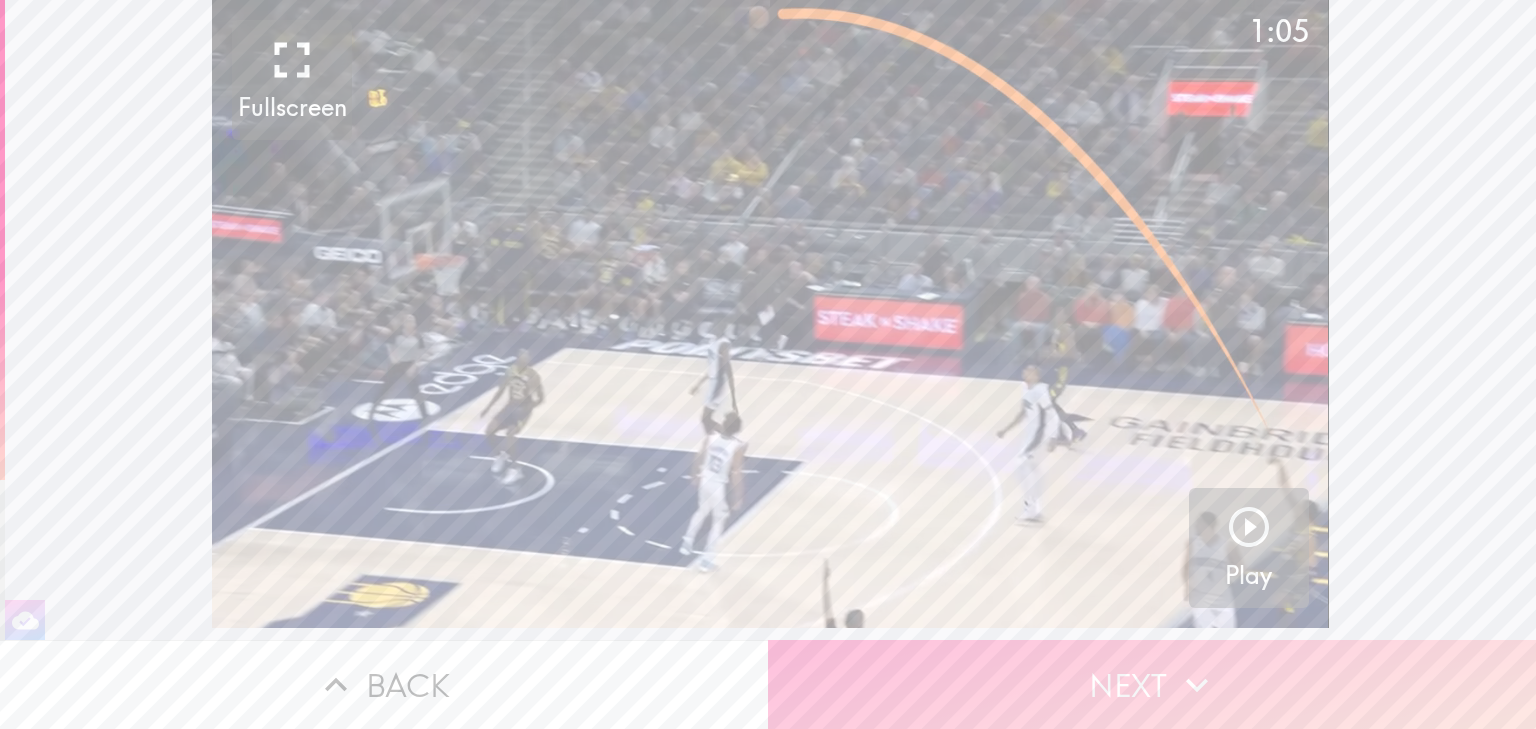 click 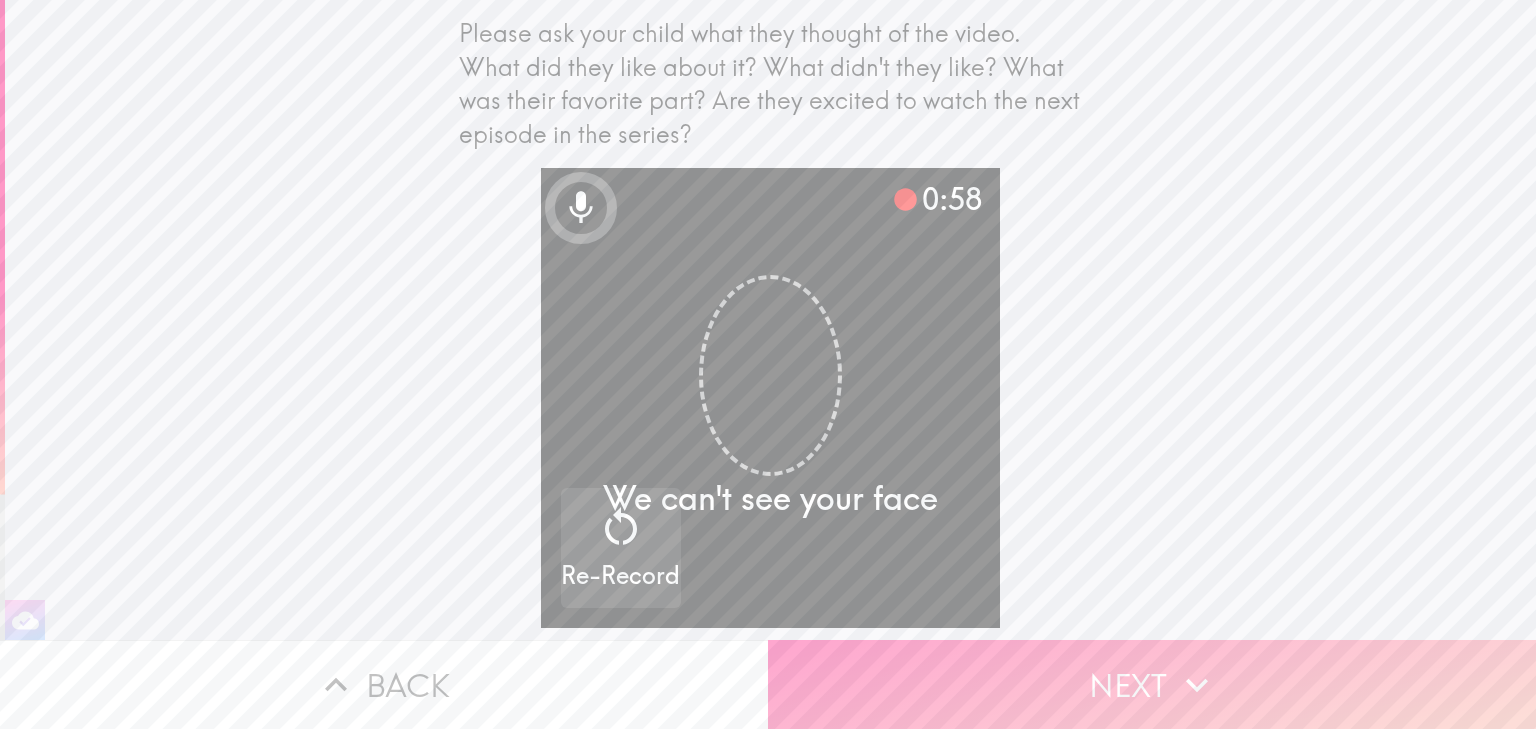click on "Next" at bounding box center (1152, 684) 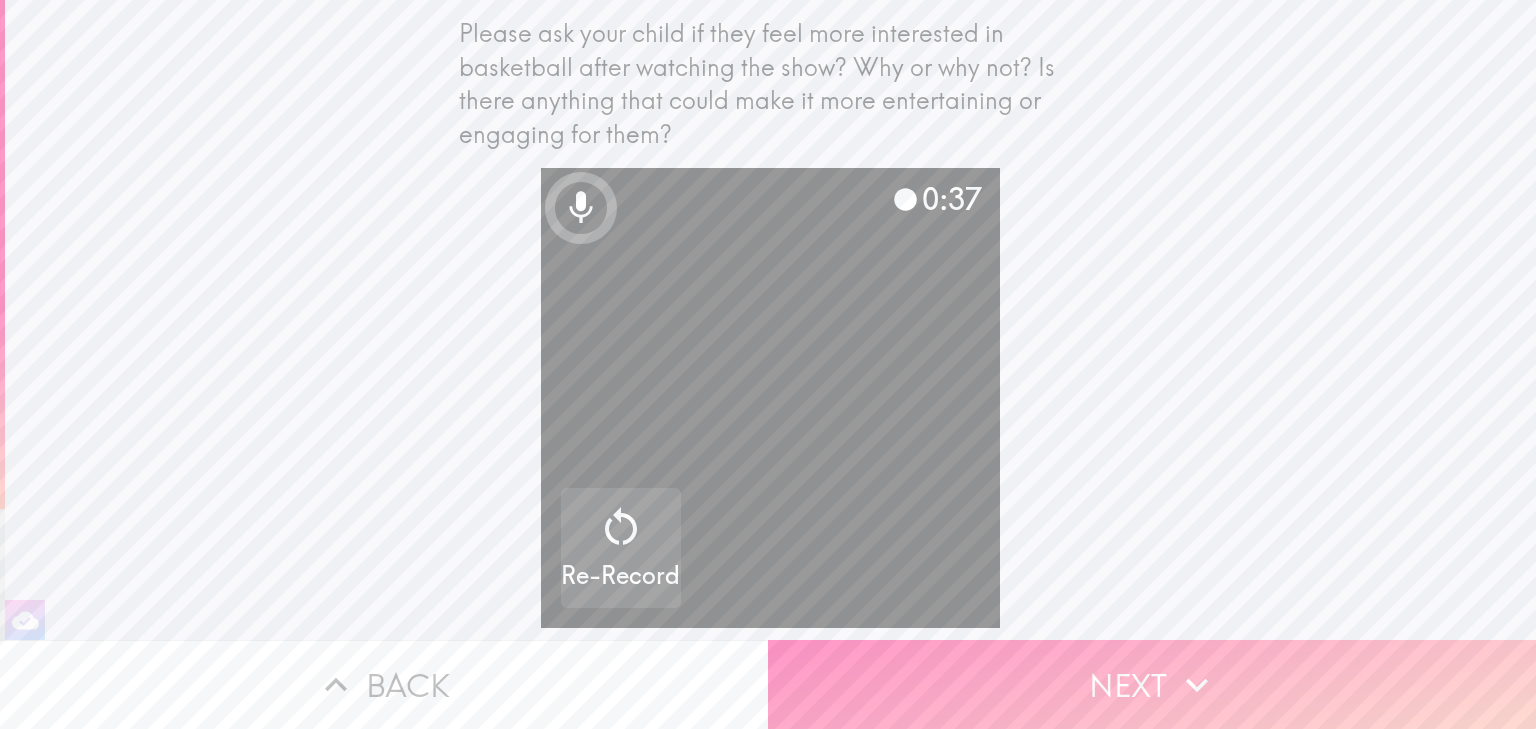 click on "Next" at bounding box center (1152, 684) 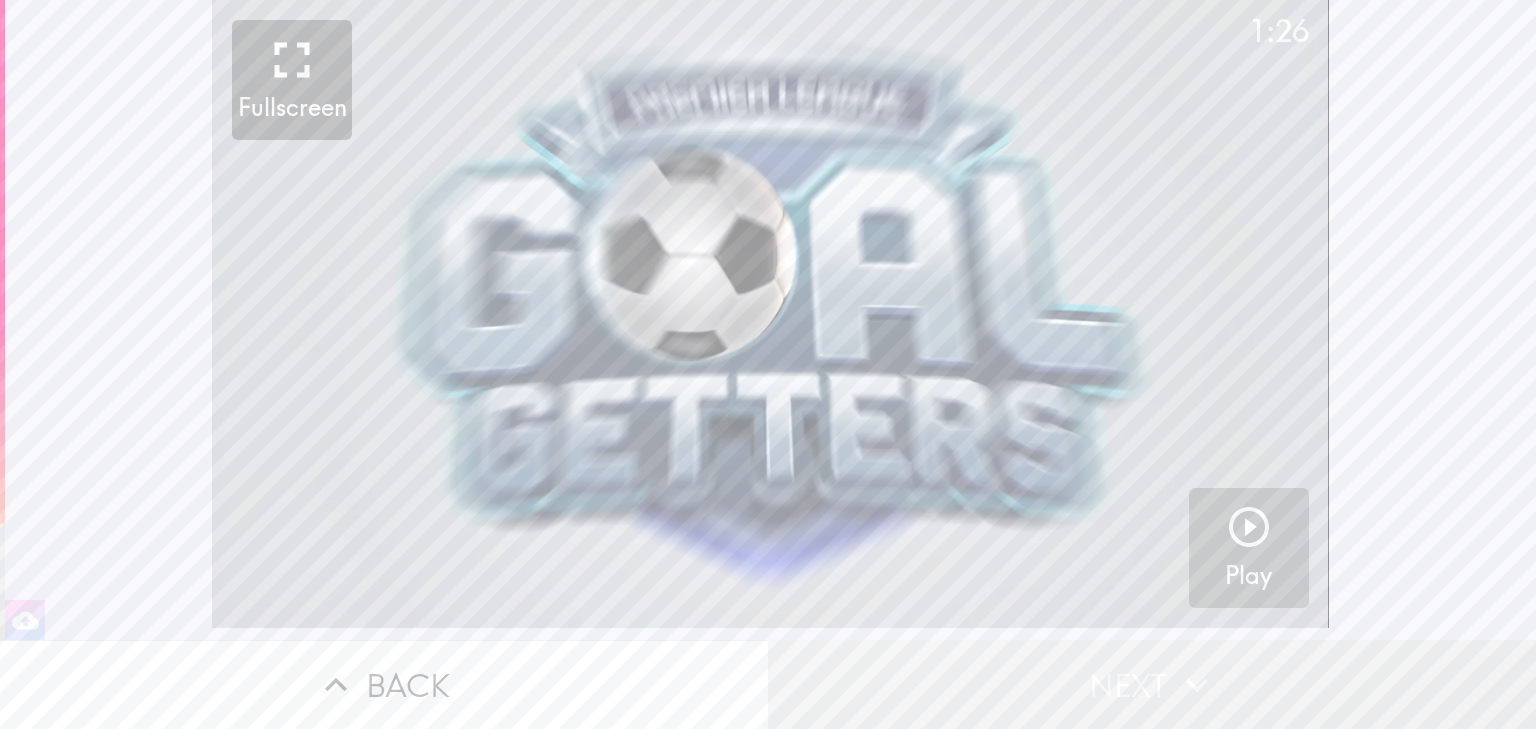 click 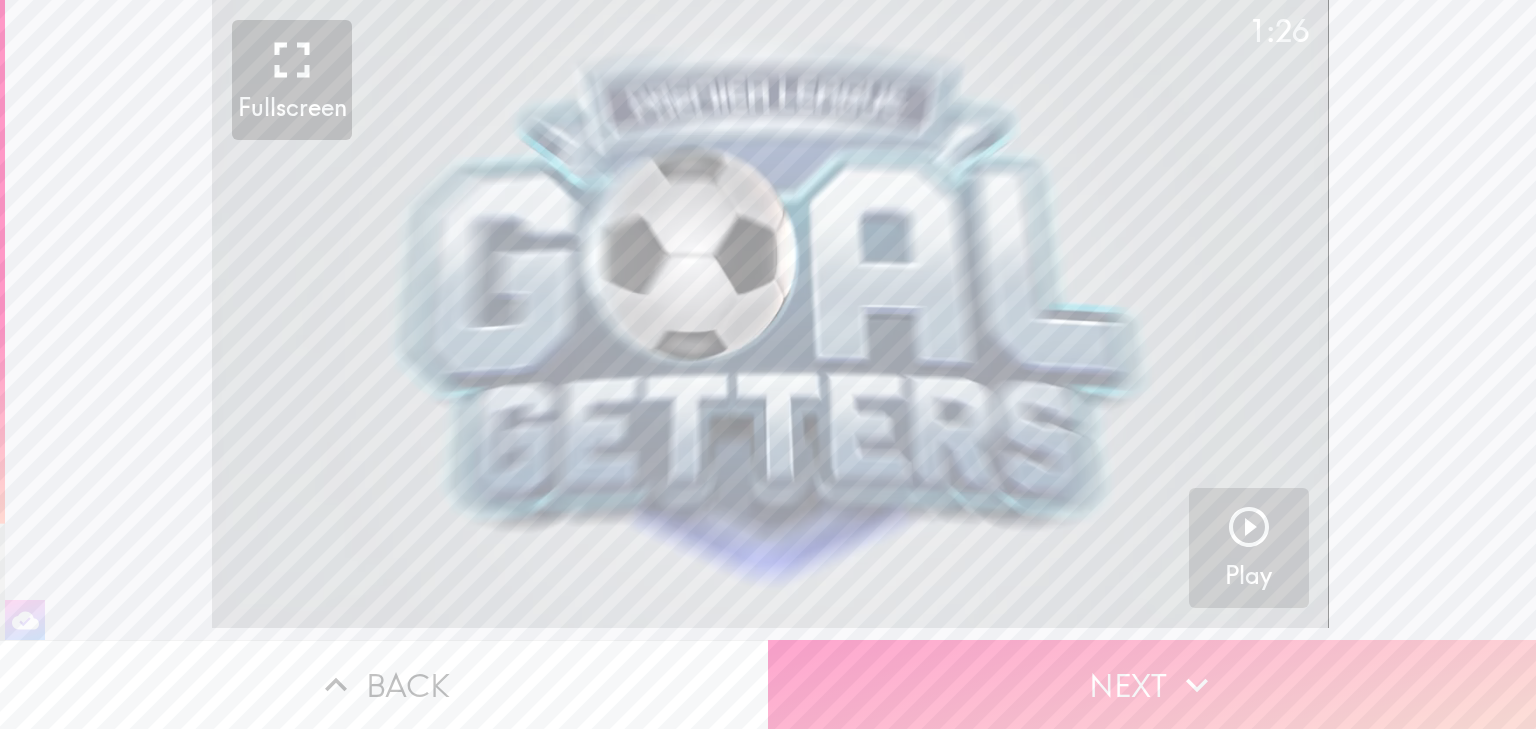 click on "Next" at bounding box center [1152, 684] 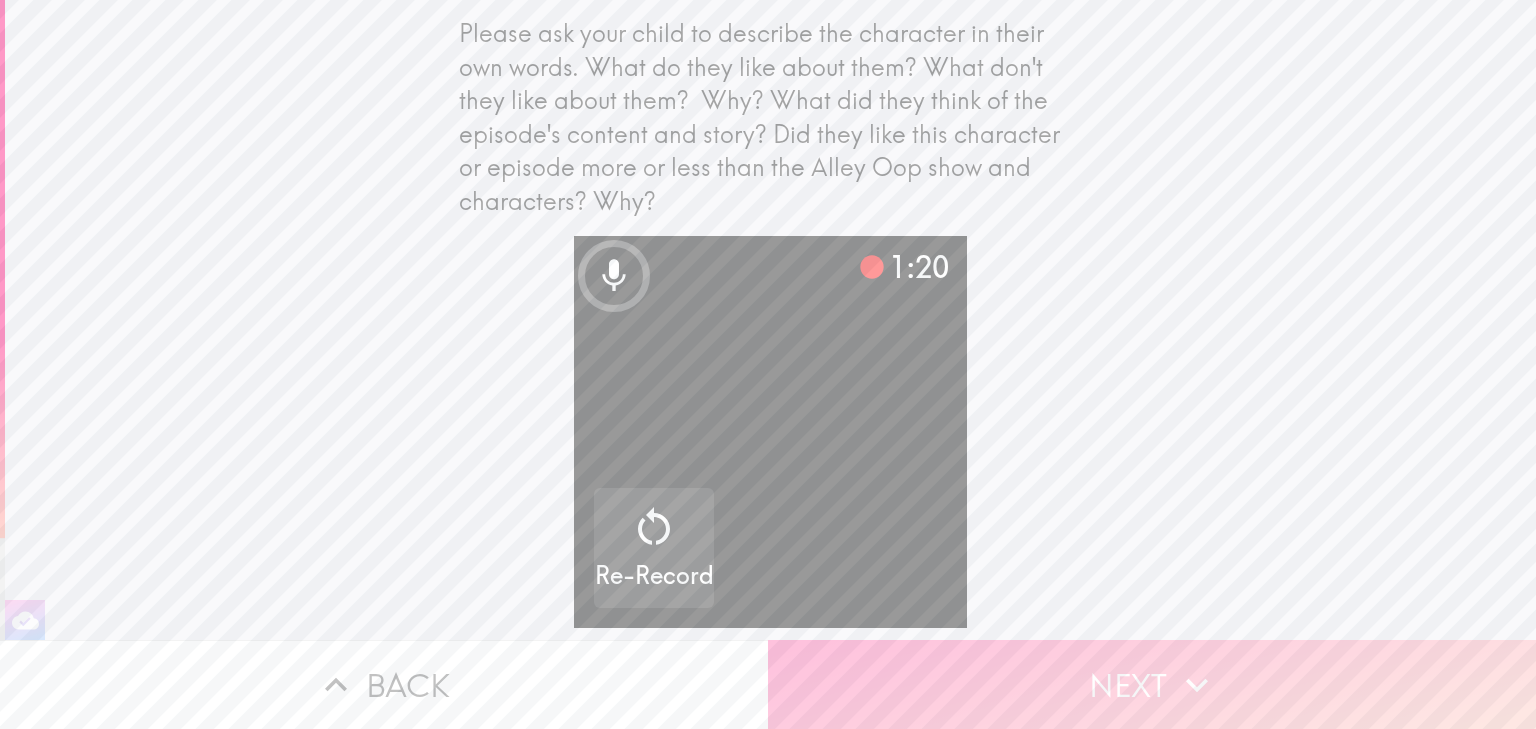click 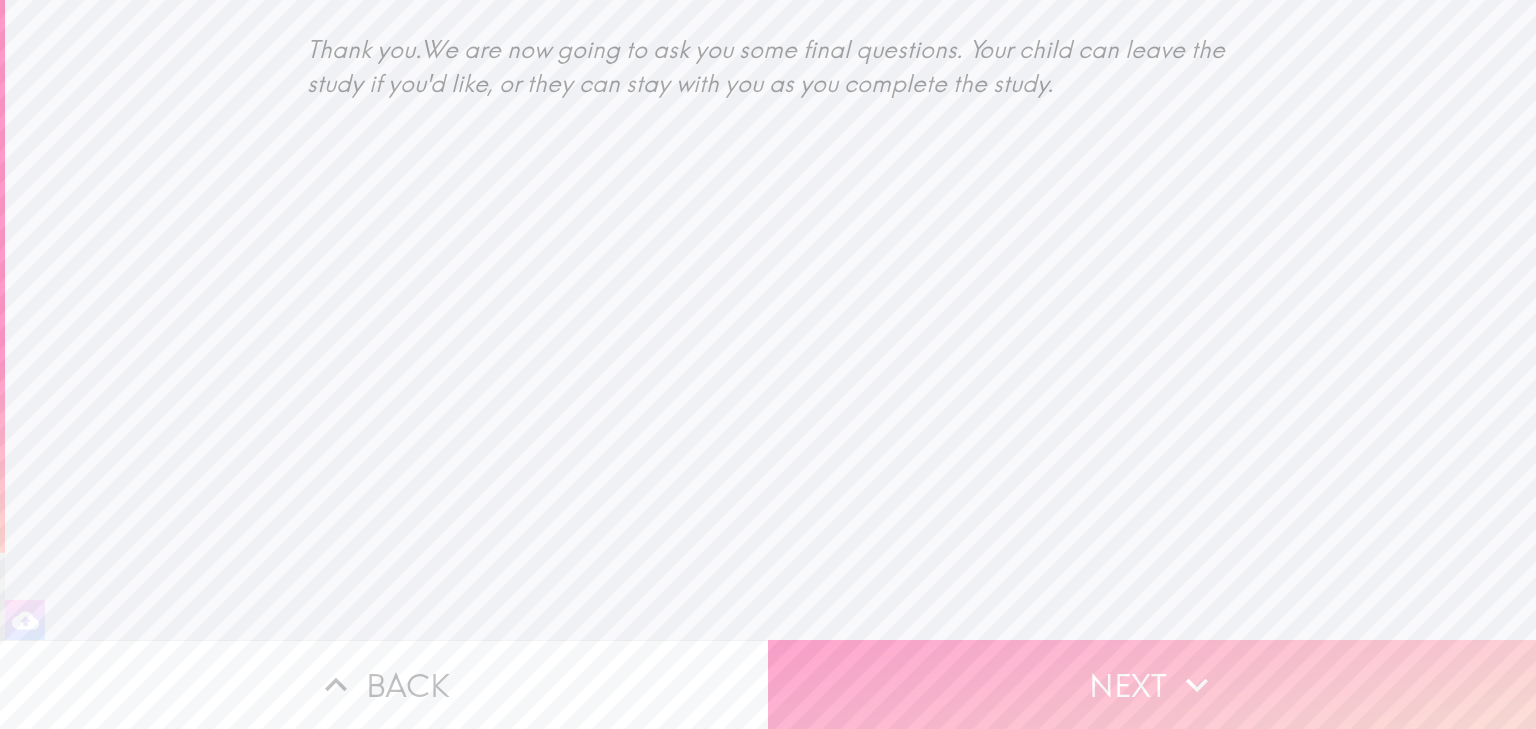 click on "Next" at bounding box center (1152, 684) 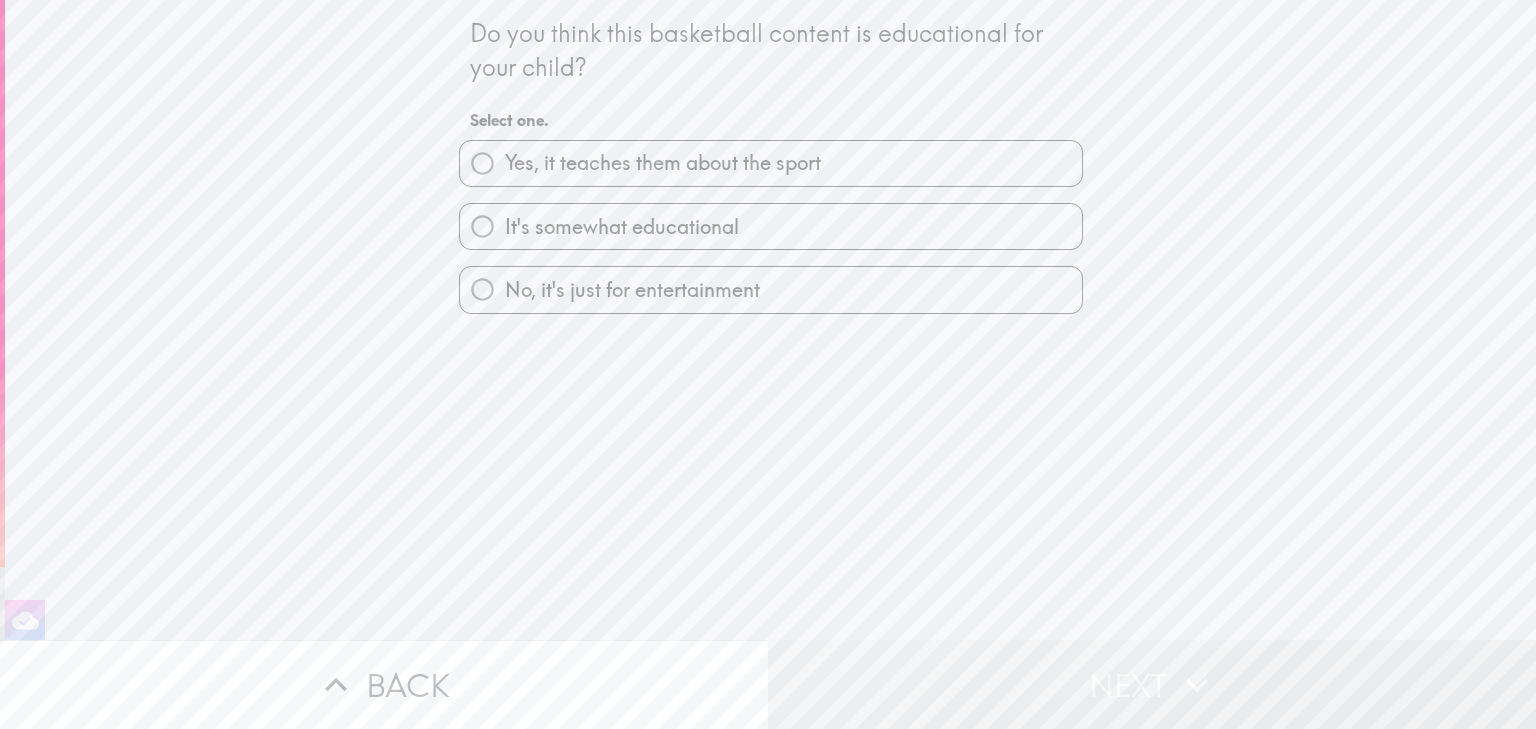 click on "No, it's just for entertainment" at bounding box center [632, 290] 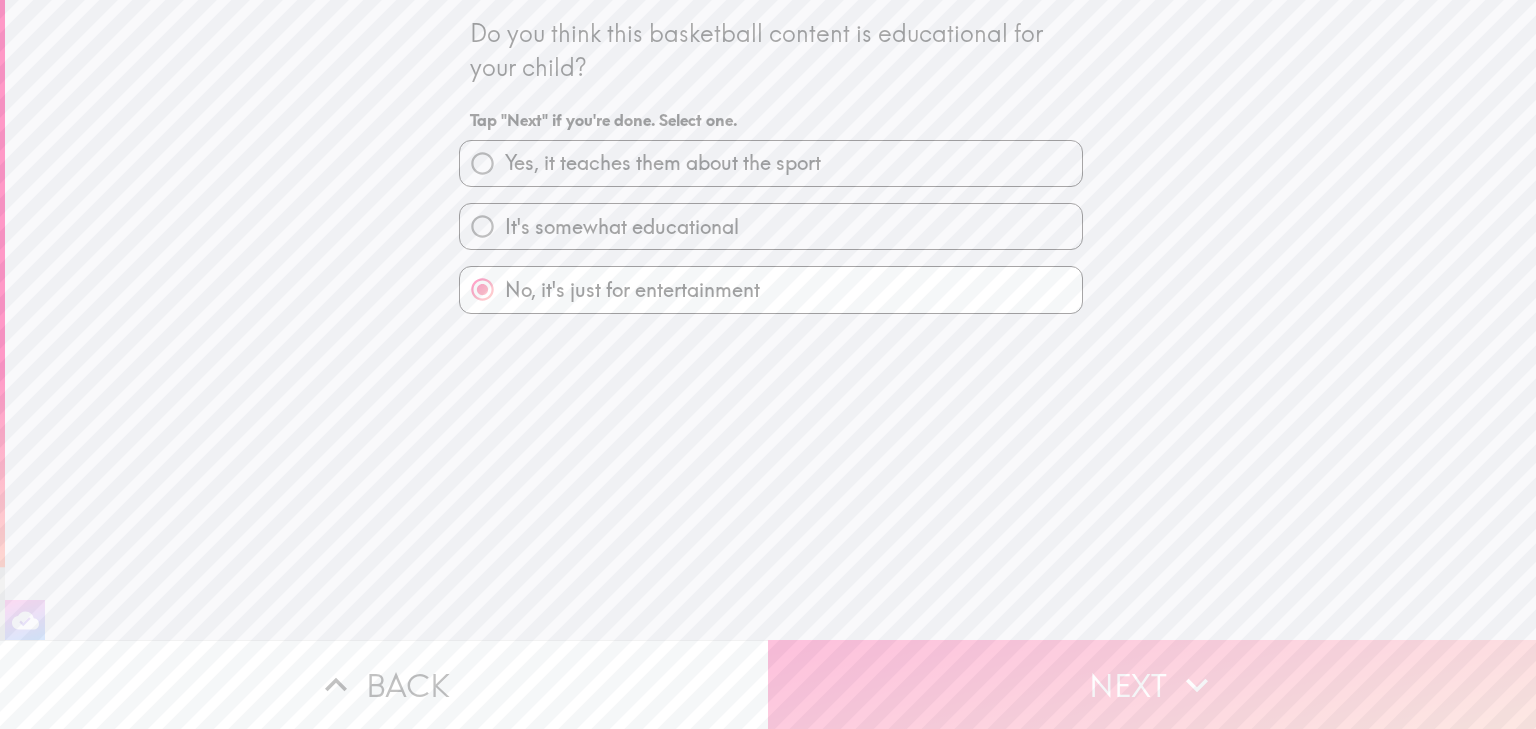 click on "Next" at bounding box center [1152, 684] 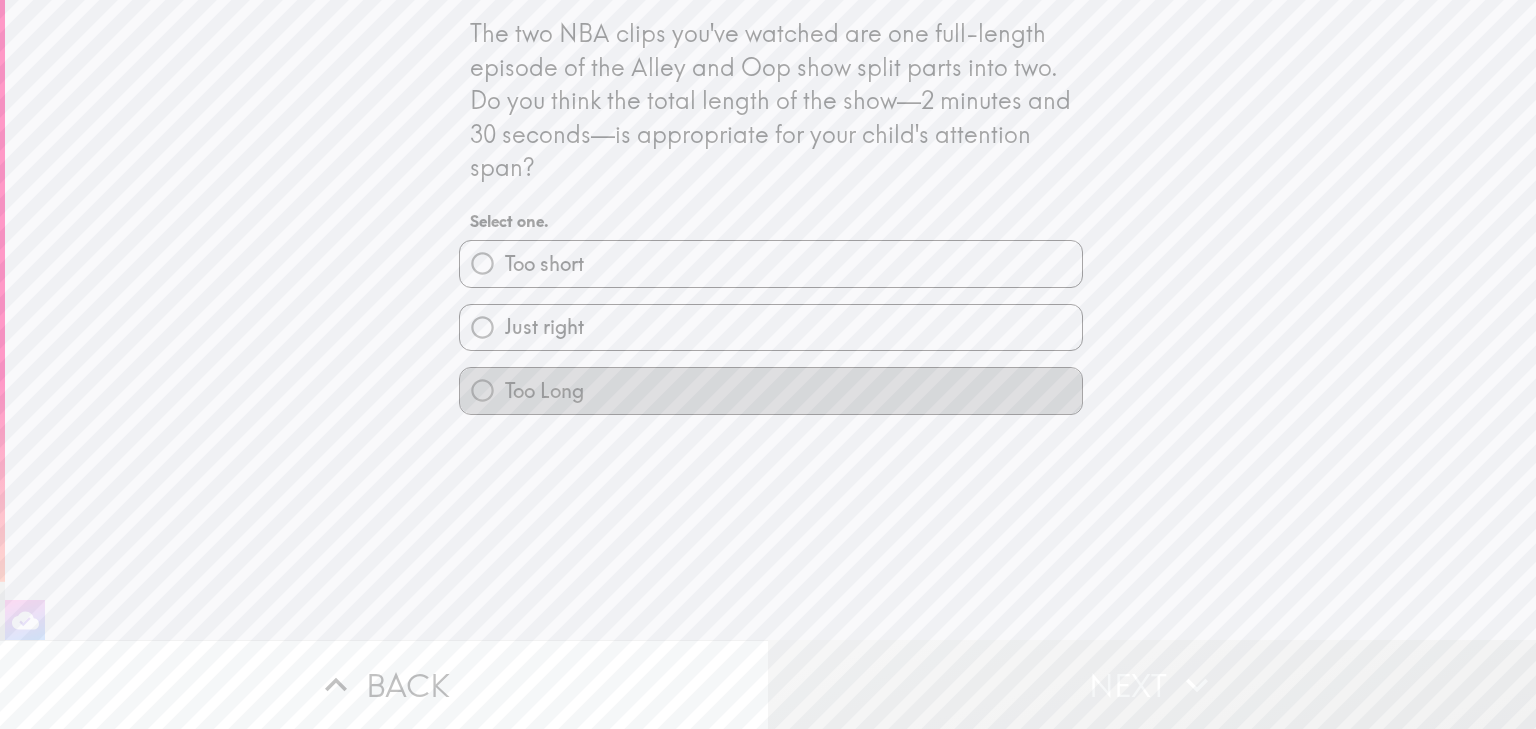 drag, startPoint x: 606, startPoint y: 399, endPoint x: 750, endPoint y: 466, distance: 158.8238 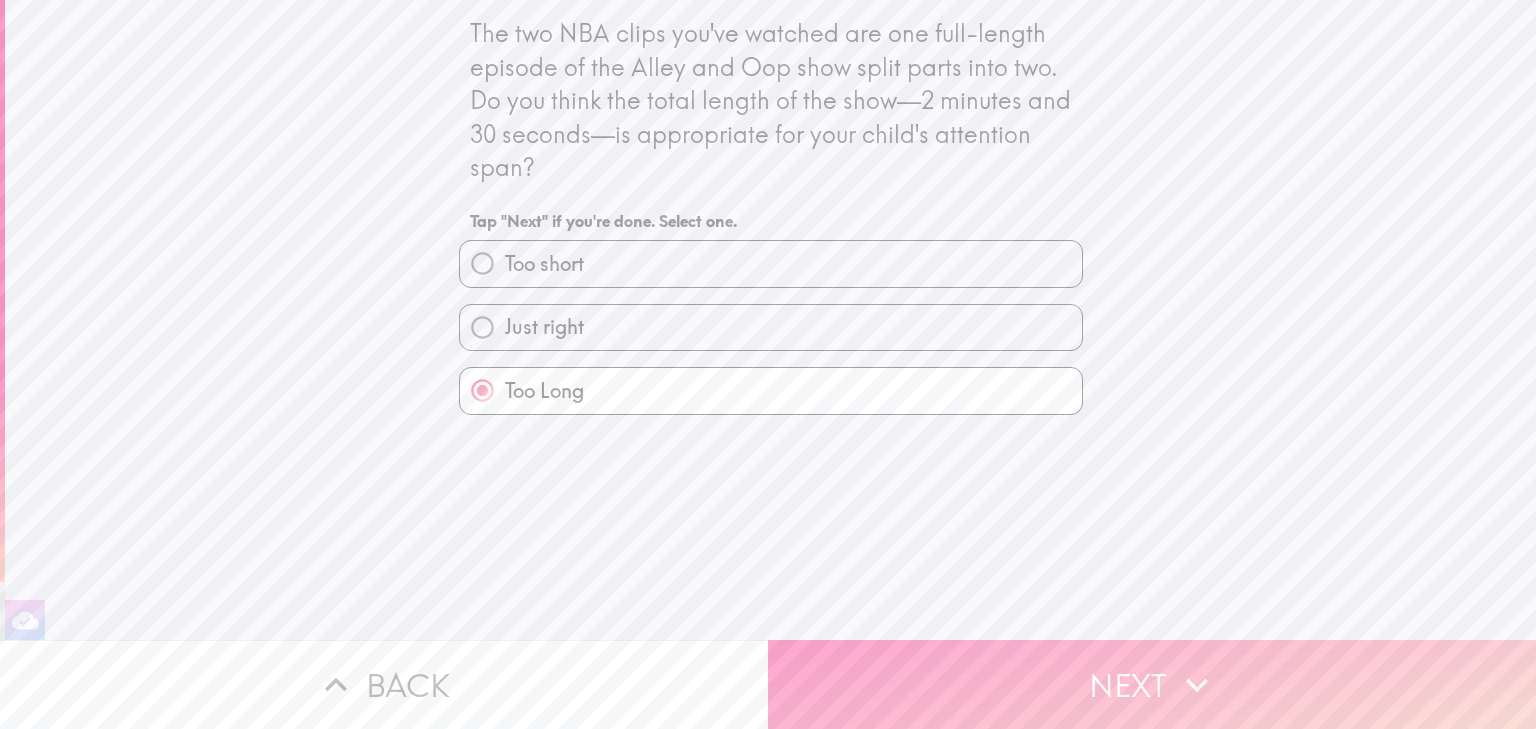click on "Next" at bounding box center (1152, 684) 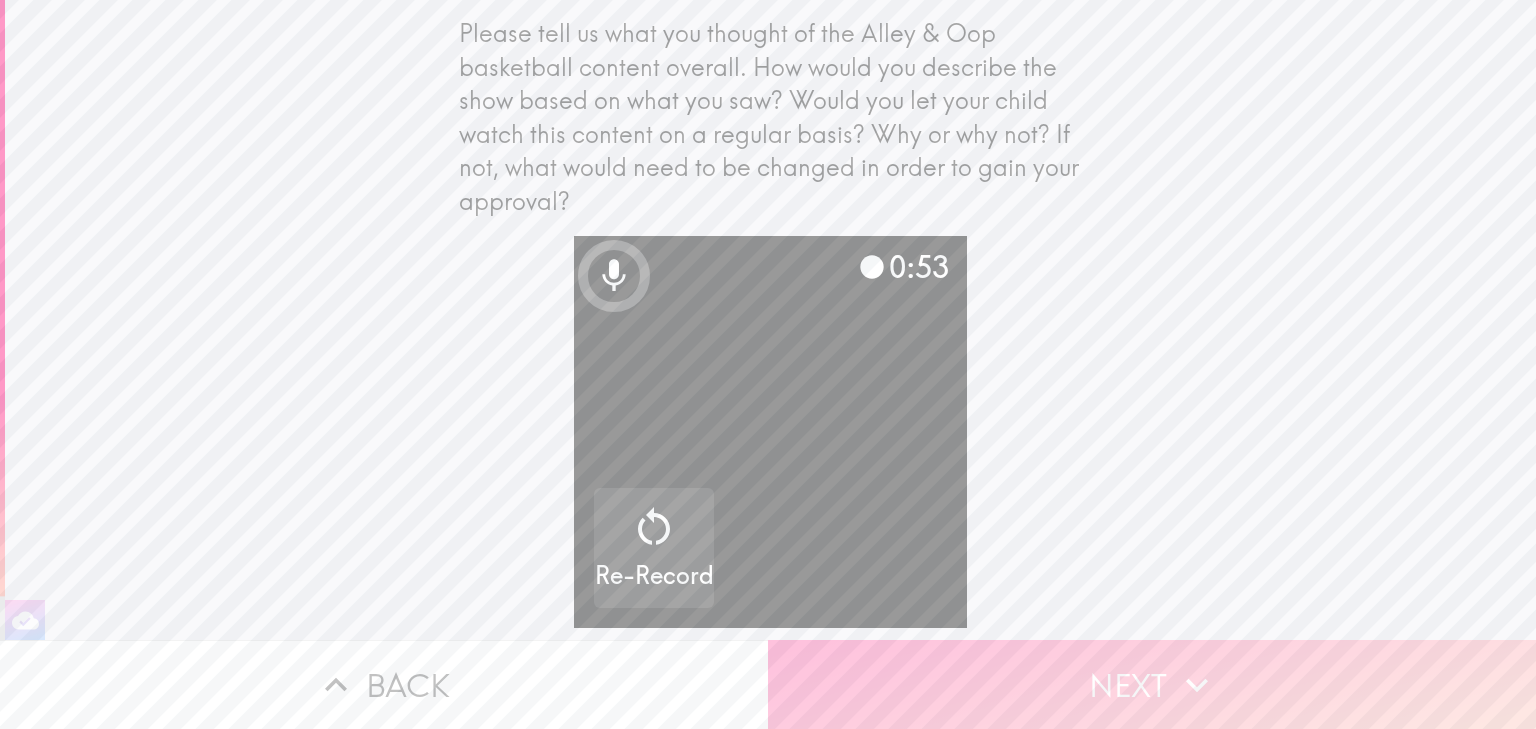 click on "Next" at bounding box center [1152, 684] 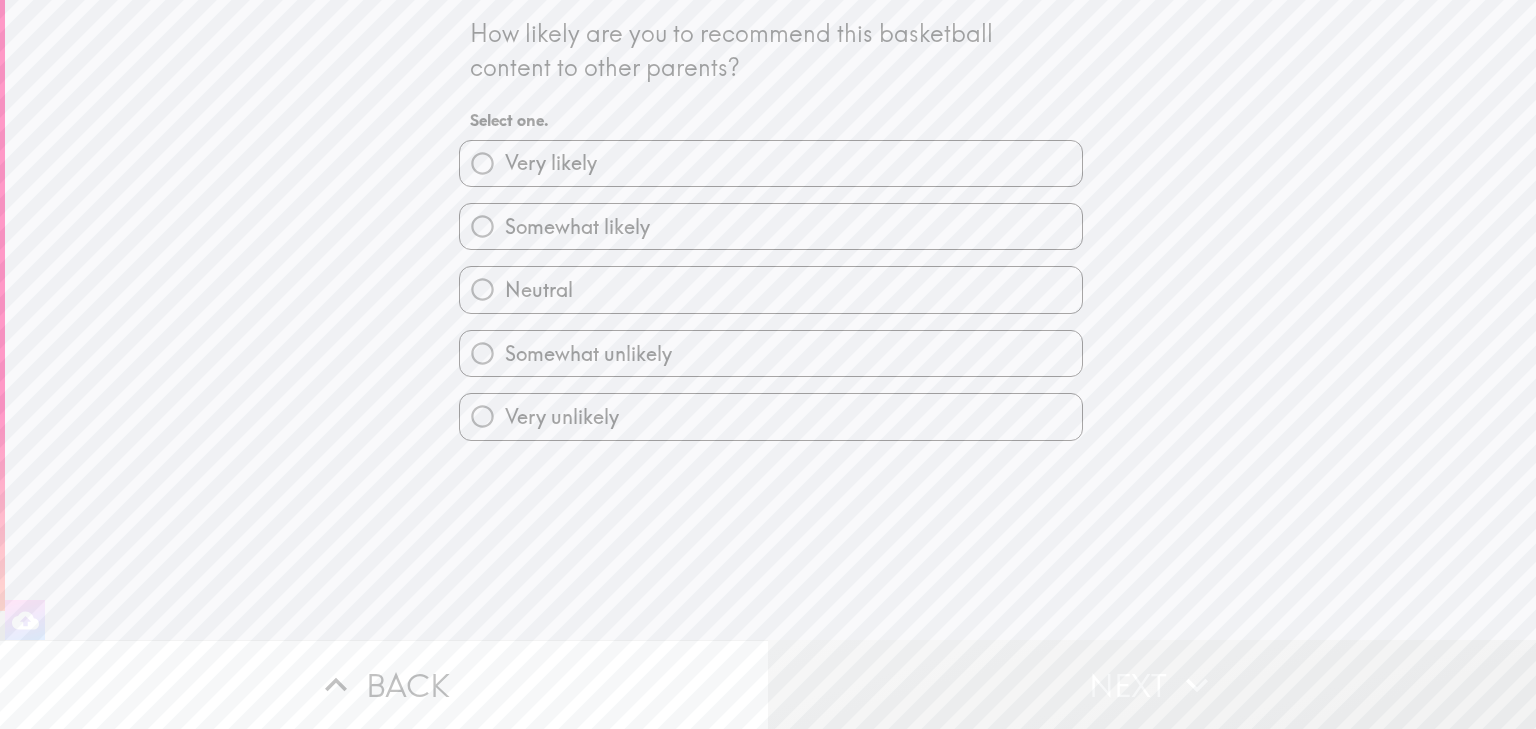 click on "Neutral" at bounding box center [771, 289] 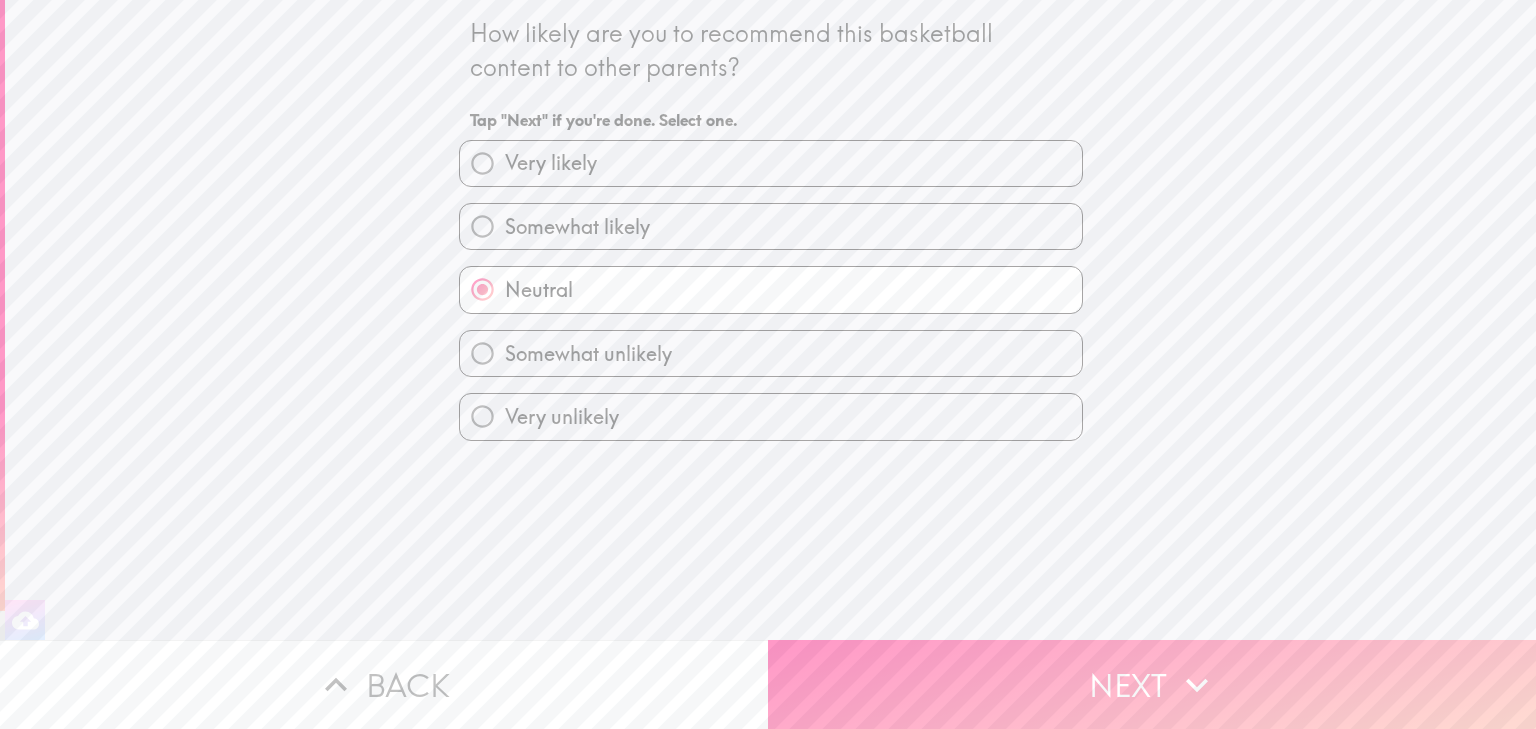 click on "Somewhat likely" at bounding box center [771, 226] 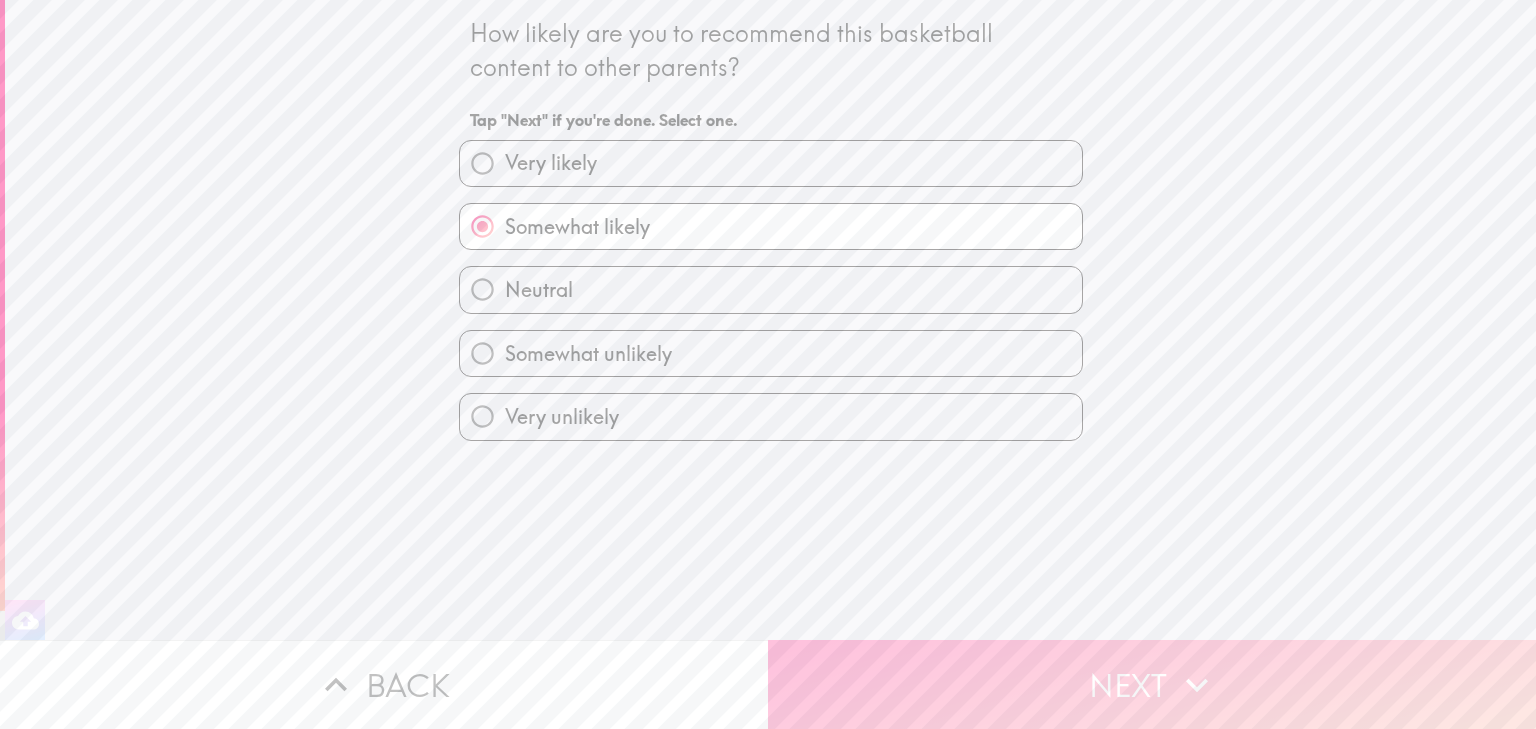 click on "Next" at bounding box center (1152, 684) 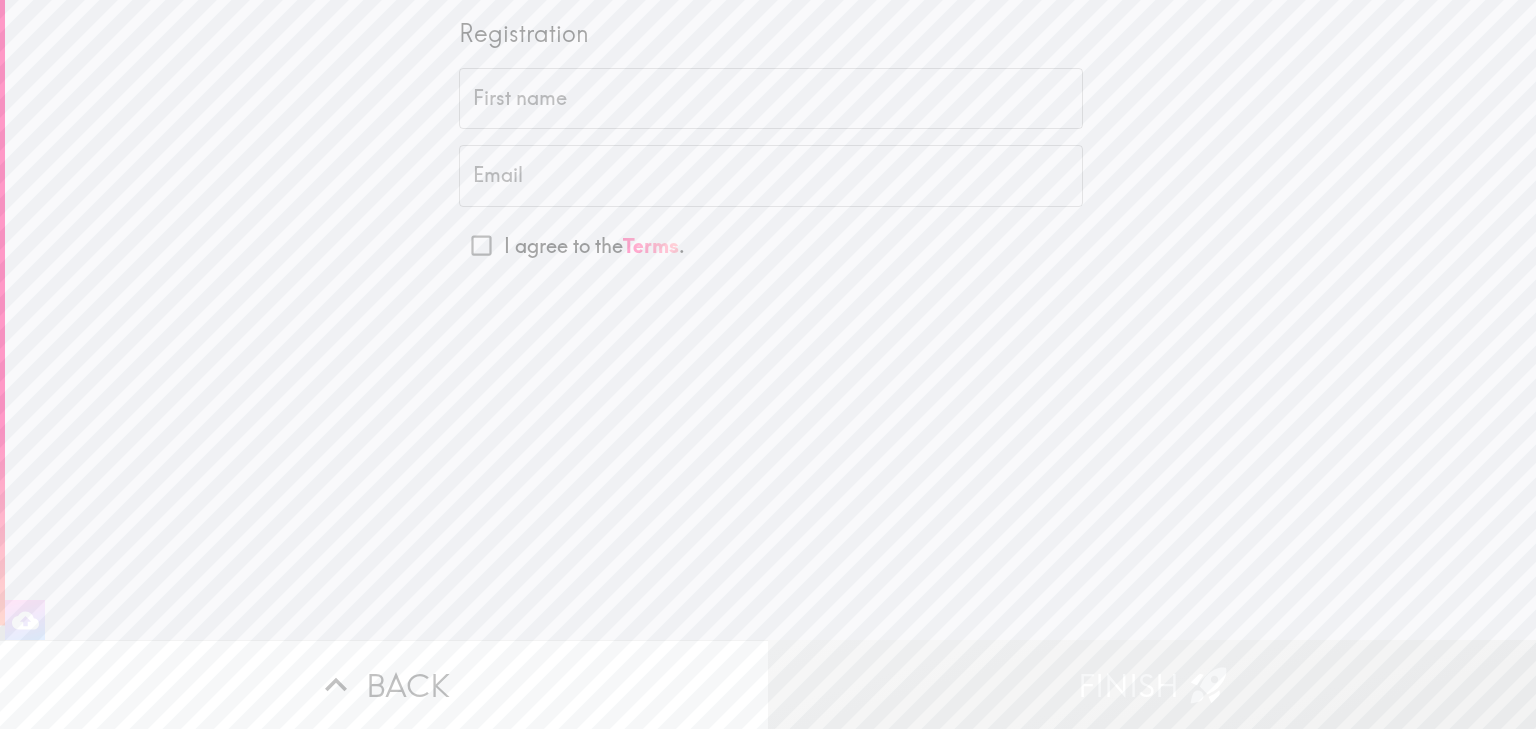 click on "First name" at bounding box center (771, 99) 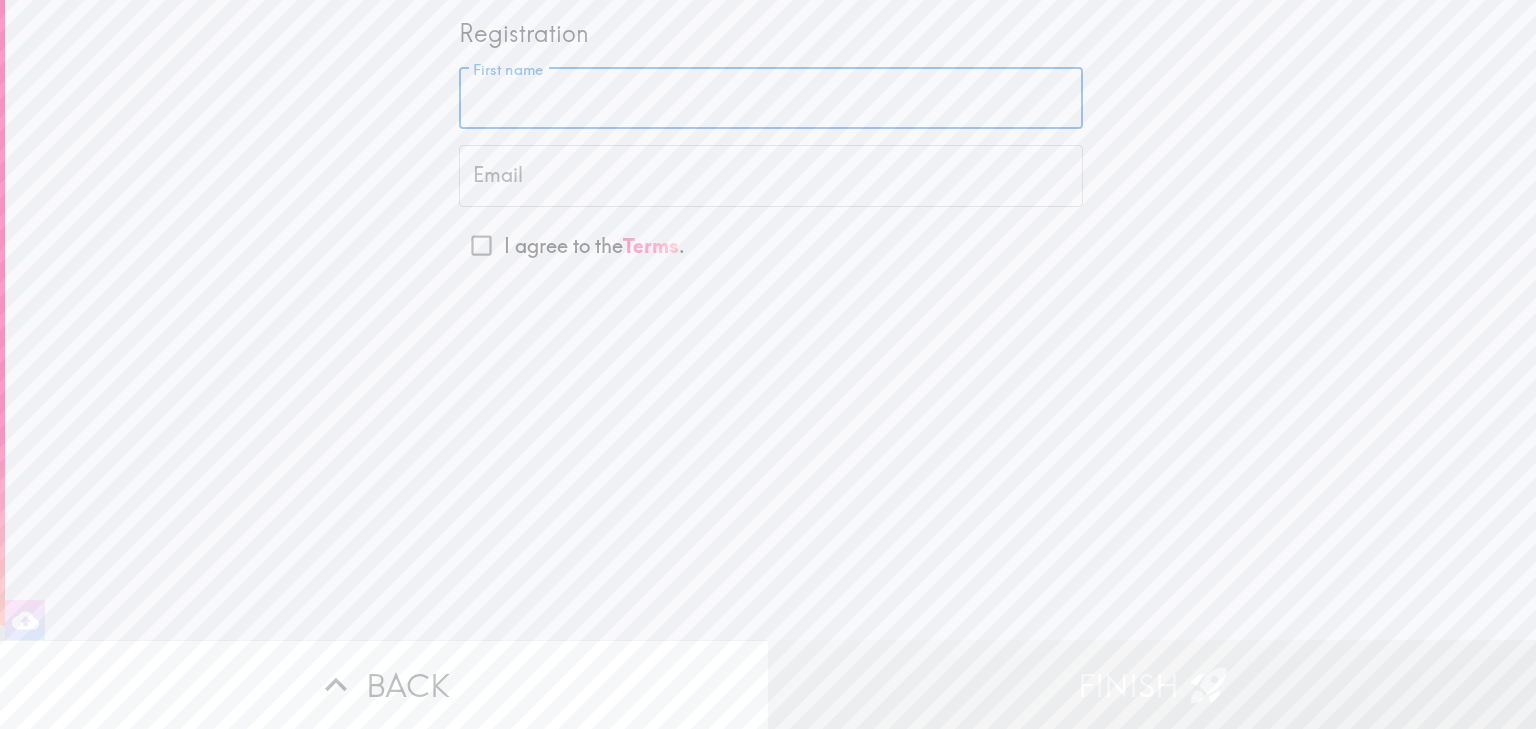 type on "[FIRST]" 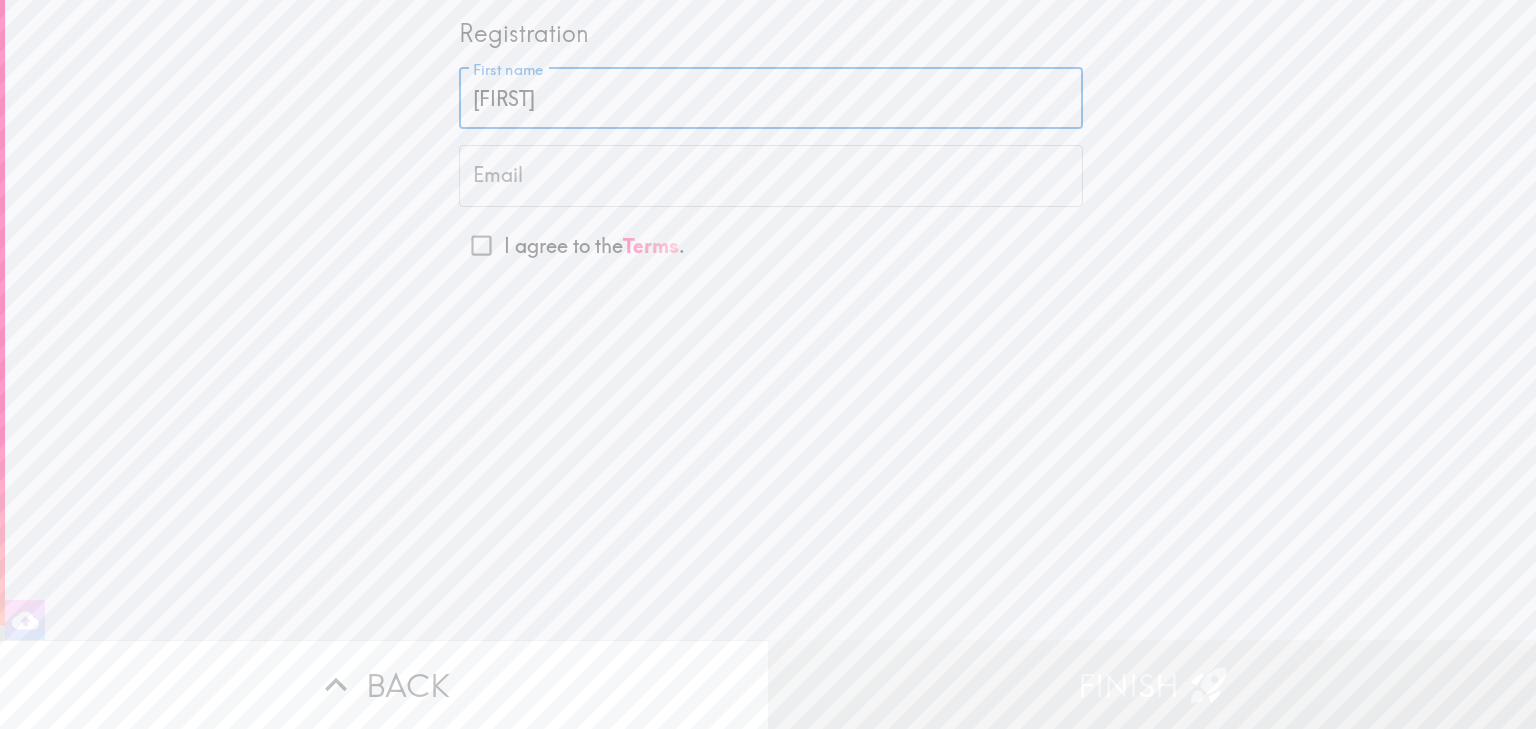 type on "[EMAIL]" 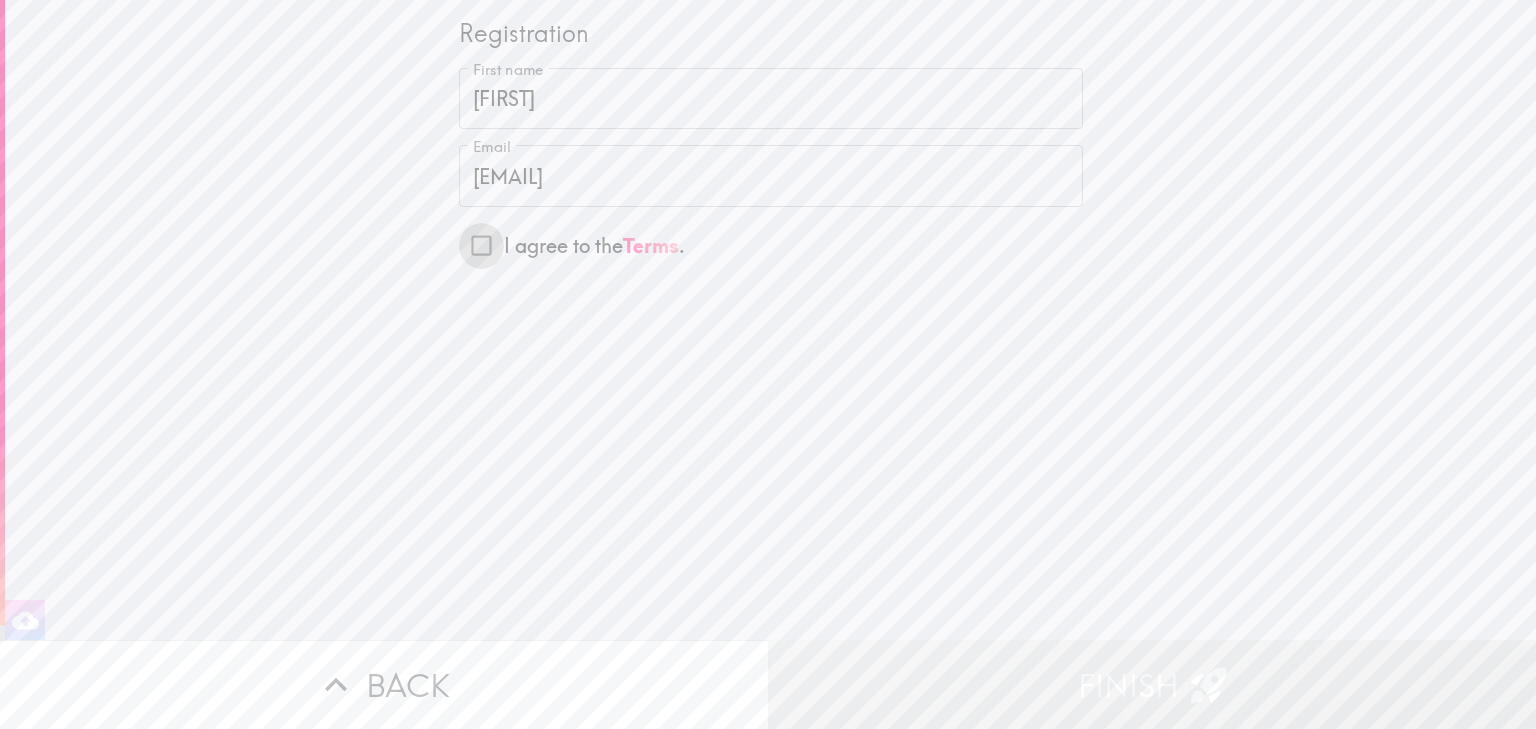click on "I agree to the  Terms ." at bounding box center [481, 245] 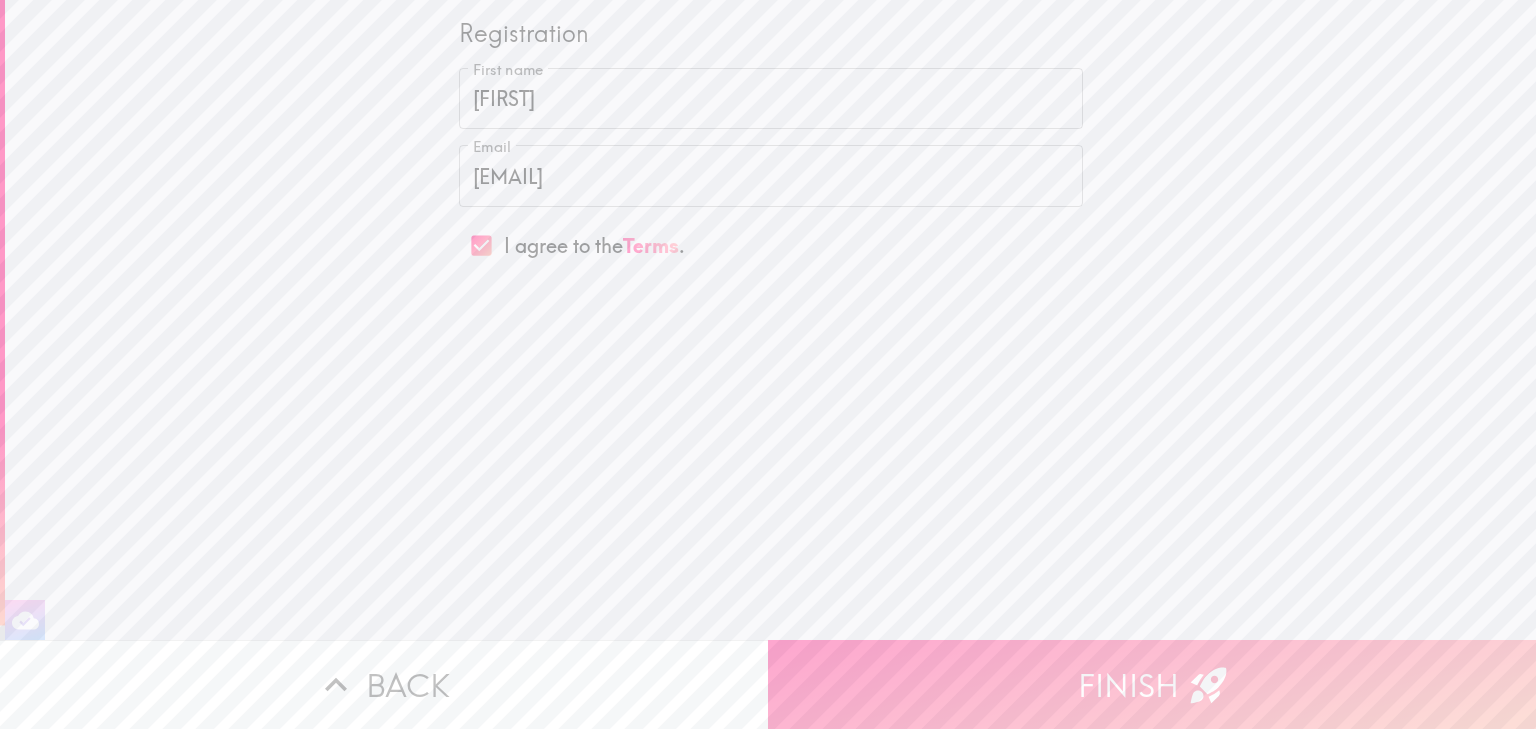click on "Finish" at bounding box center [1152, 684] 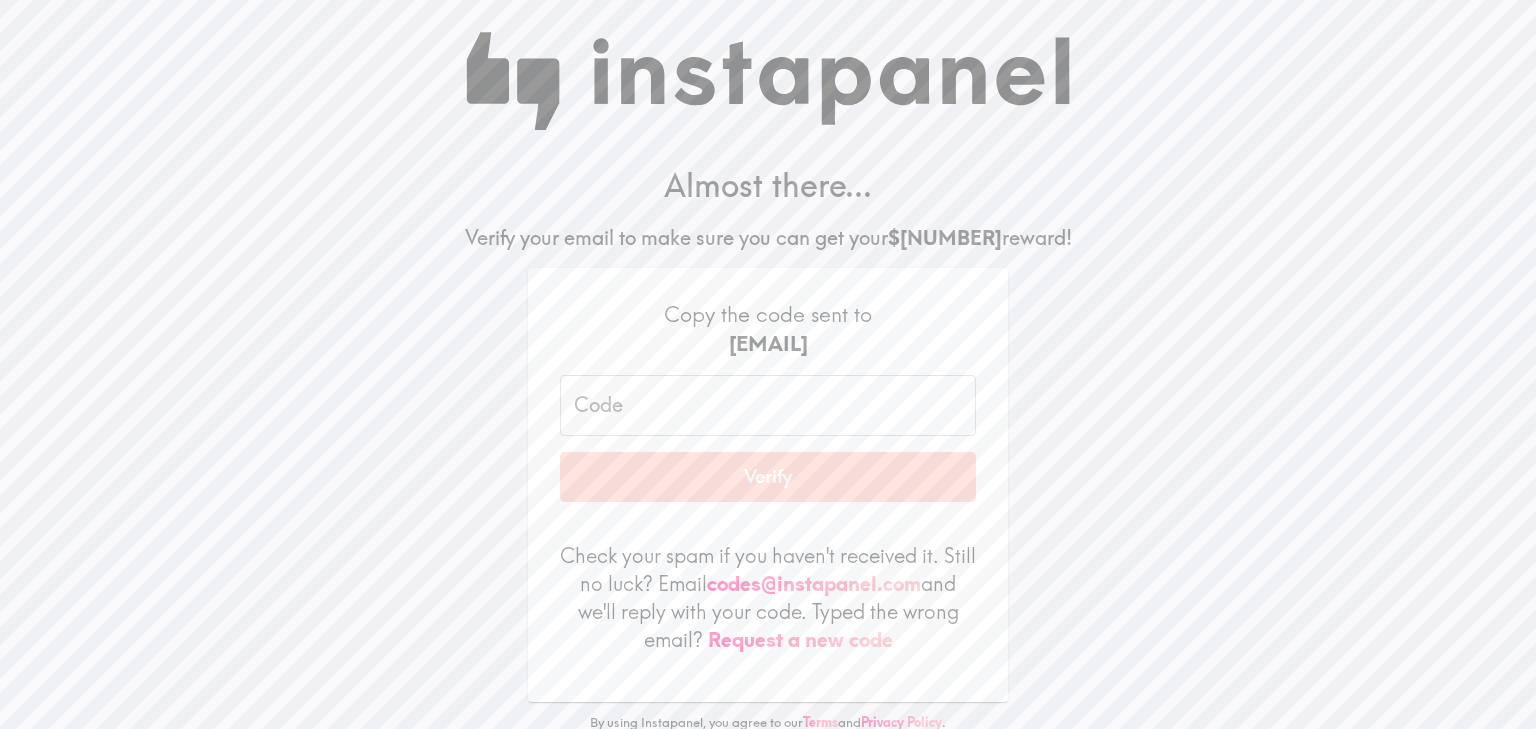 click on "Code" at bounding box center (768, 406) 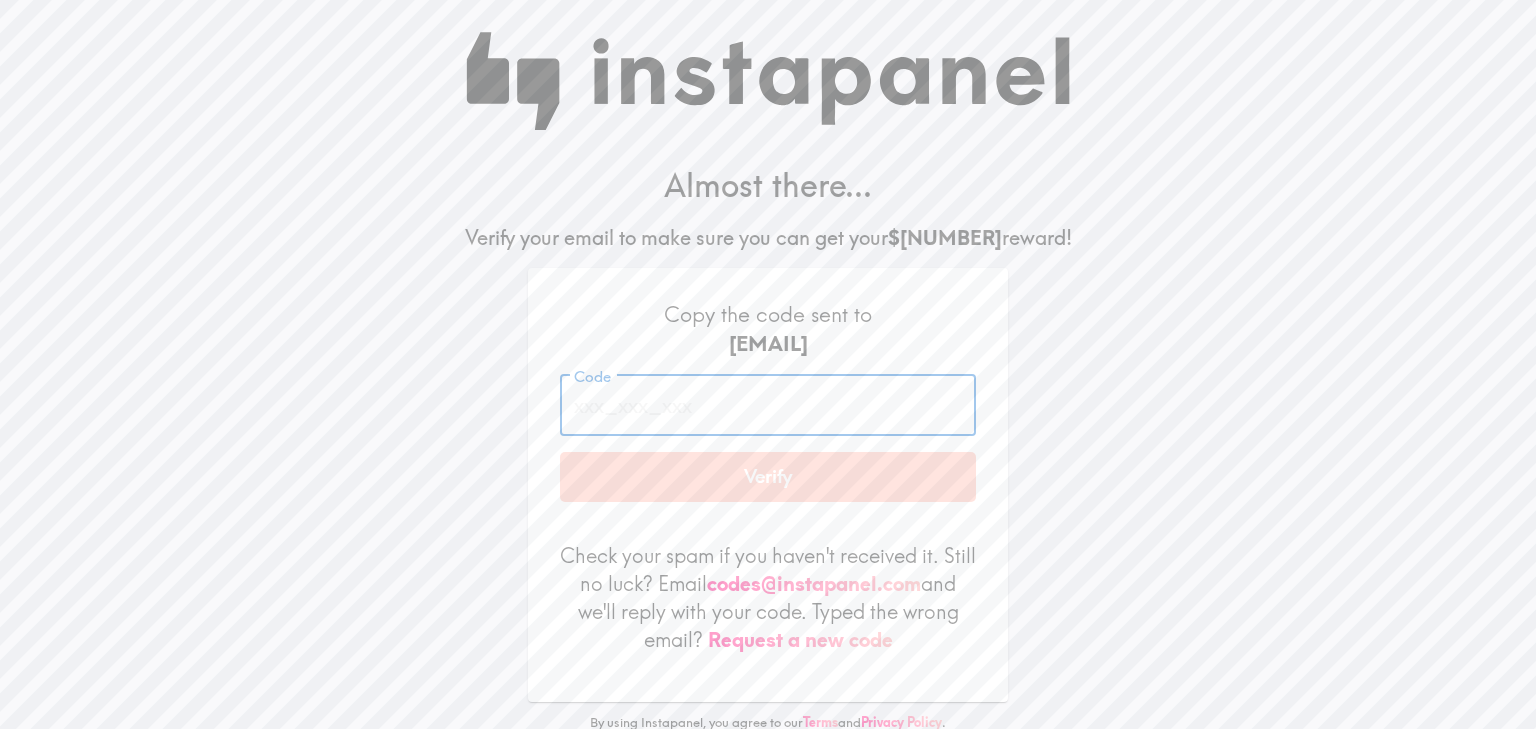 paste on "[ALPHANUMERIC_ID]" 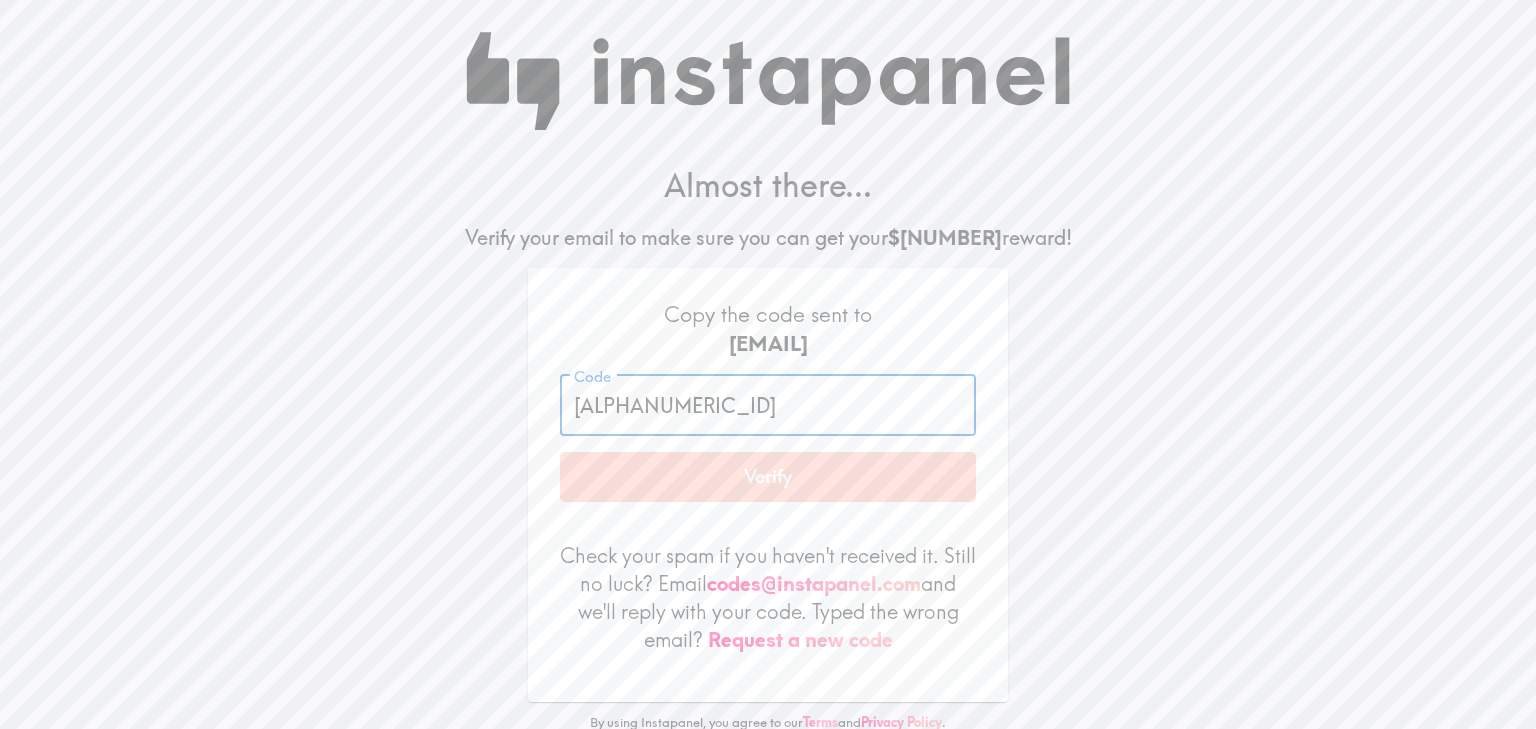 type on "[ALPHANUMERIC_ID]" 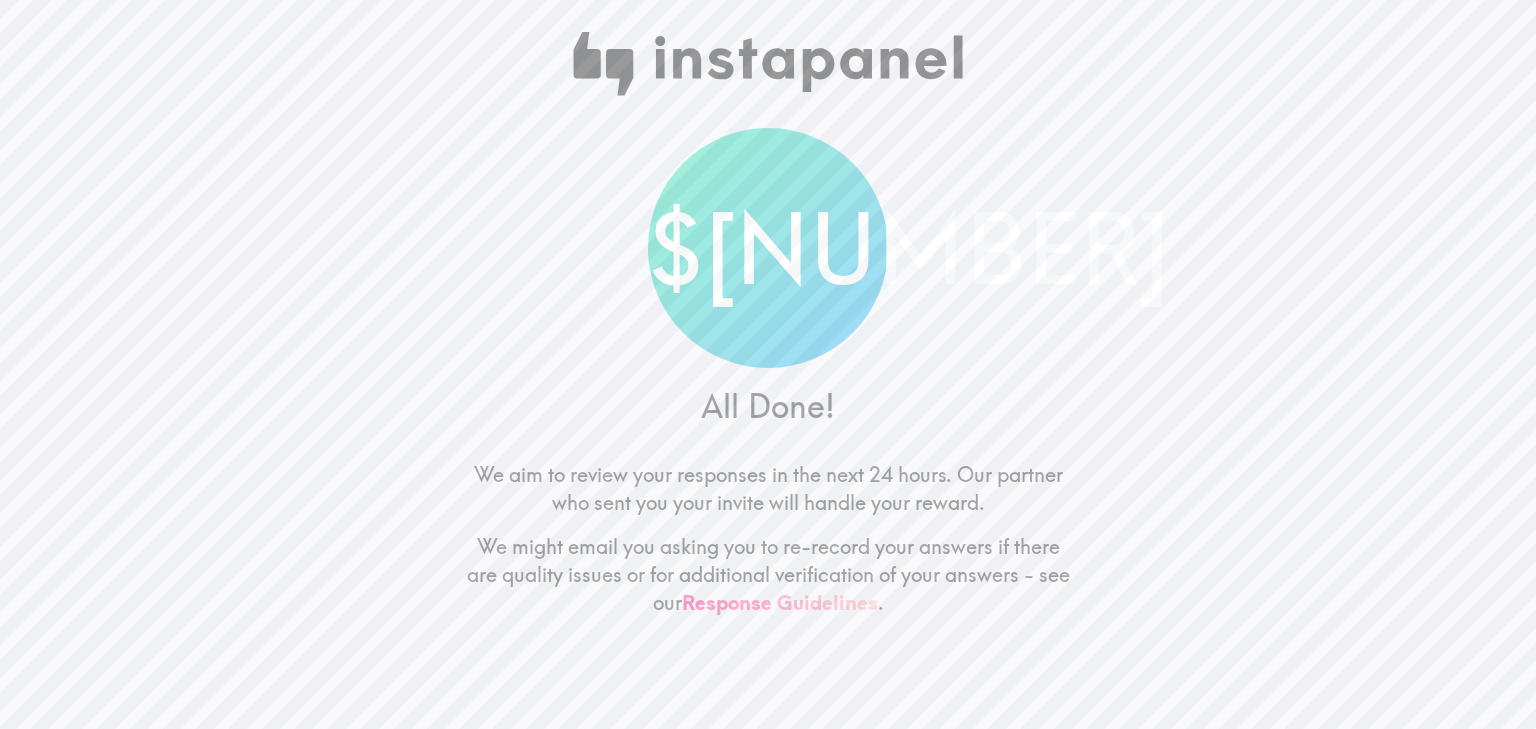 click on "$[NUMBER] All Done! We aim to review your responses in the next 24 hours. Our partner who sent you your invite will handle your reward. We might email you asking you to re-record your answers if there are quality issues or for additional verification of your answers - see our Response Guidelines ." at bounding box center [768, 364] 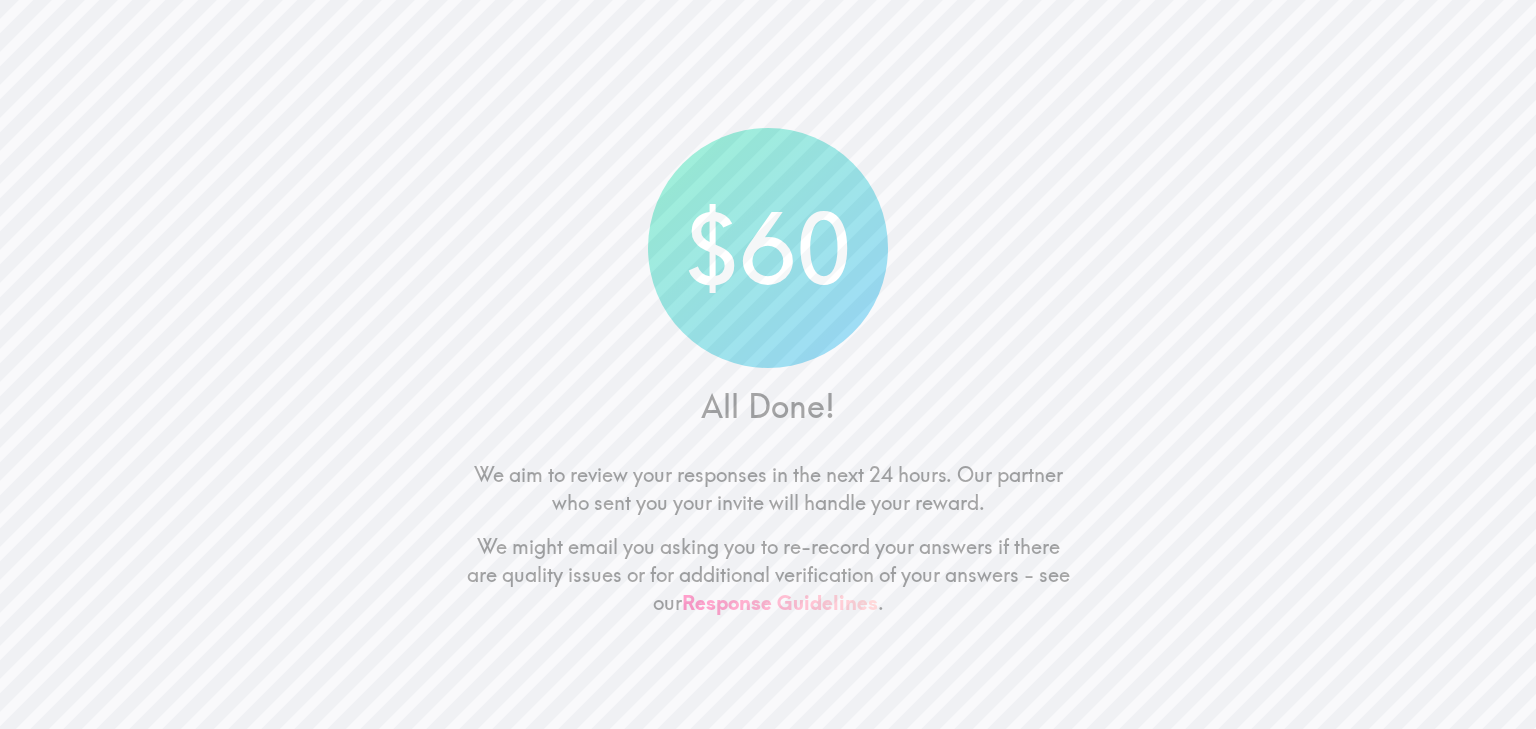 scroll, scrollTop: 0, scrollLeft: 0, axis: both 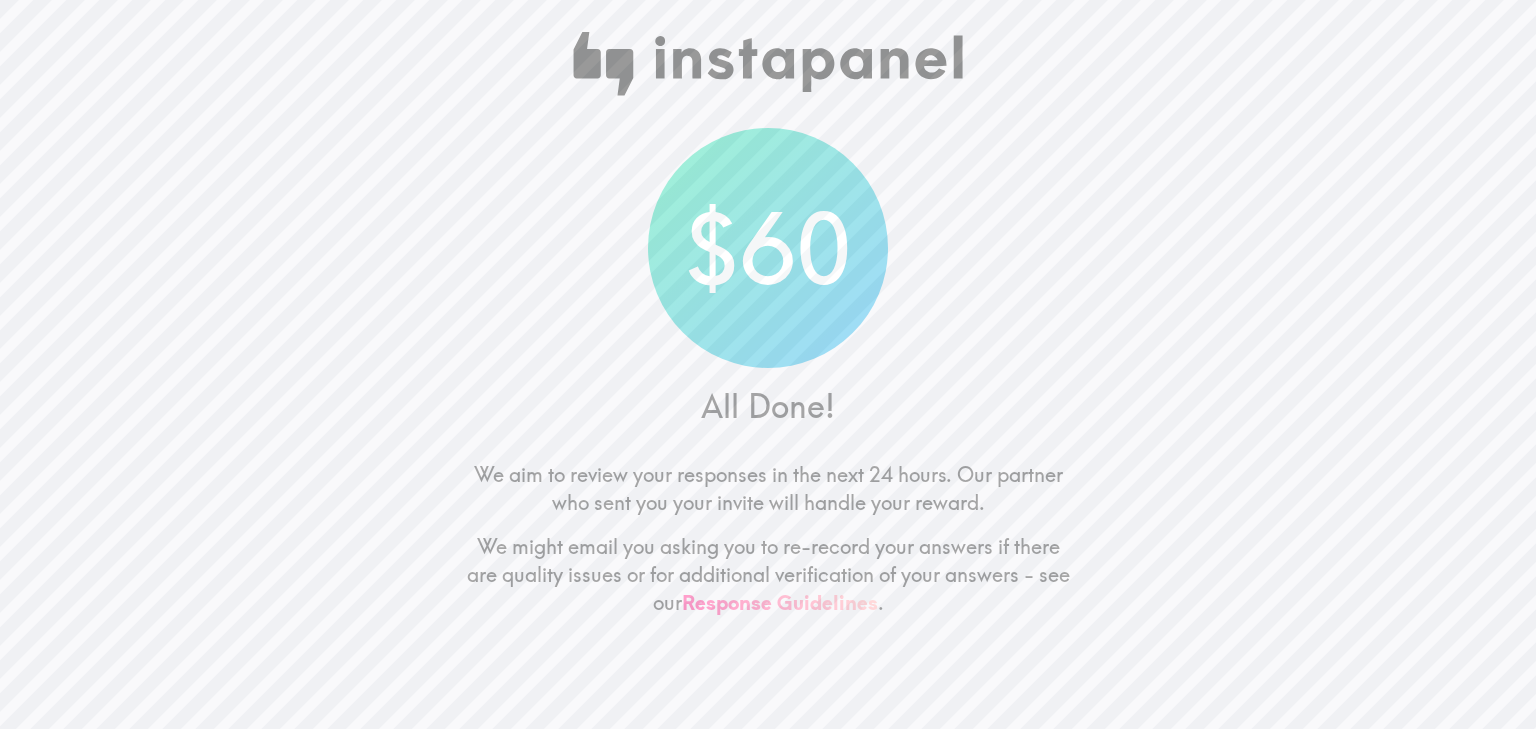 click on "We aim to review your responses in the next 24 hours.   Our partner who sent you your invite will handle your reward." at bounding box center (768, 489) 